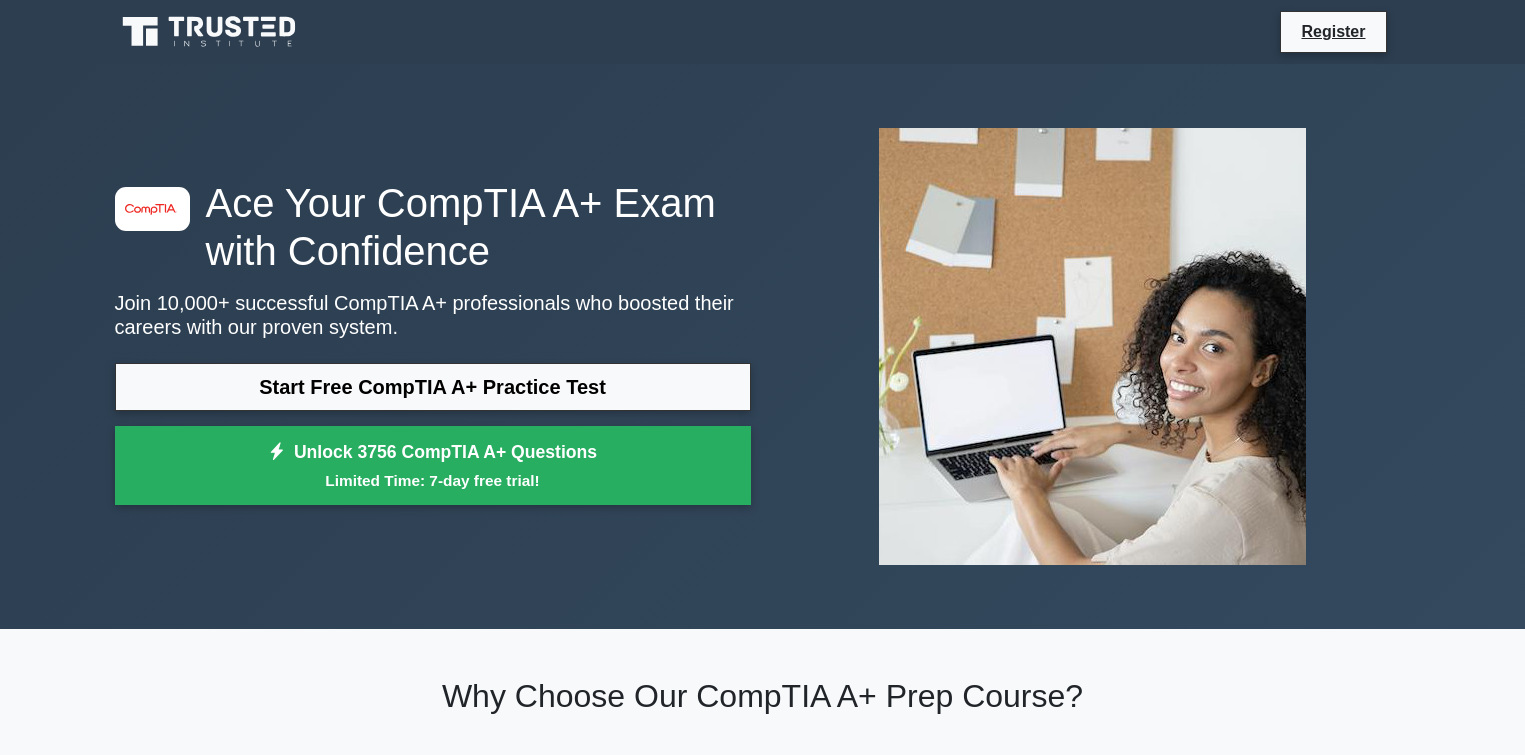 scroll, scrollTop: 0, scrollLeft: 0, axis: both 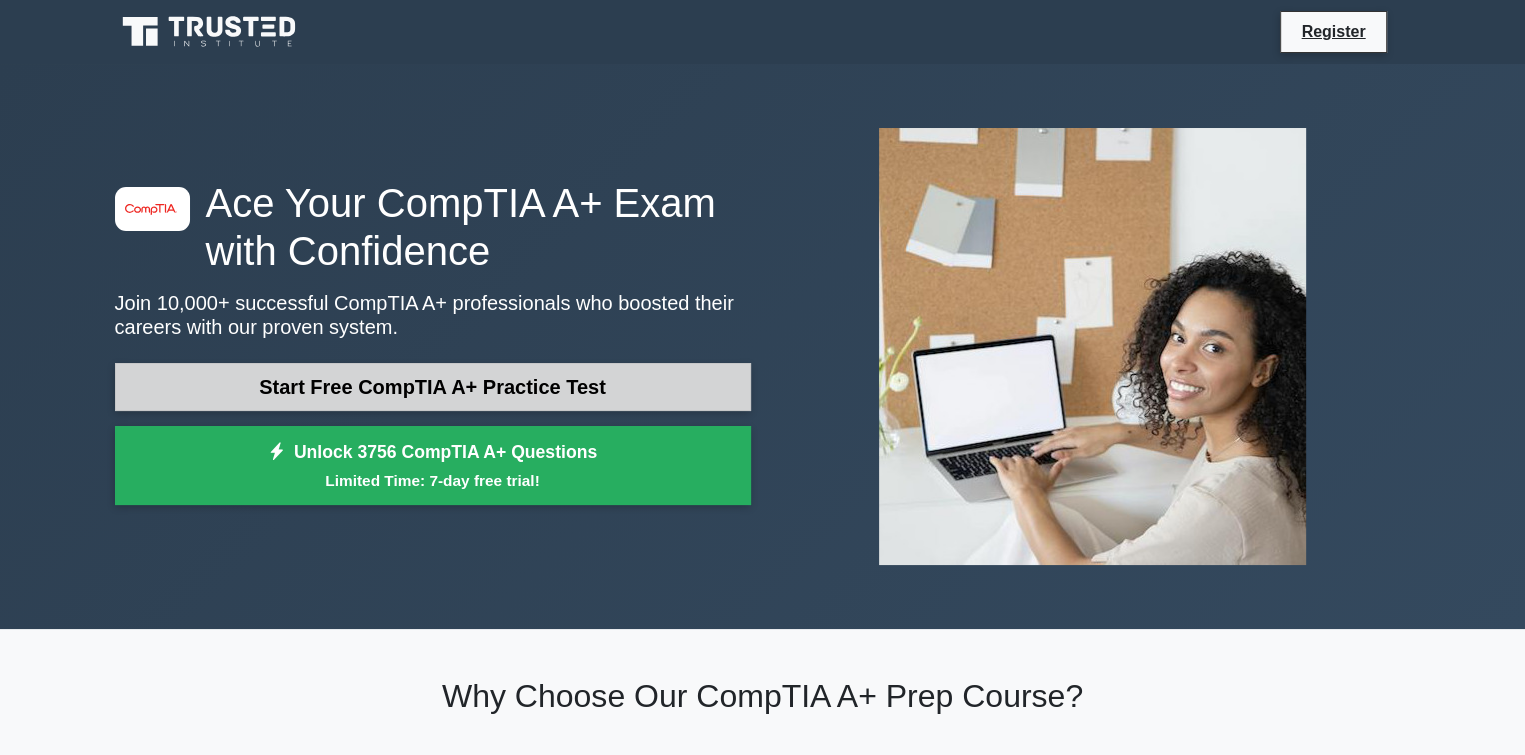 click on "Start Free CompTIA A+ Practice Test" at bounding box center [433, 387] 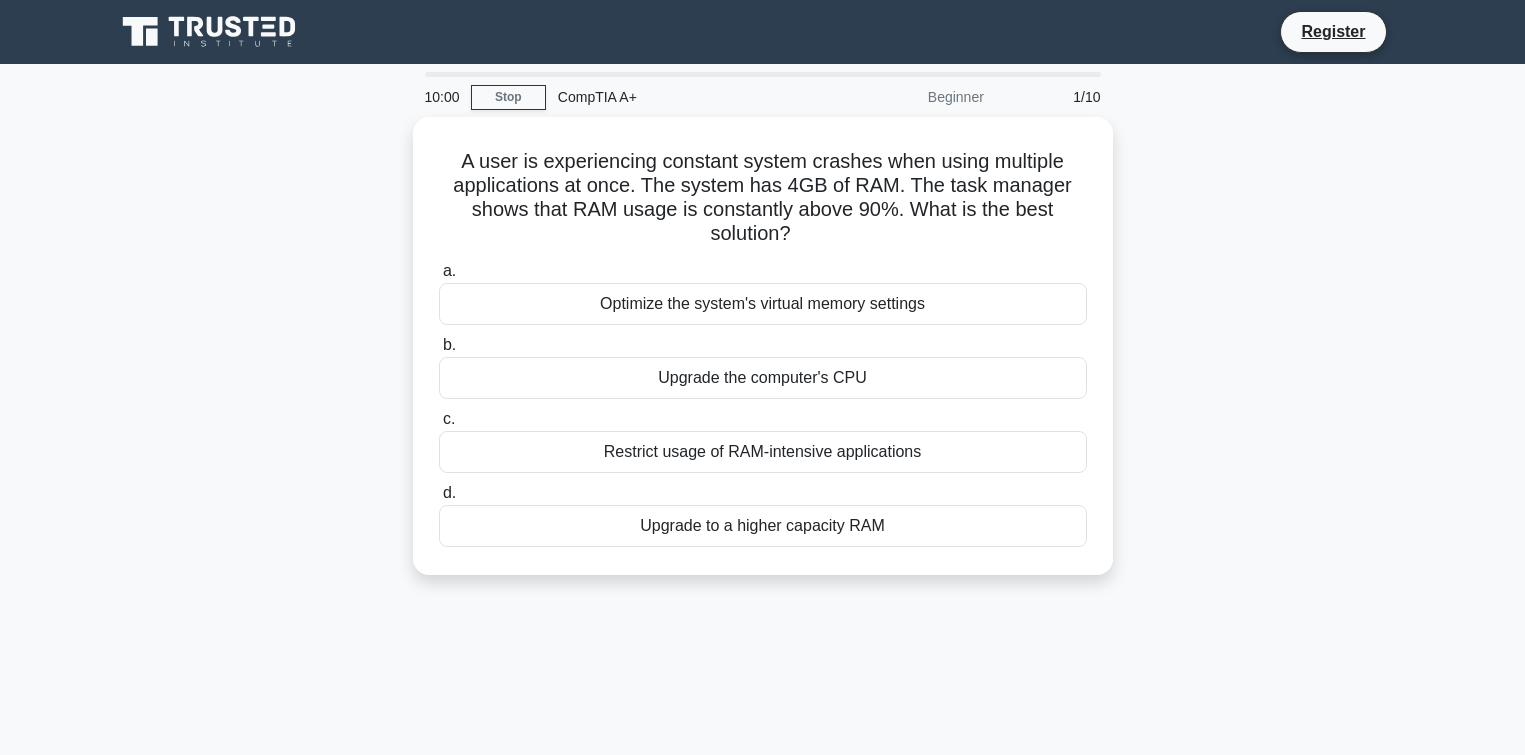 scroll, scrollTop: 0, scrollLeft: 0, axis: both 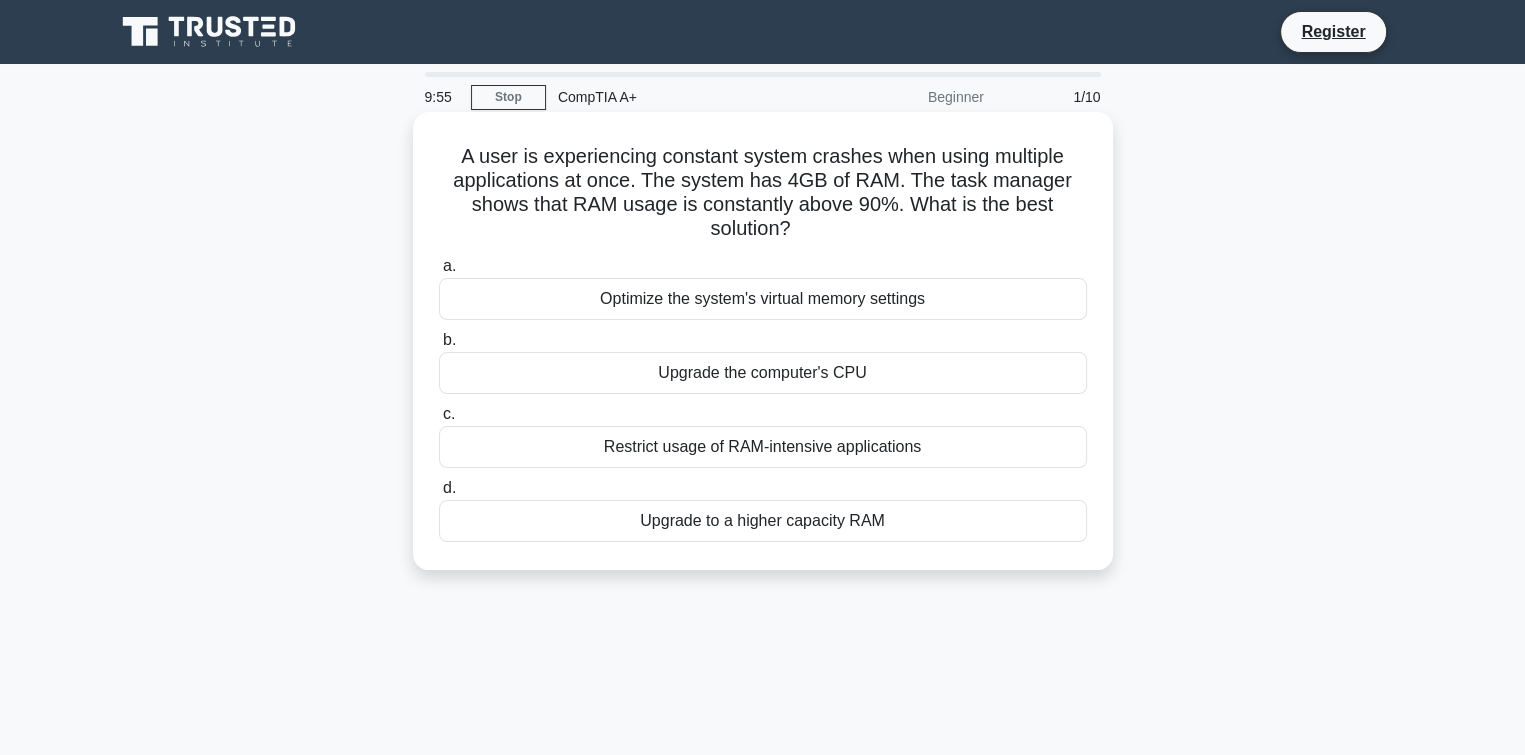click on "Optimize the system's virtual memory settings" at bounding box center (763, 299) 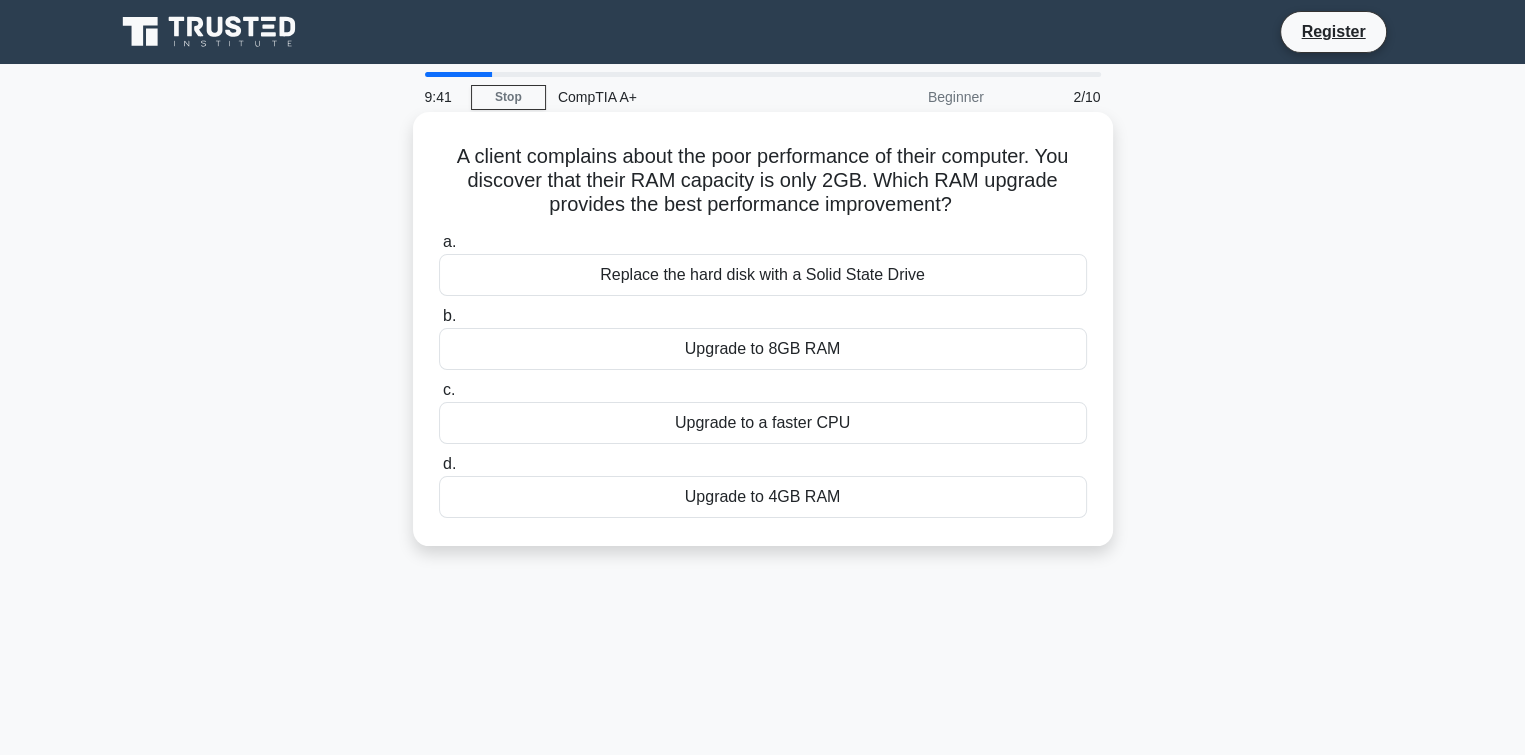 click on "Replace the hard disk with a Solid State Drive" at bounding box center (763, 275) 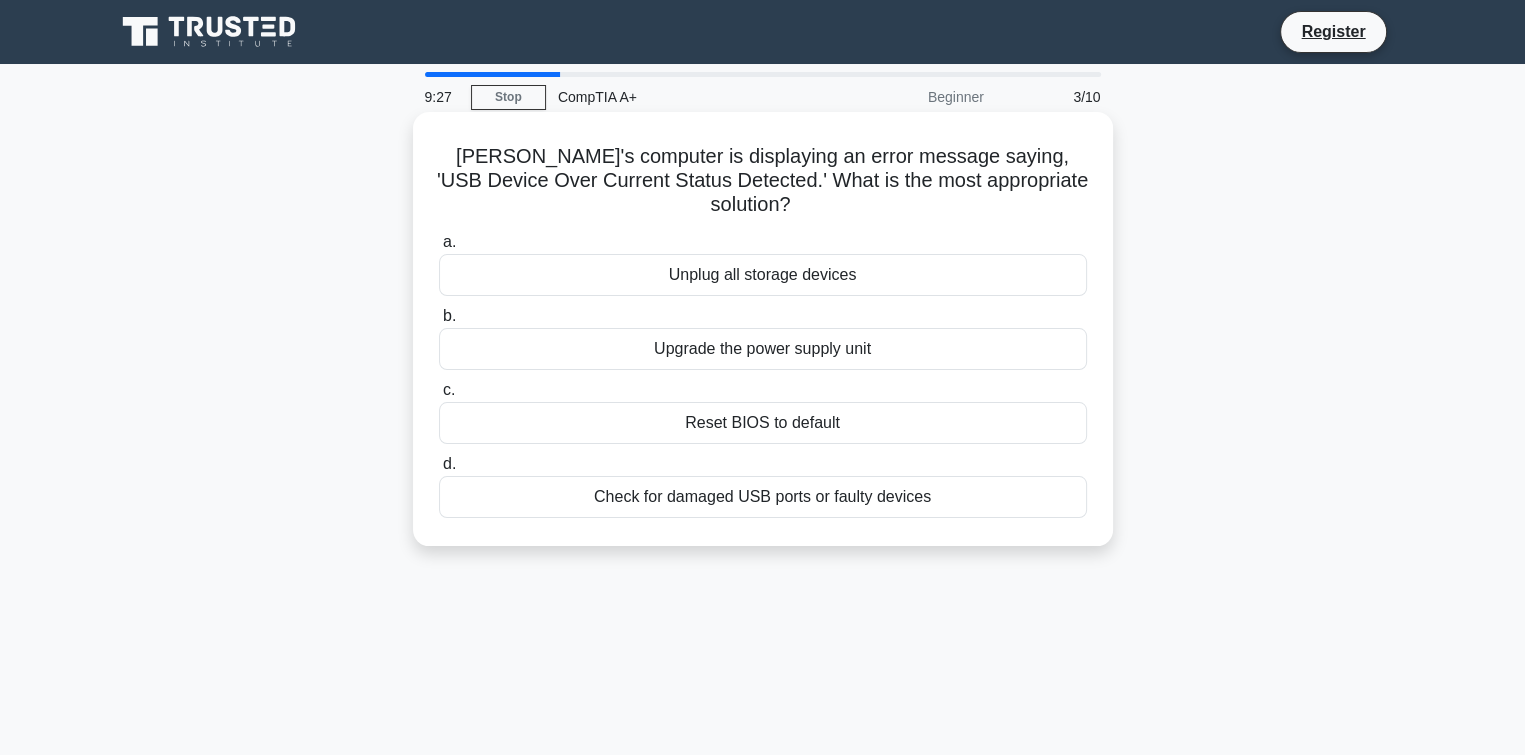 click on "Check for damaged USB ports or faulty devices" at bounding box center (763, 497) 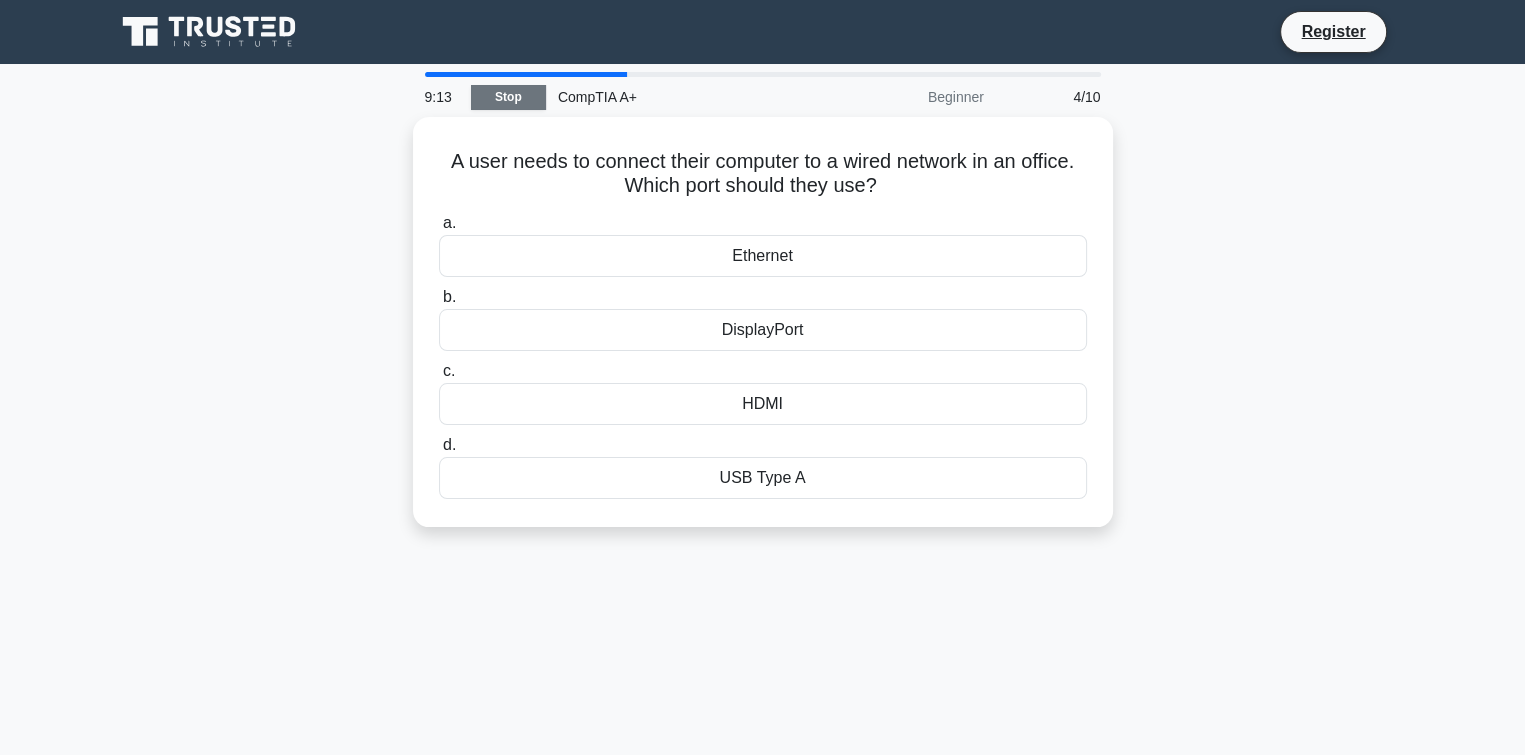 click on "Stop" at bounding box center [508, 97] 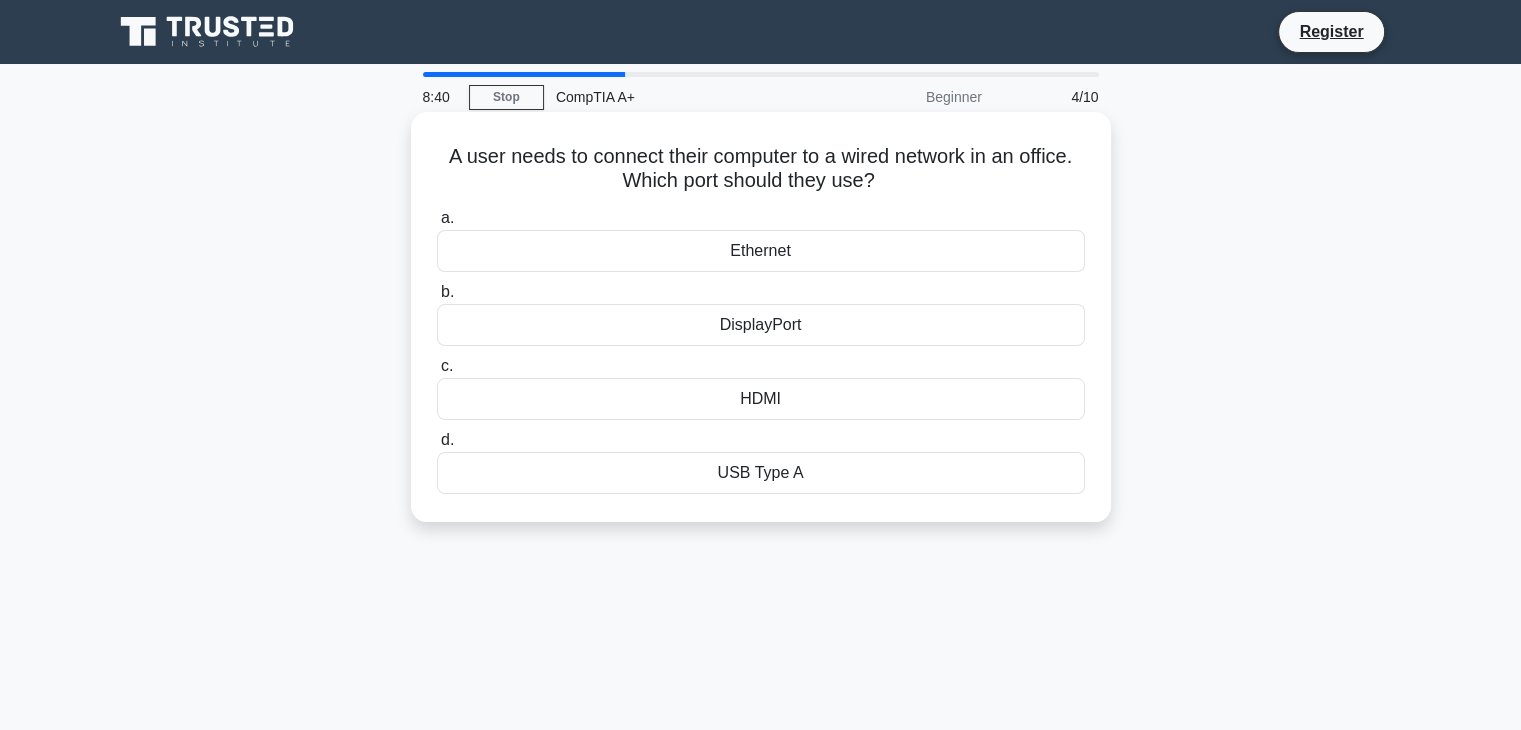 click on "Ethernet" at bounding box center (761, 251) 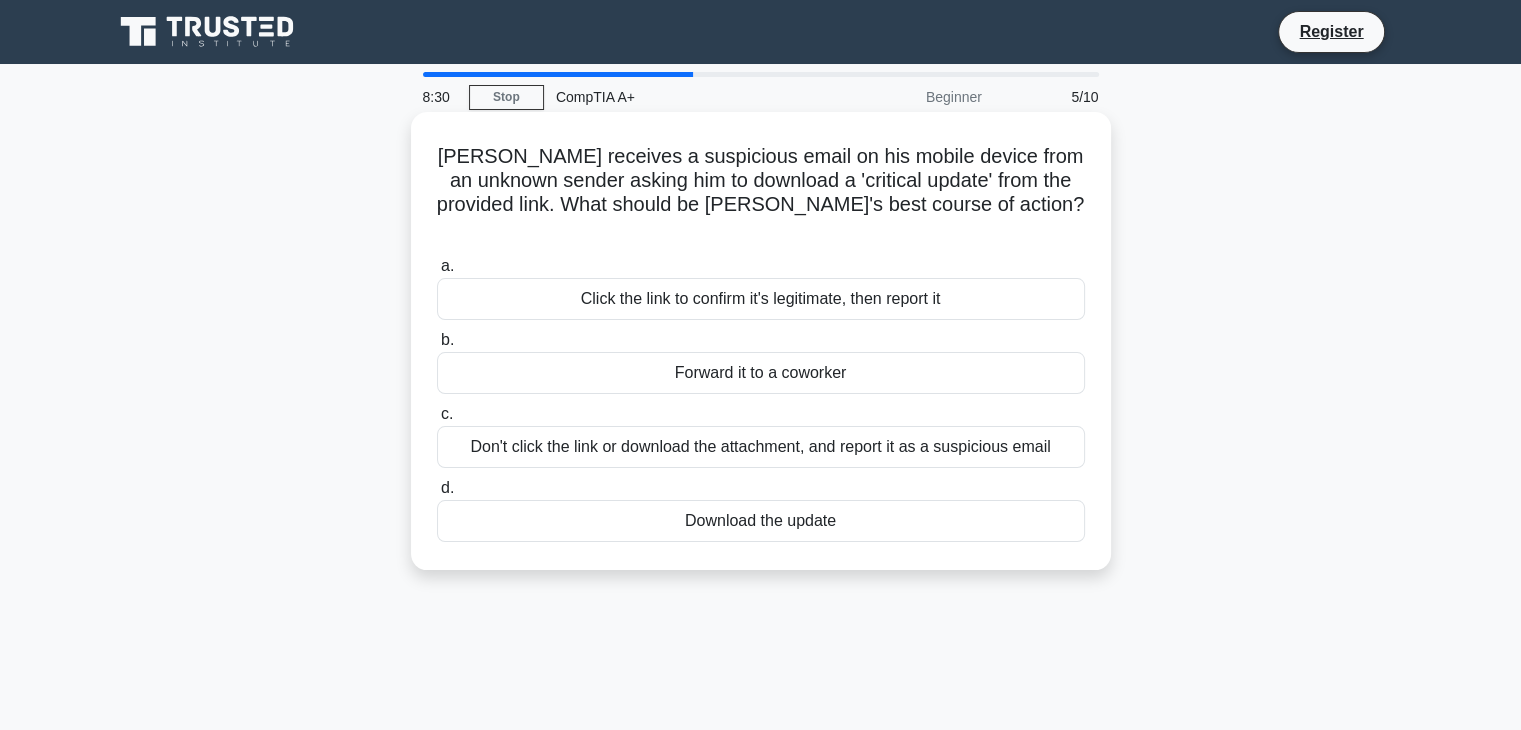 click on "Don't click the link or download the attachment, and report it as a suspicious email" at bounding box center [761, 447] 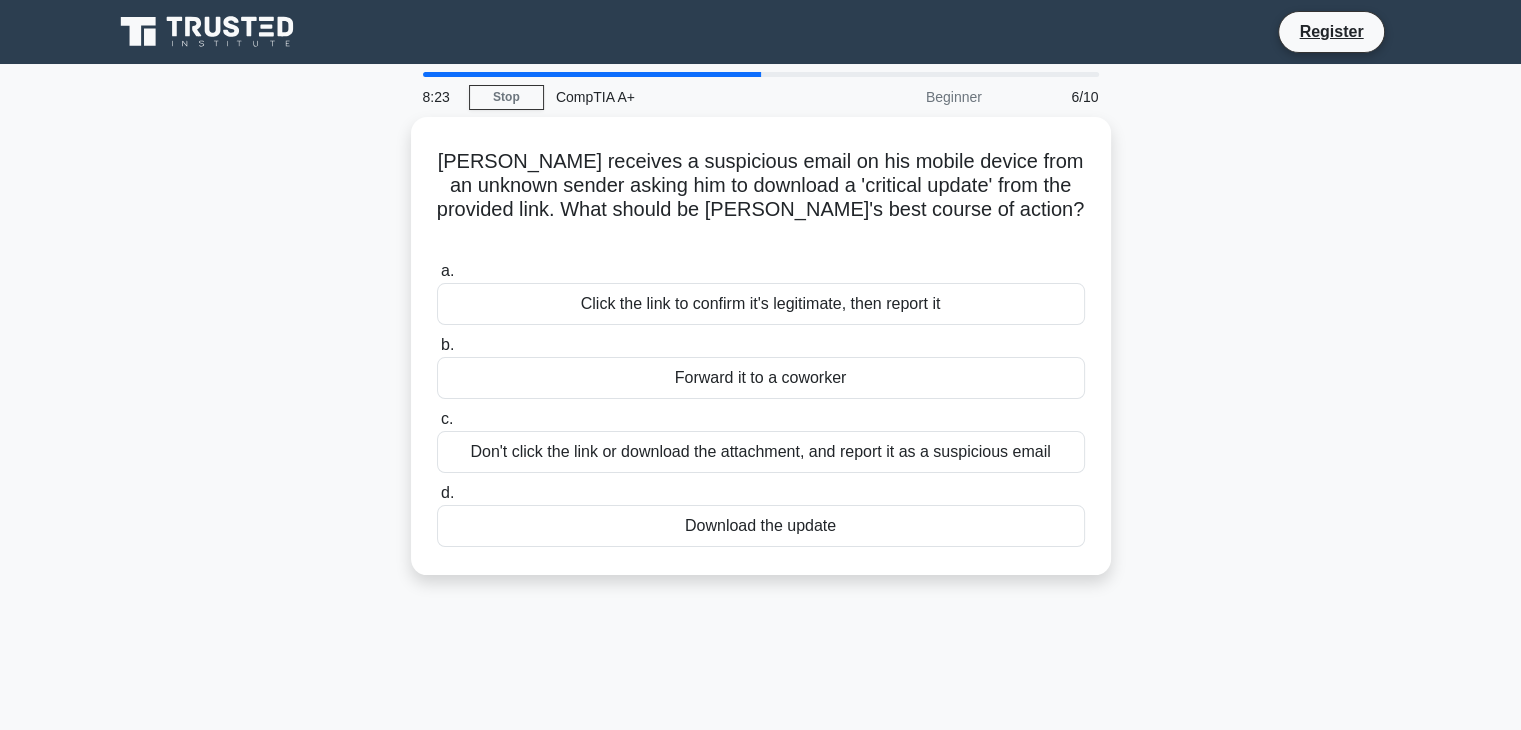 click on "Don't click the link or download the attachment, and report it as a suspicious email" at bounding box center [761, 452] 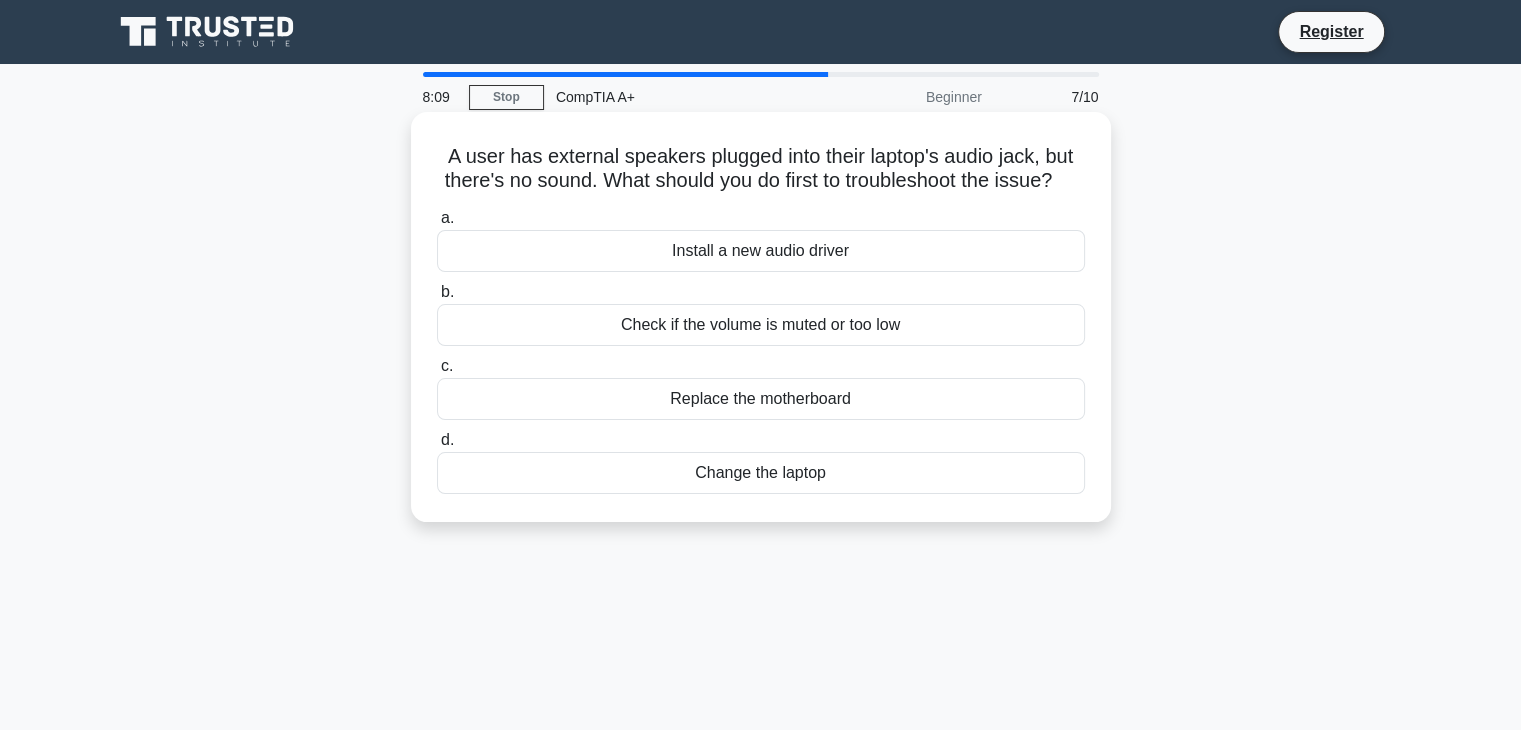 click on "Check if the volume is muted or too low" at bounding box center (761, 325) 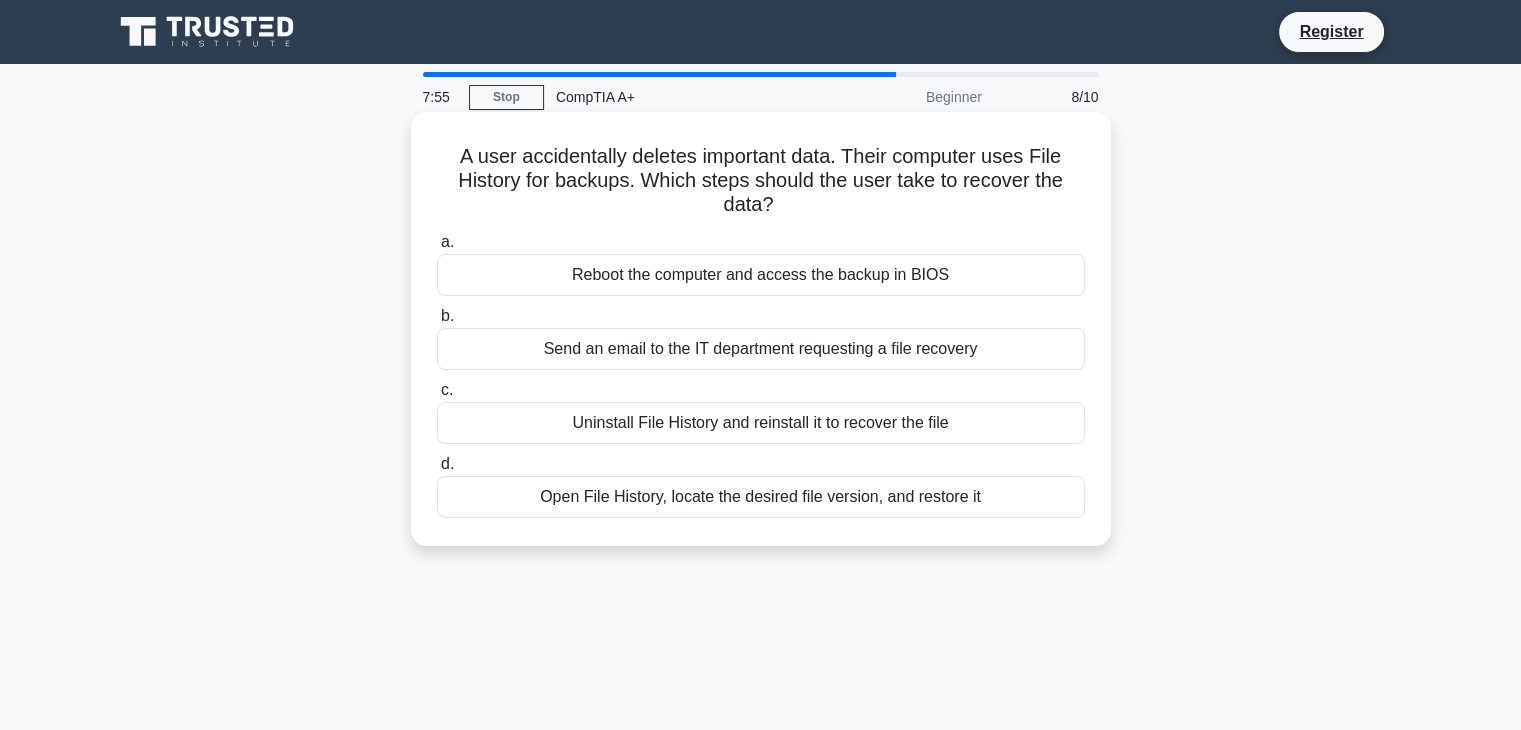click on "Open File History, locate the desired file version, and restore it" at bounding box center [761, 497] 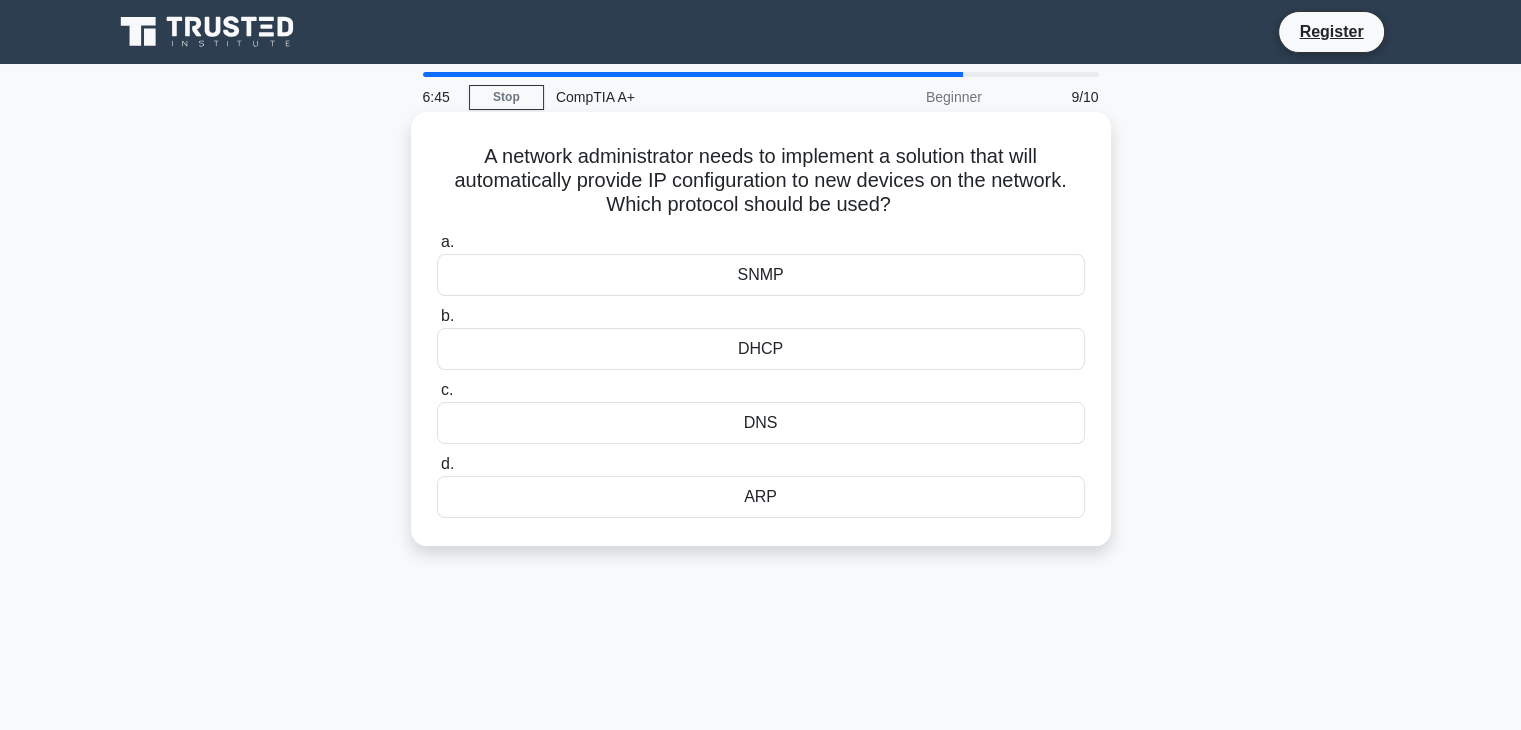click on "DHCP" at bounding box center [761, 349] 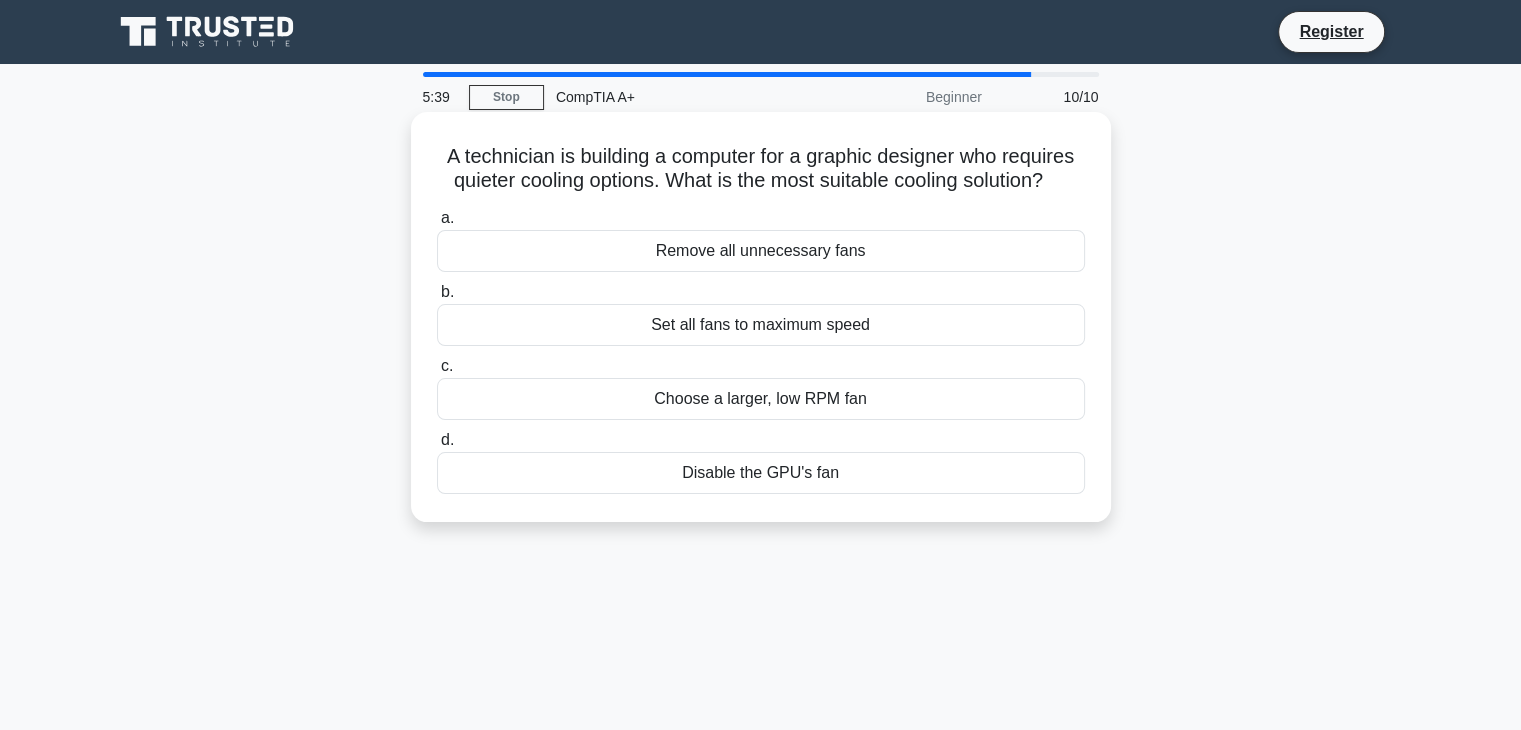 click on "Choose a larger, low RPM fan" at bounding box center (761, 399) 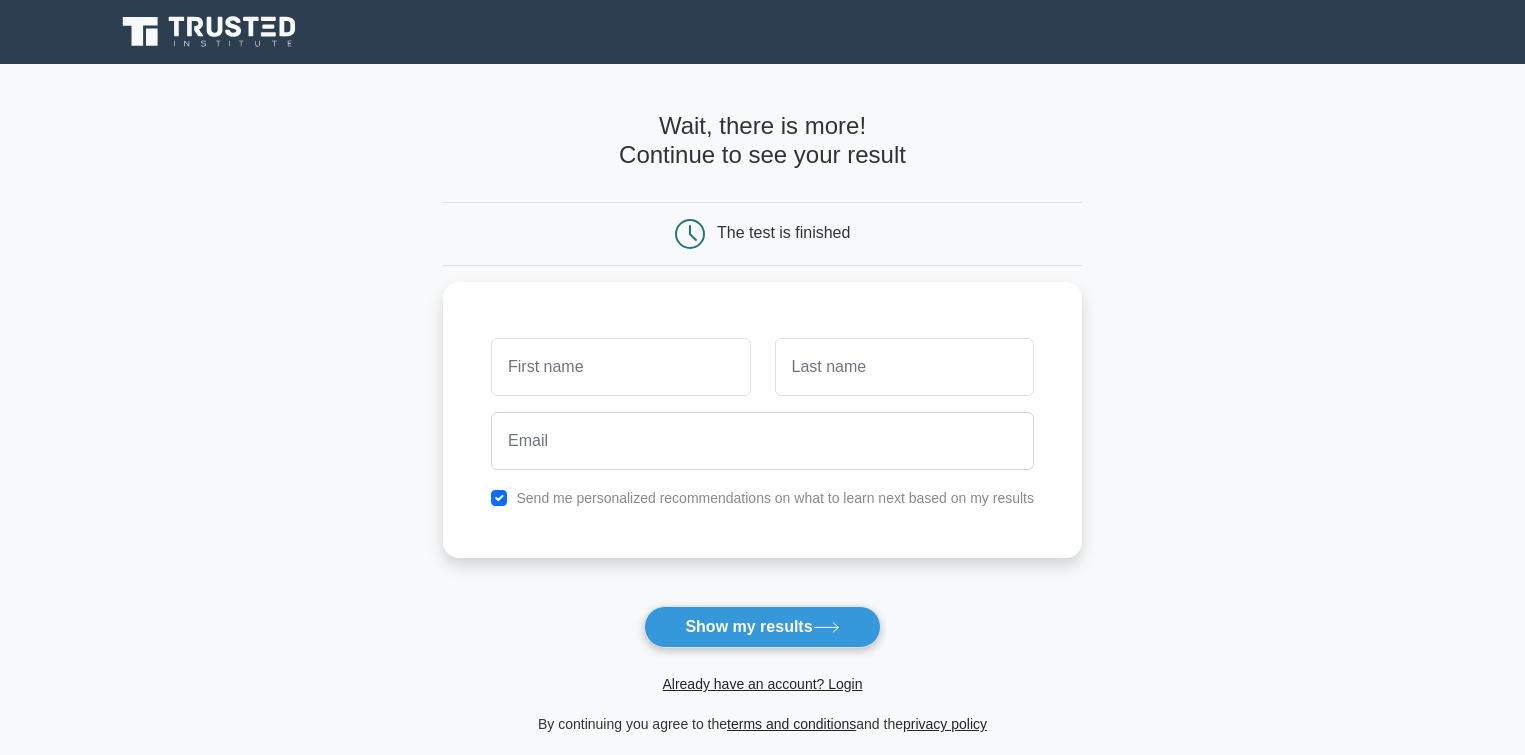 scroll, scrollTop: 0, scrollLeft: 0, axis: both 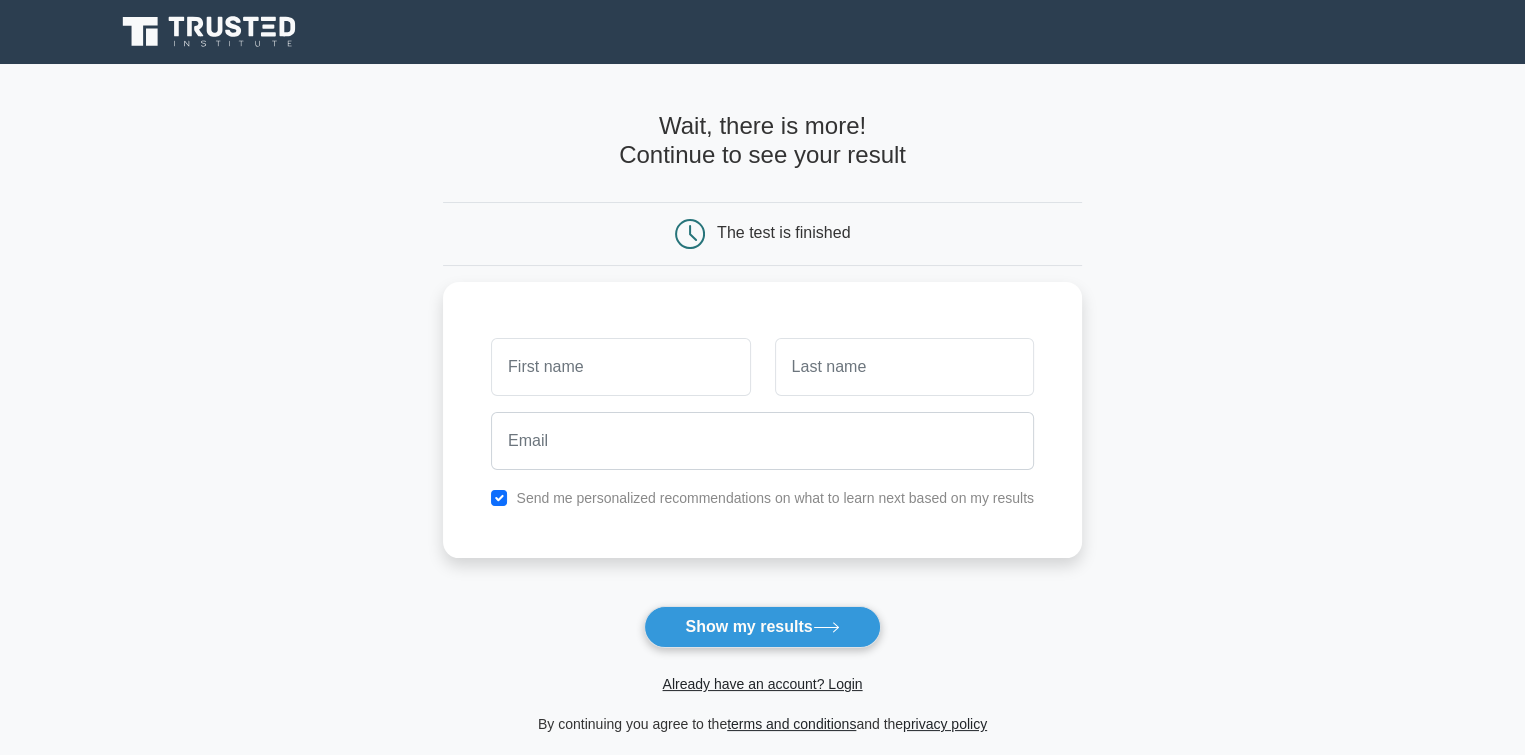 type on "m" 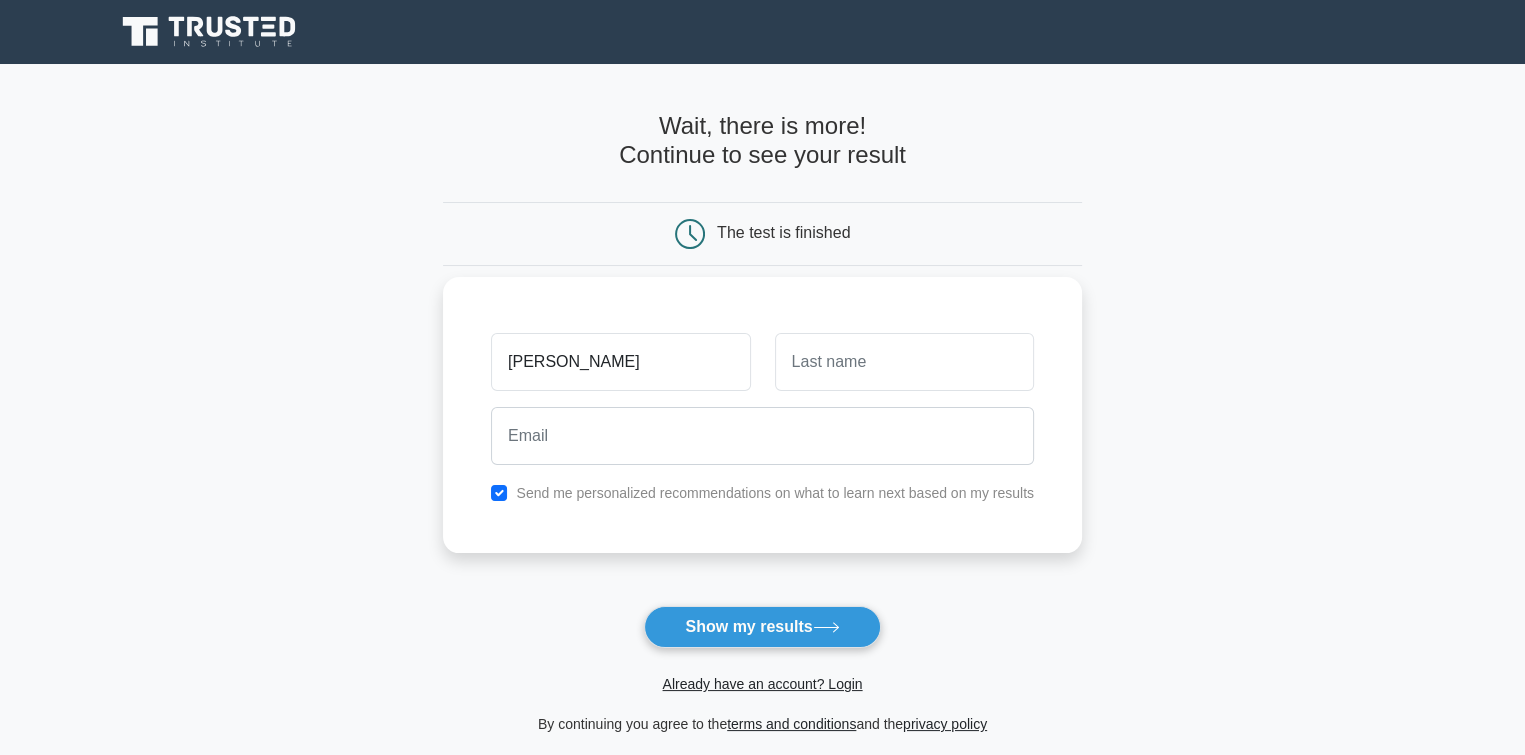 type on "[PERSON_NAME]" 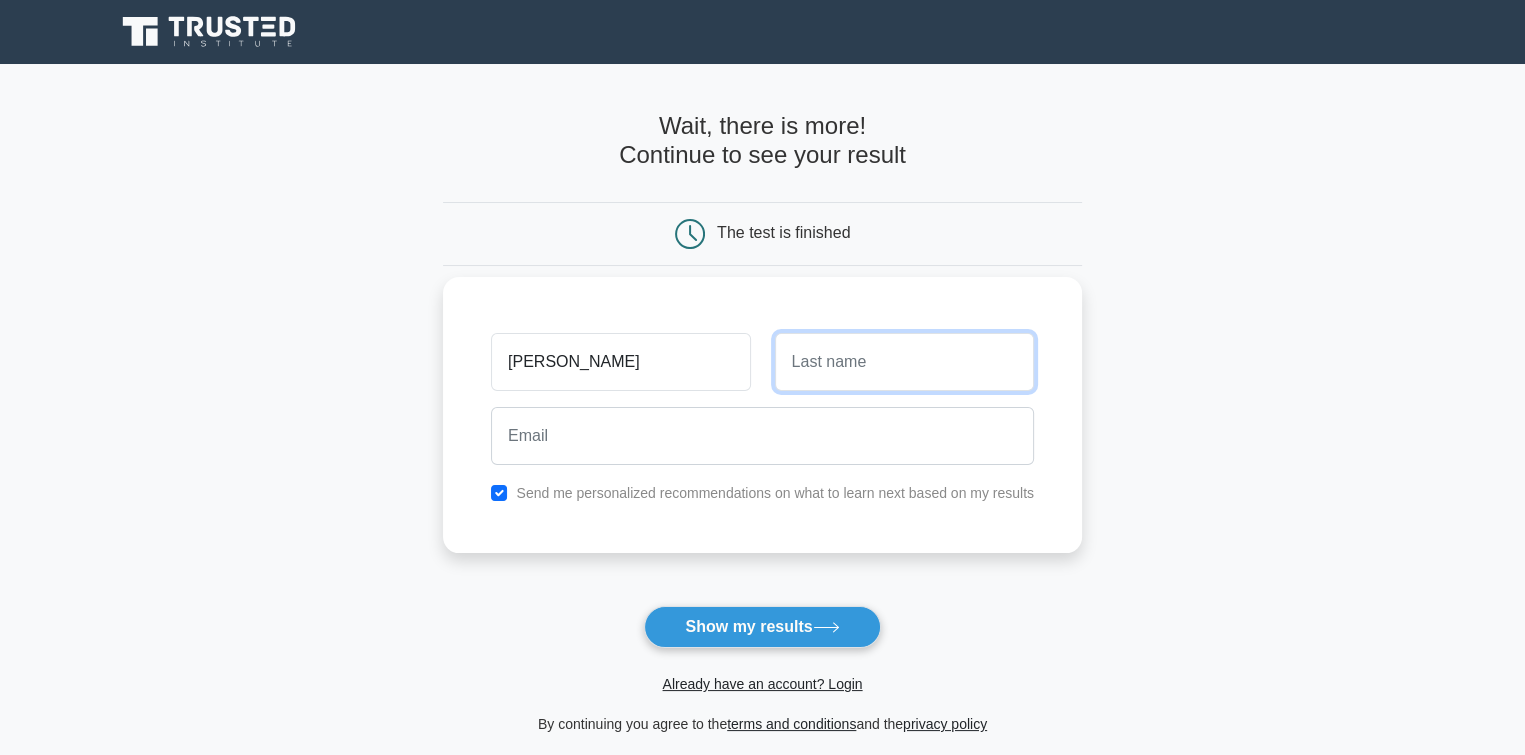 click at bounding box center (904, 362) 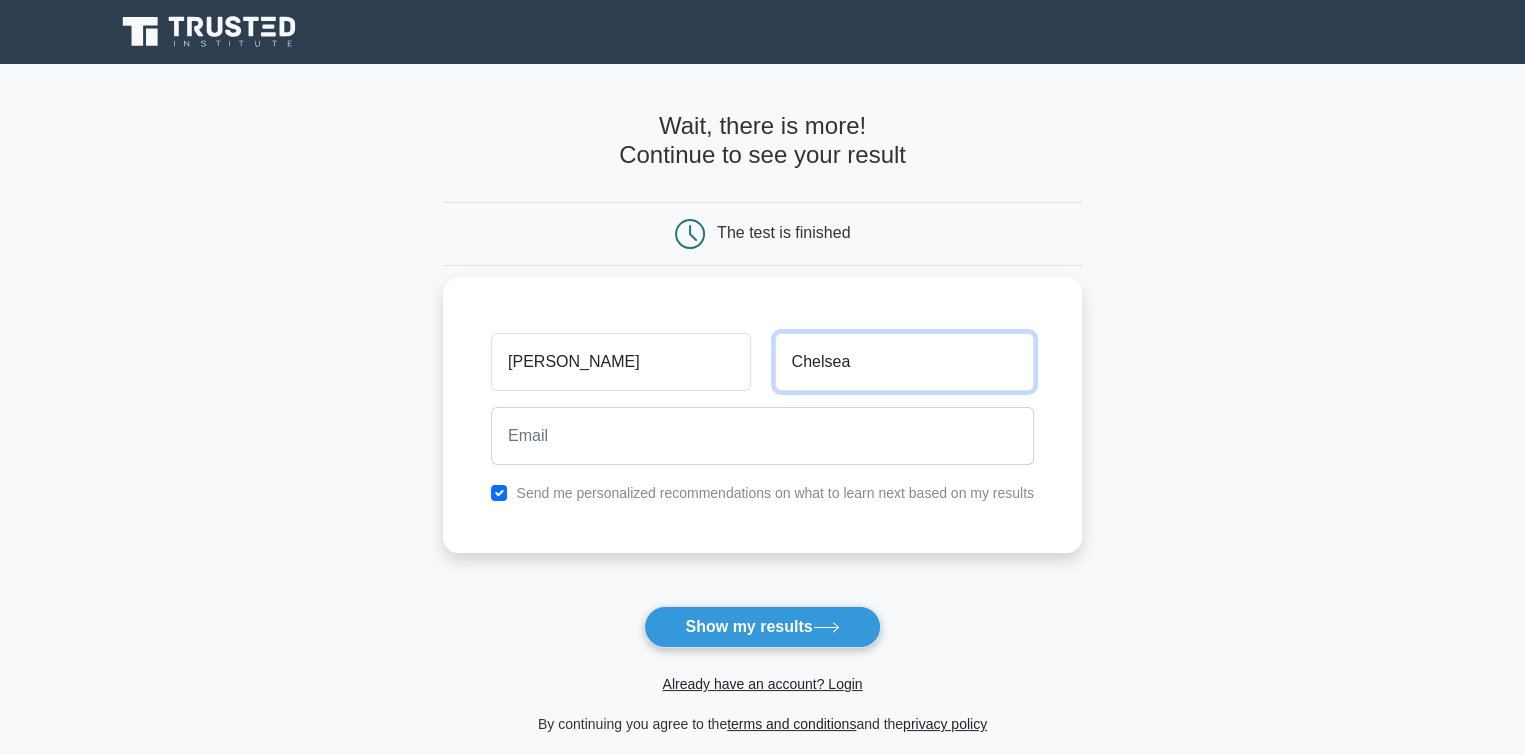 type on "Chelsea" 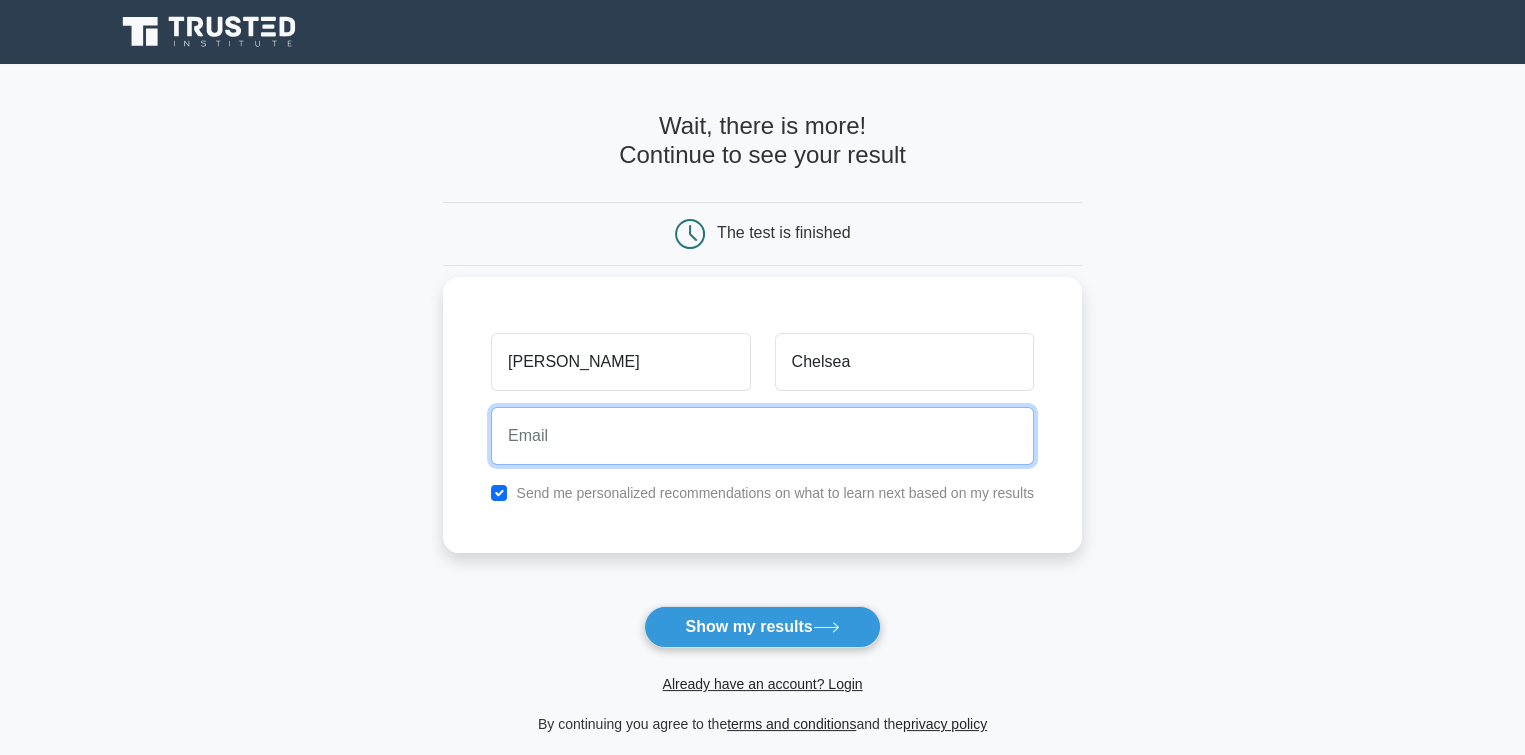 click at bounding box center (762, 436) 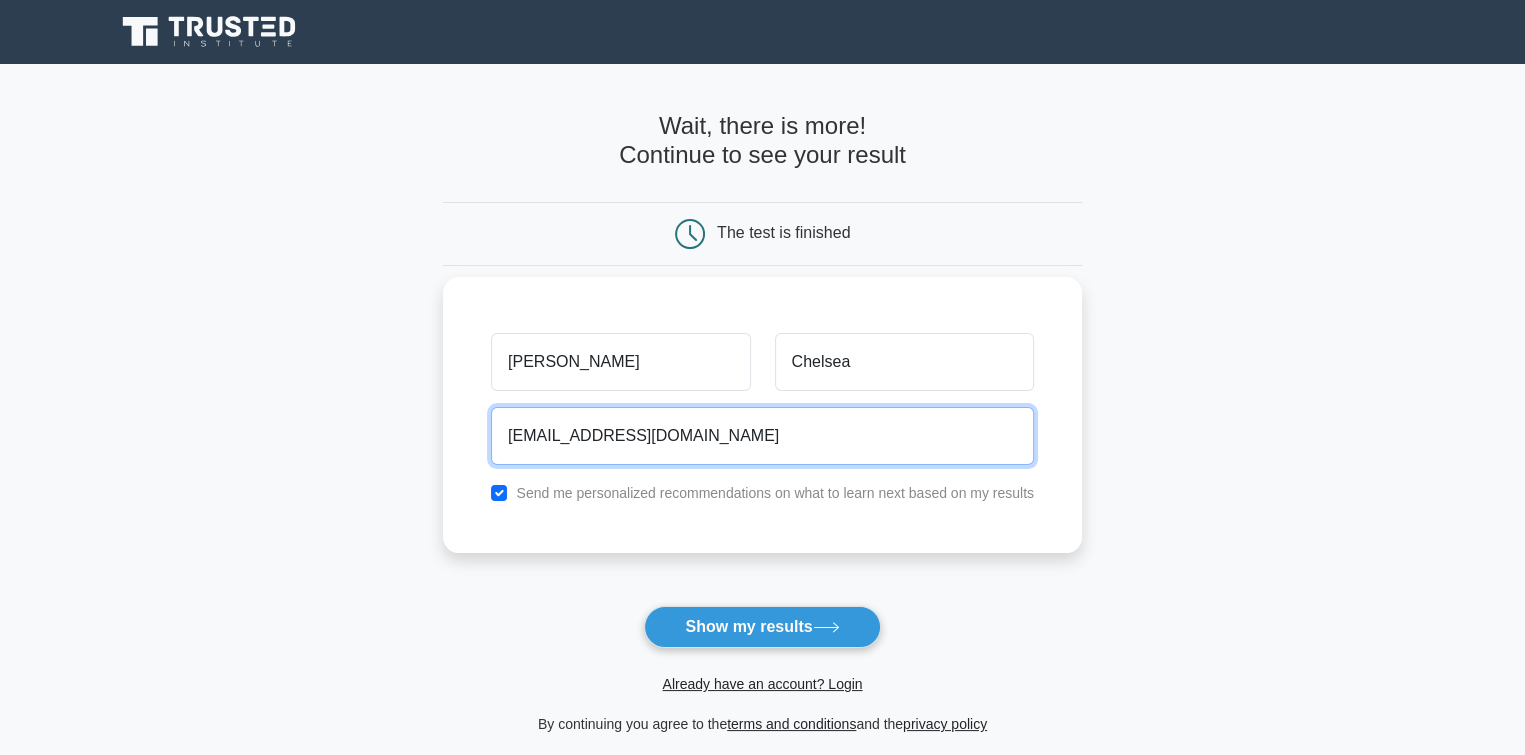 type on "miriampassarellah@gmail.com" 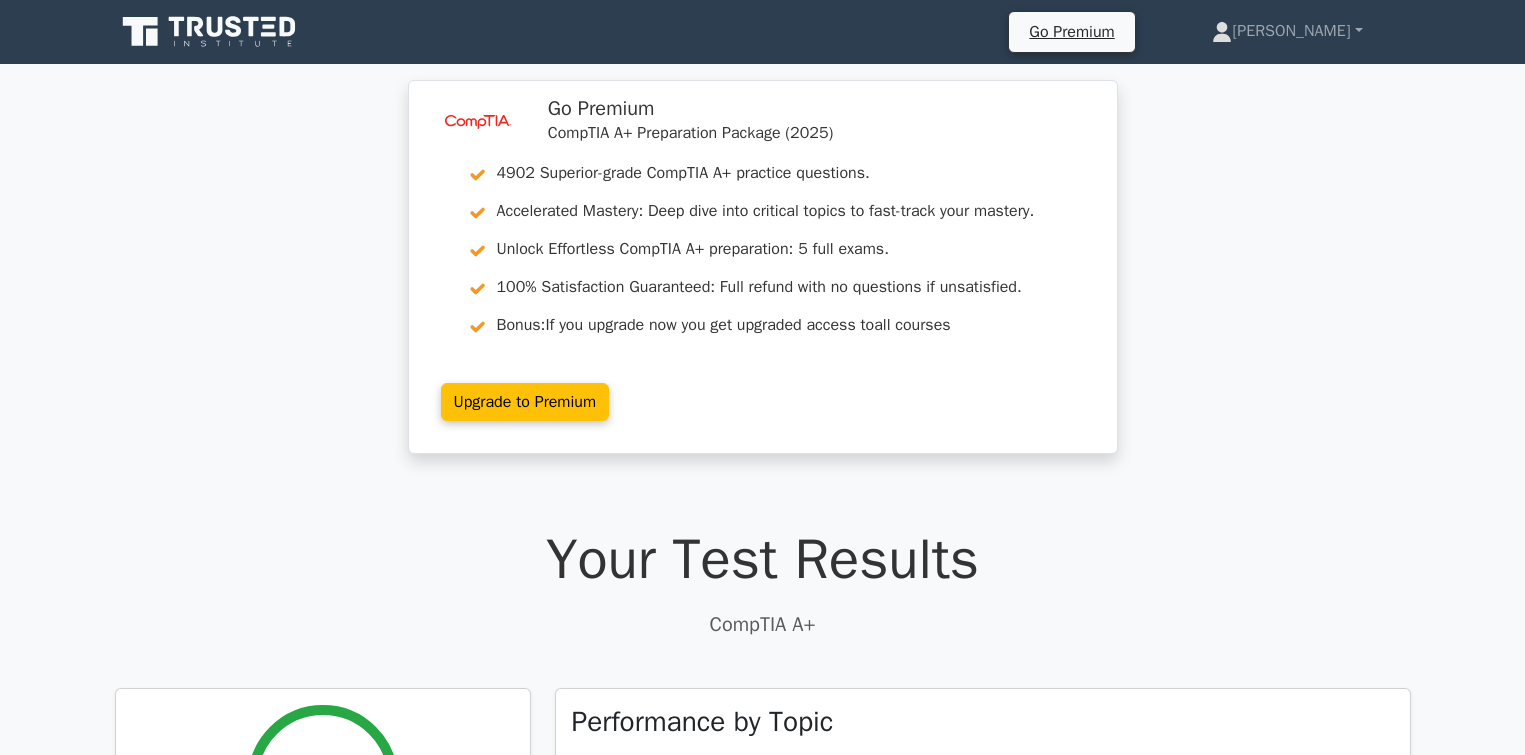 scroll, scrollTop: 0, scrollLeft: 0, axis: both 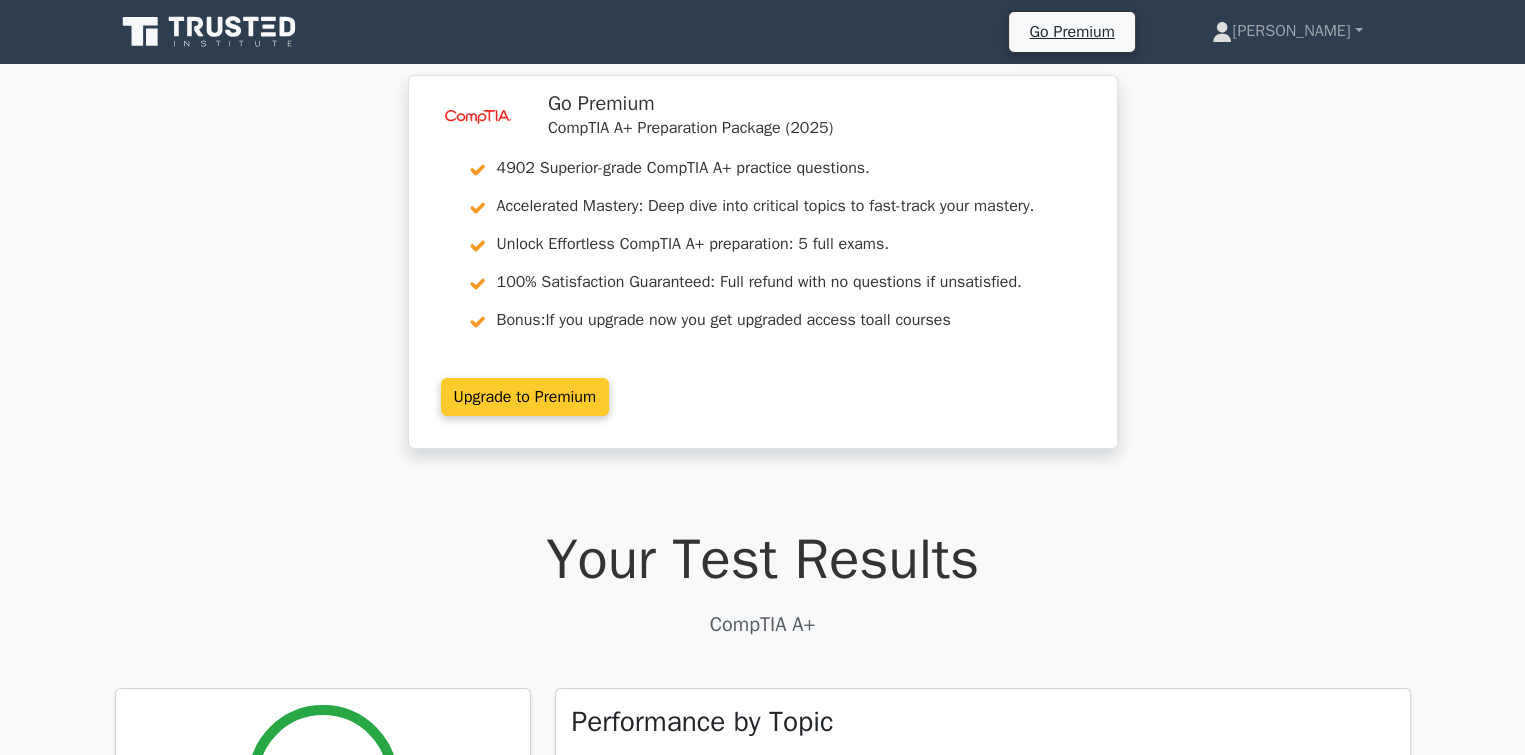 click on "Upgrade to Premium" at bounding box center [525, 397] 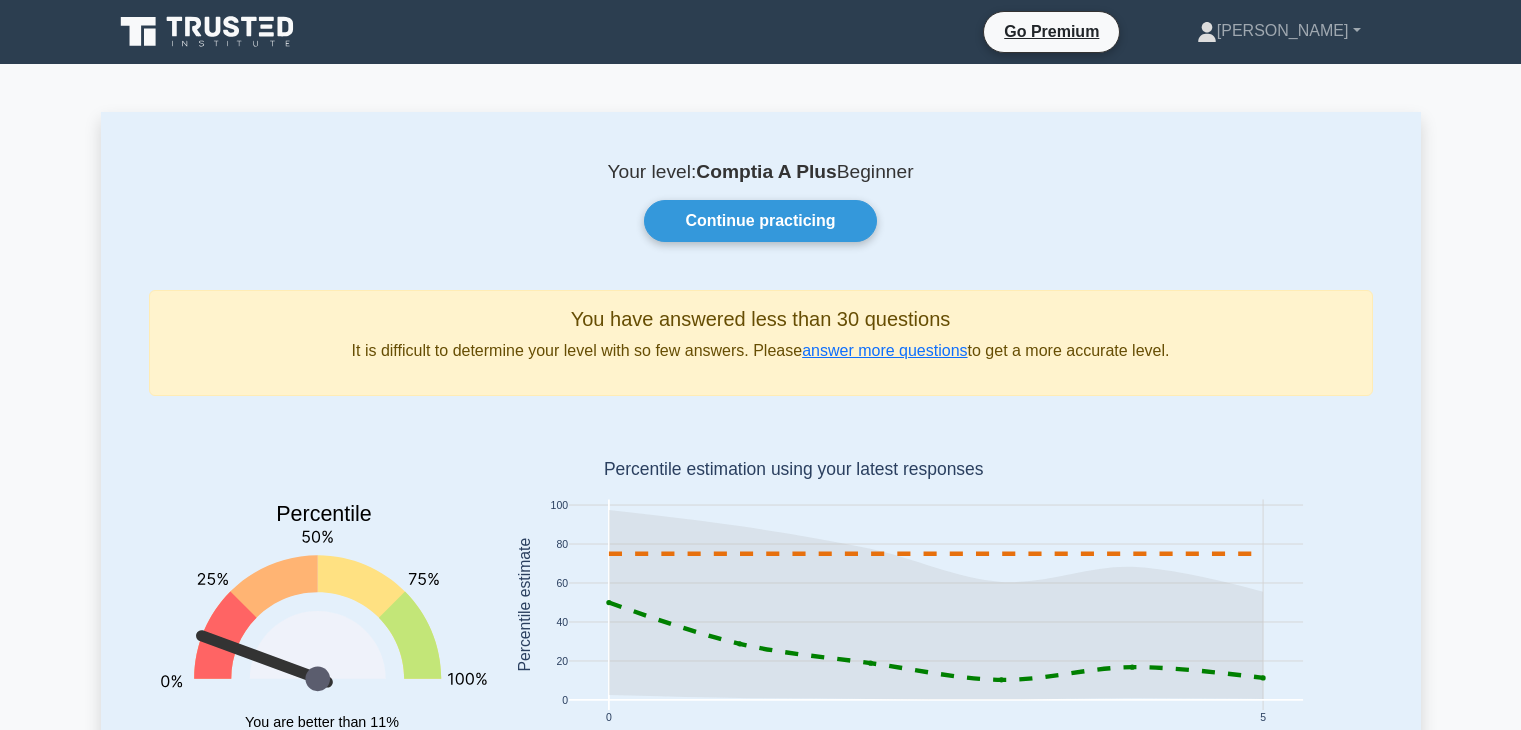 scroll, scrollTop: 0, scrollLeft: 0, axis: both 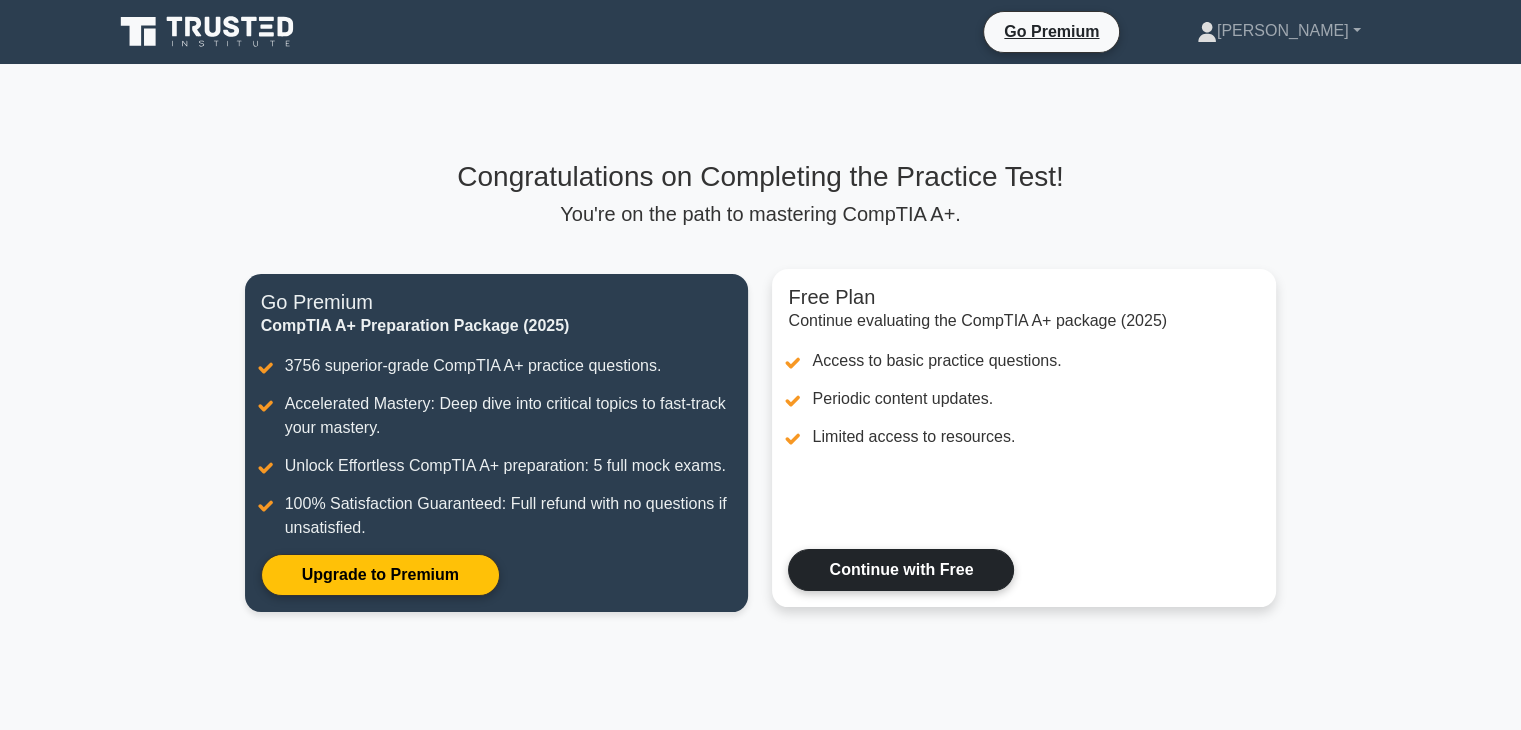 click on "Continue with Free" at bounding box center (901, 570) 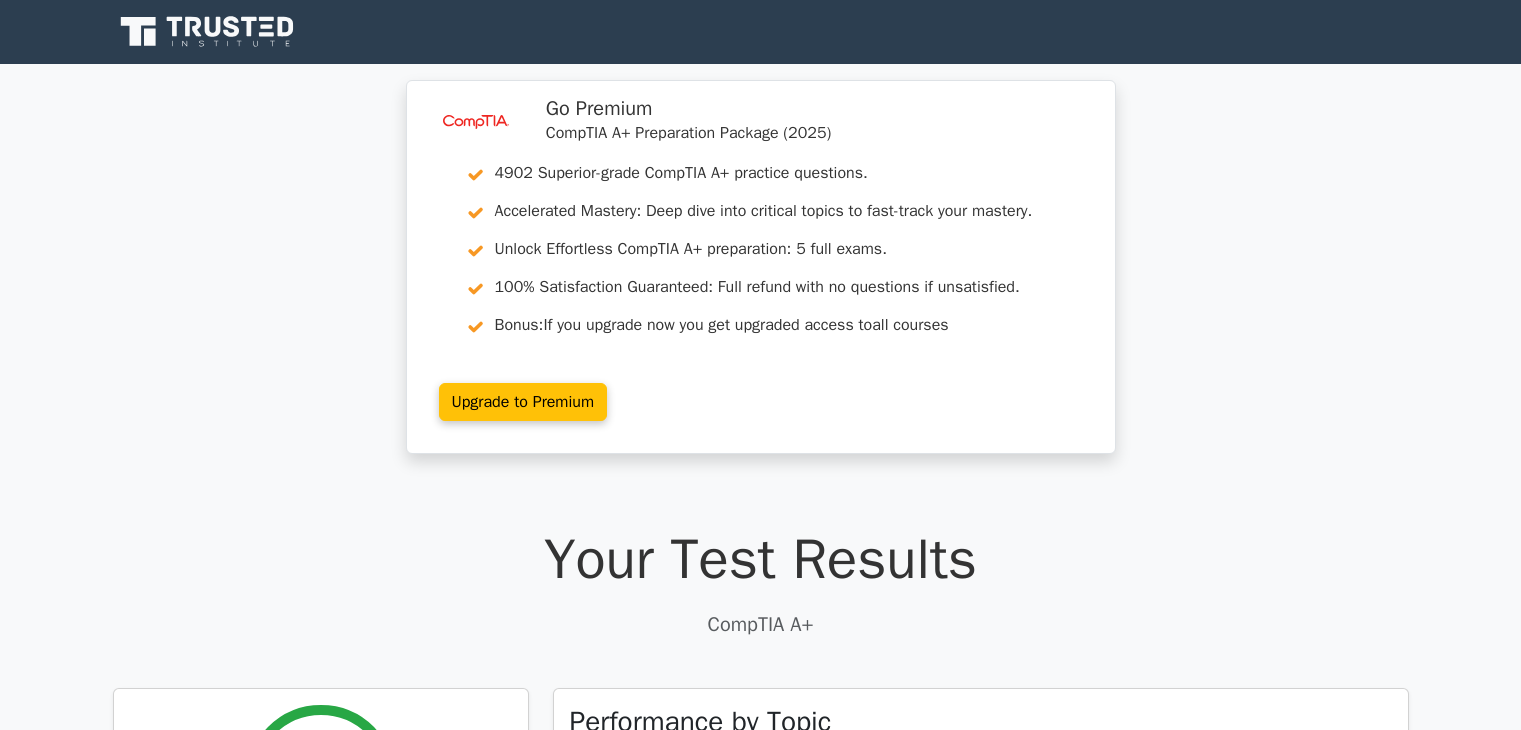 scroll, scrollTop: 0, scrollLeft: 0, axis: both 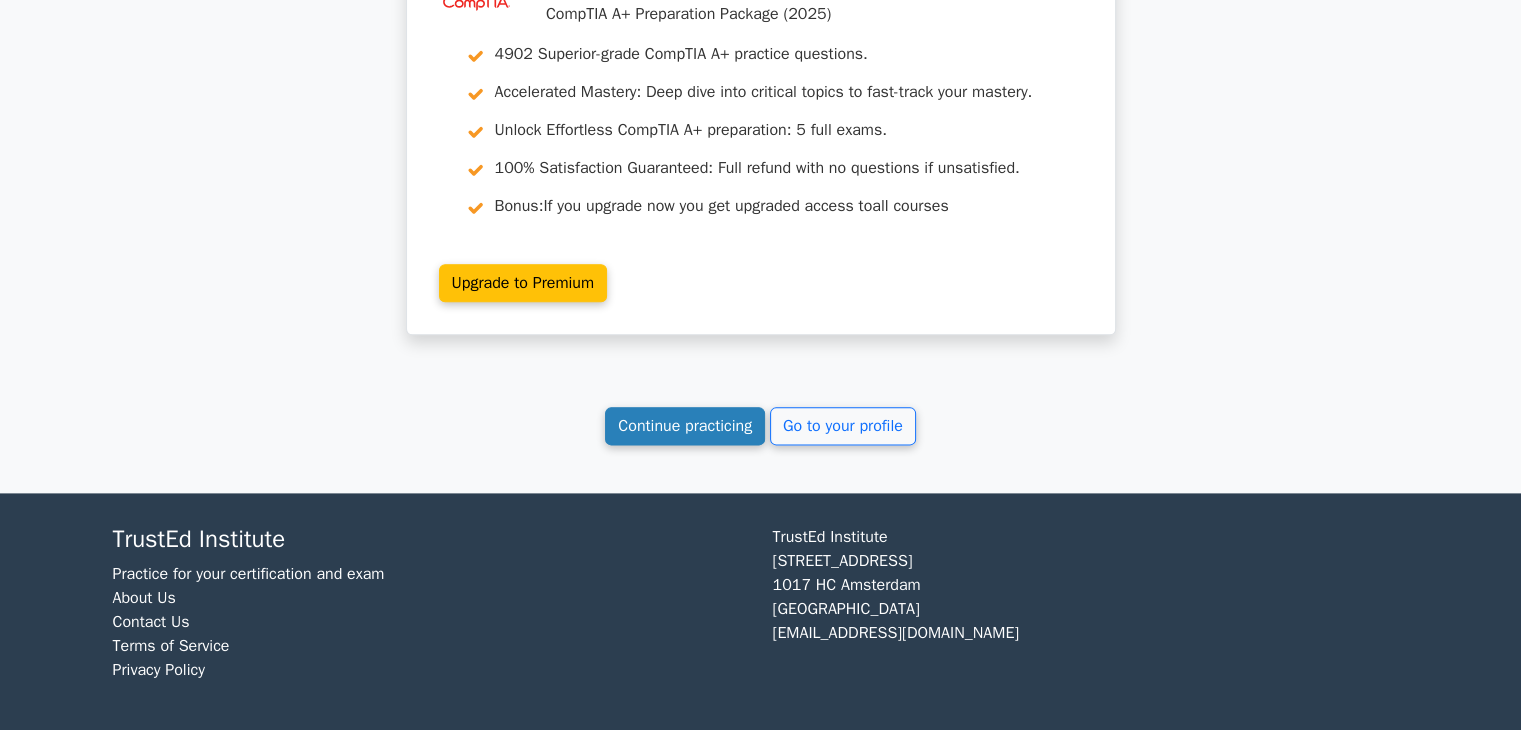 click on "Continue practicing" at bounding box center (685, 426) 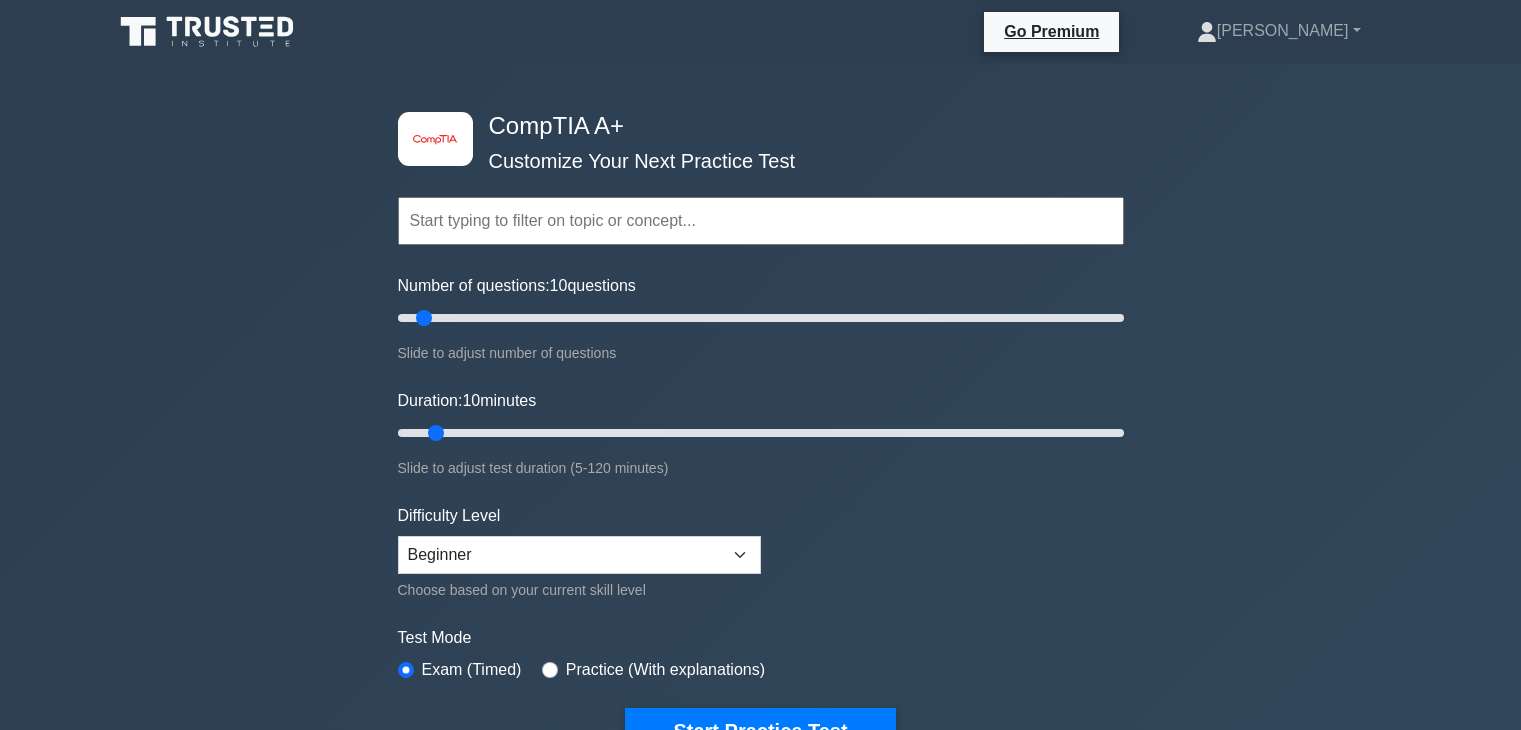 scroll, scrollTop: 0, scrollLeft: 0, axis: both 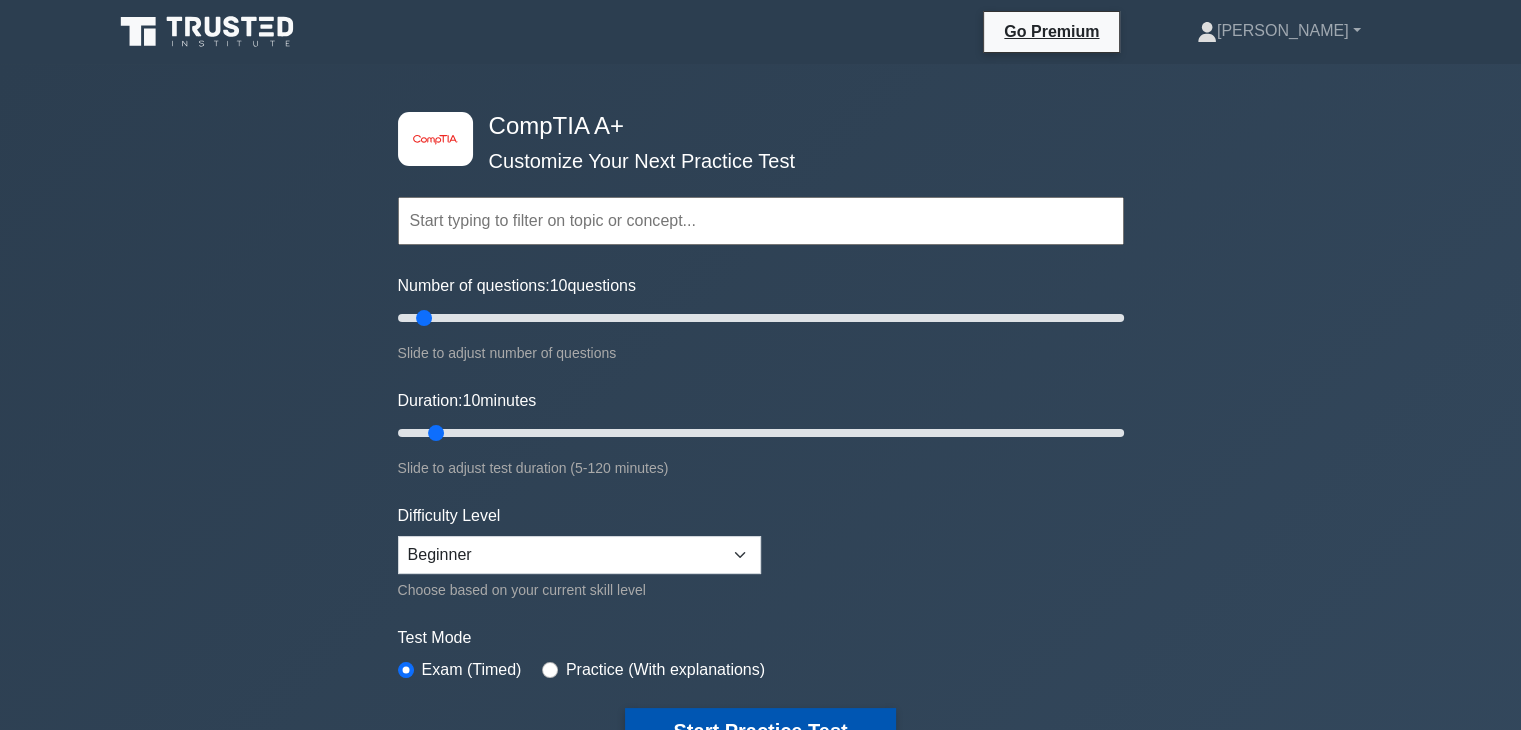 click on "Start Practice Test" at bounding box center (760, 731) 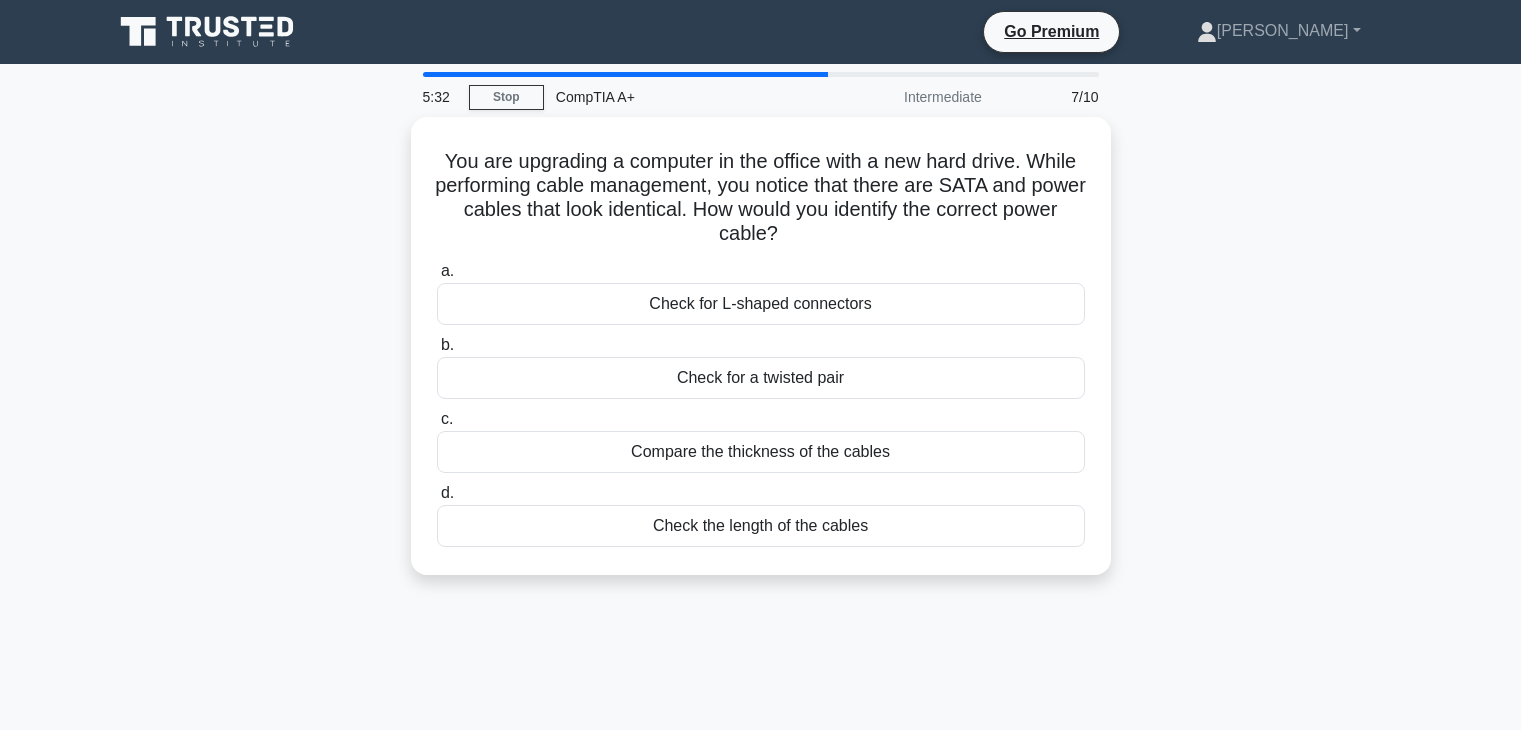 scroll, scrollTop: 0, scrollLeft: 0, axis: both 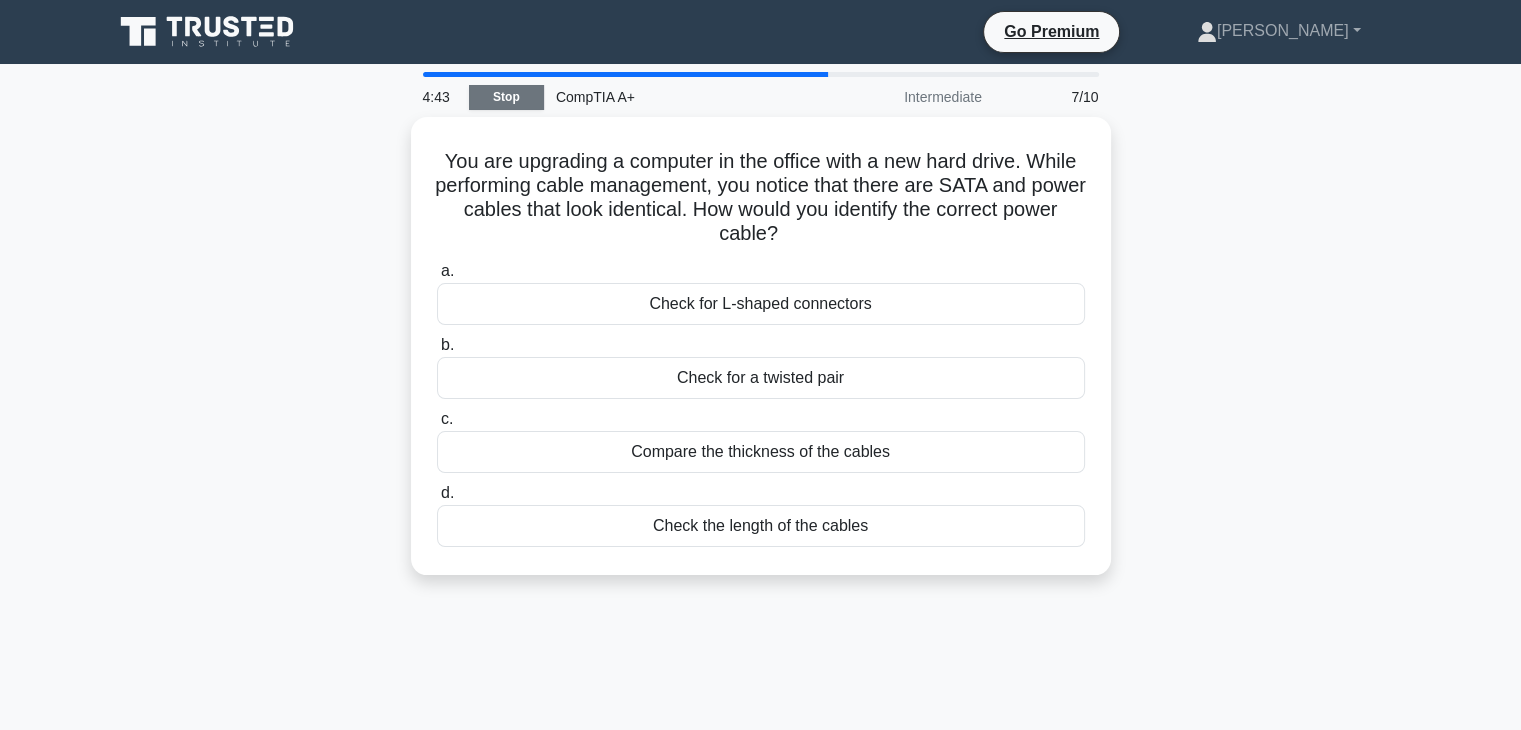 click on "Stop" at bounding box center [506, 97] 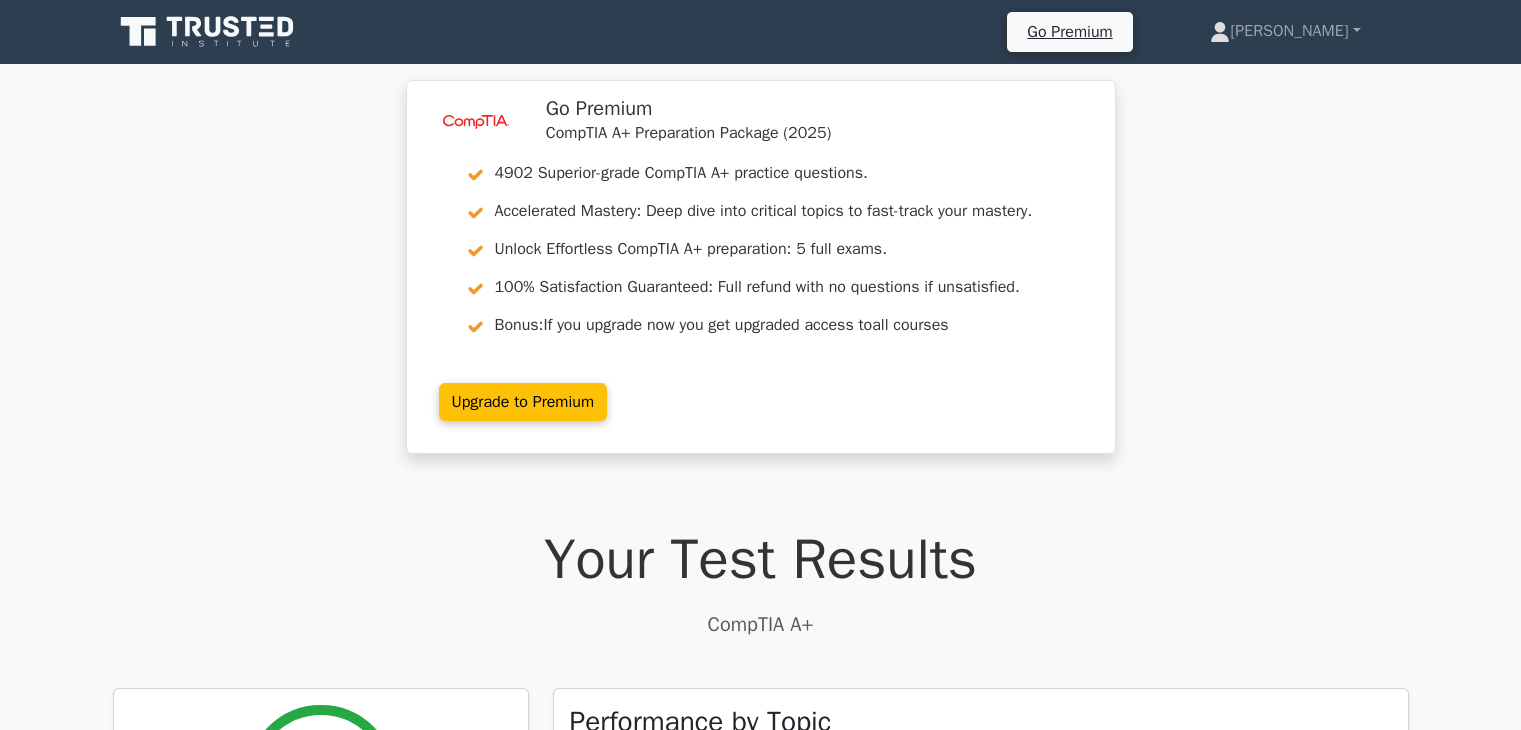 scroll, scrollTop: 0, scrollLeft: 0, axis: both 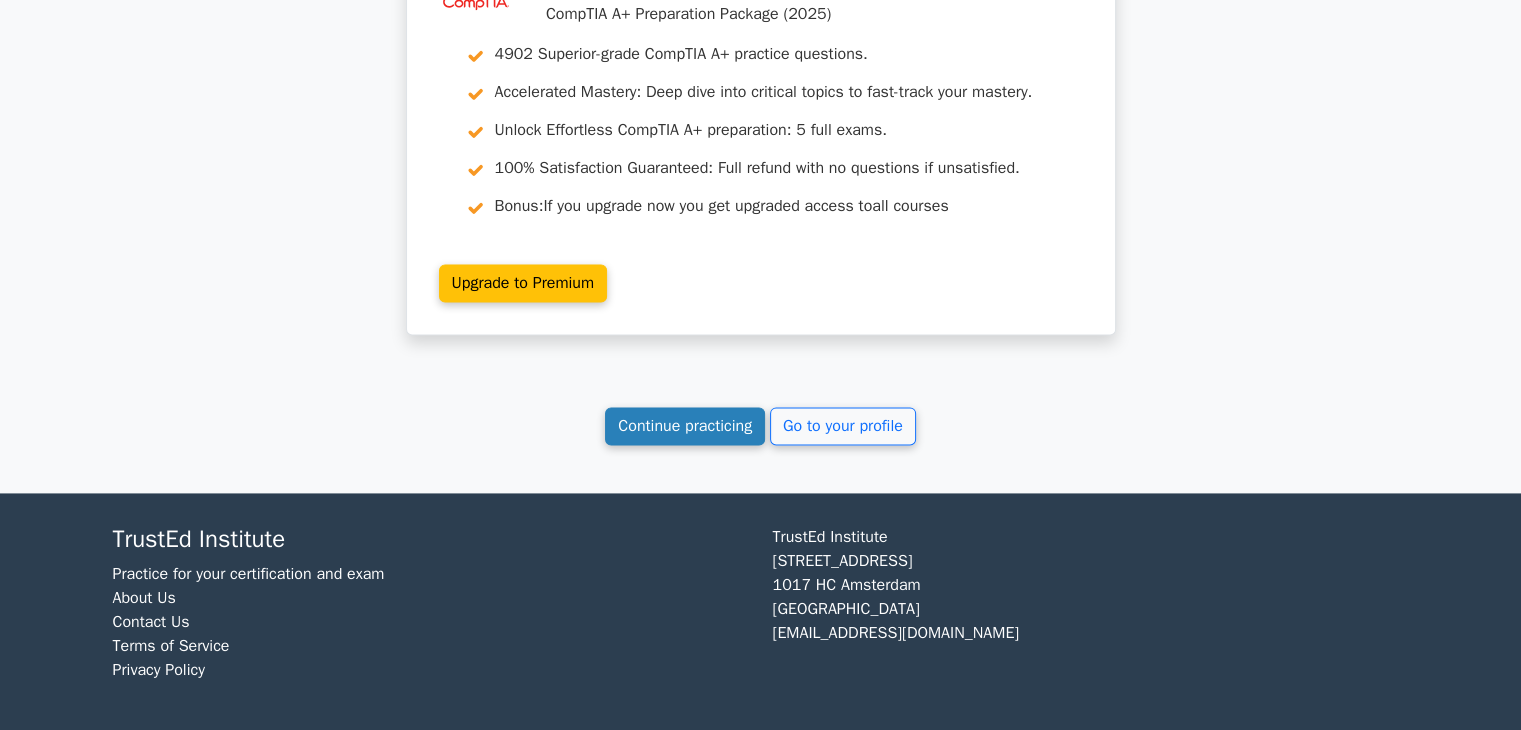 click on "Continue practicing" at bounding box center [685, 426] 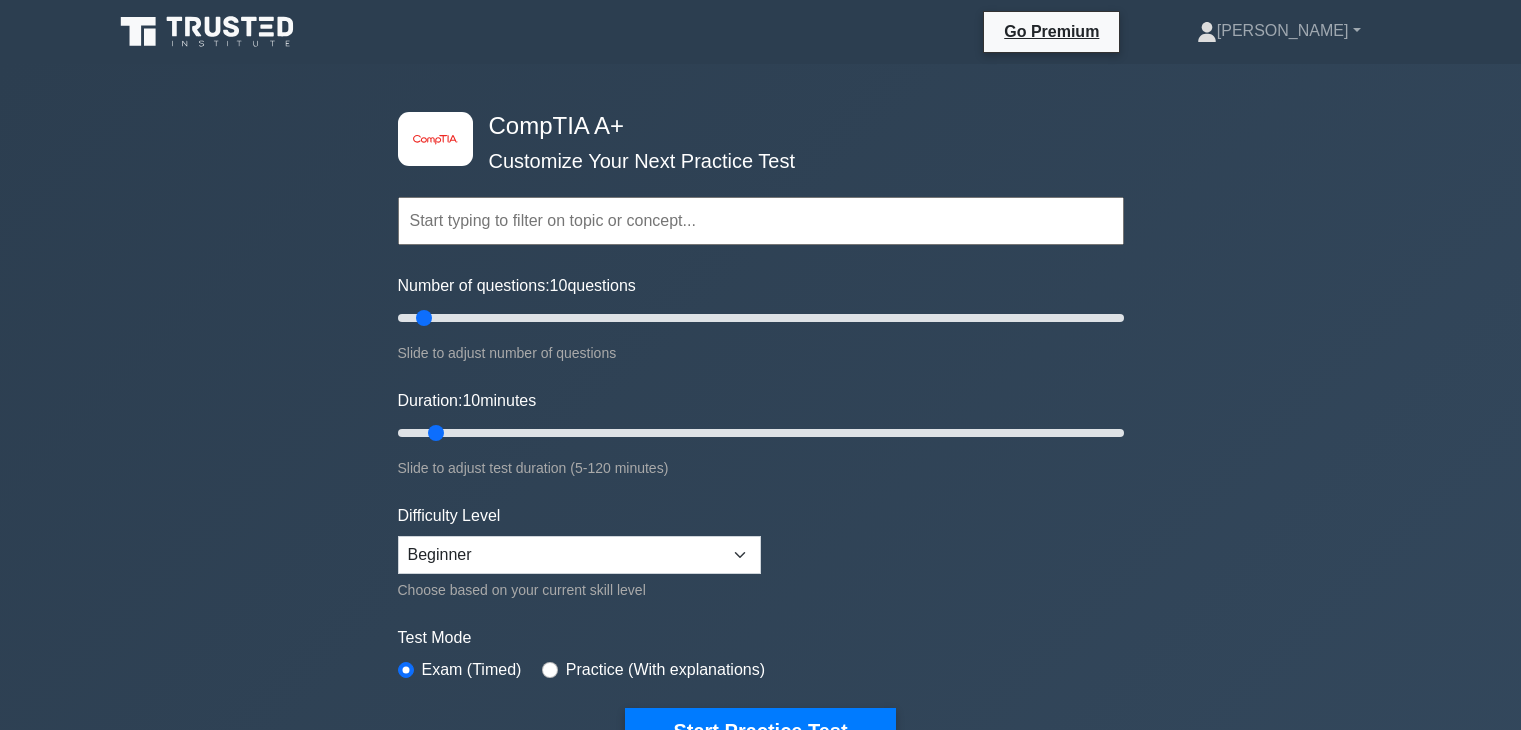 scroll, scrollTop: 0, scrollLeft: 0, axis: both 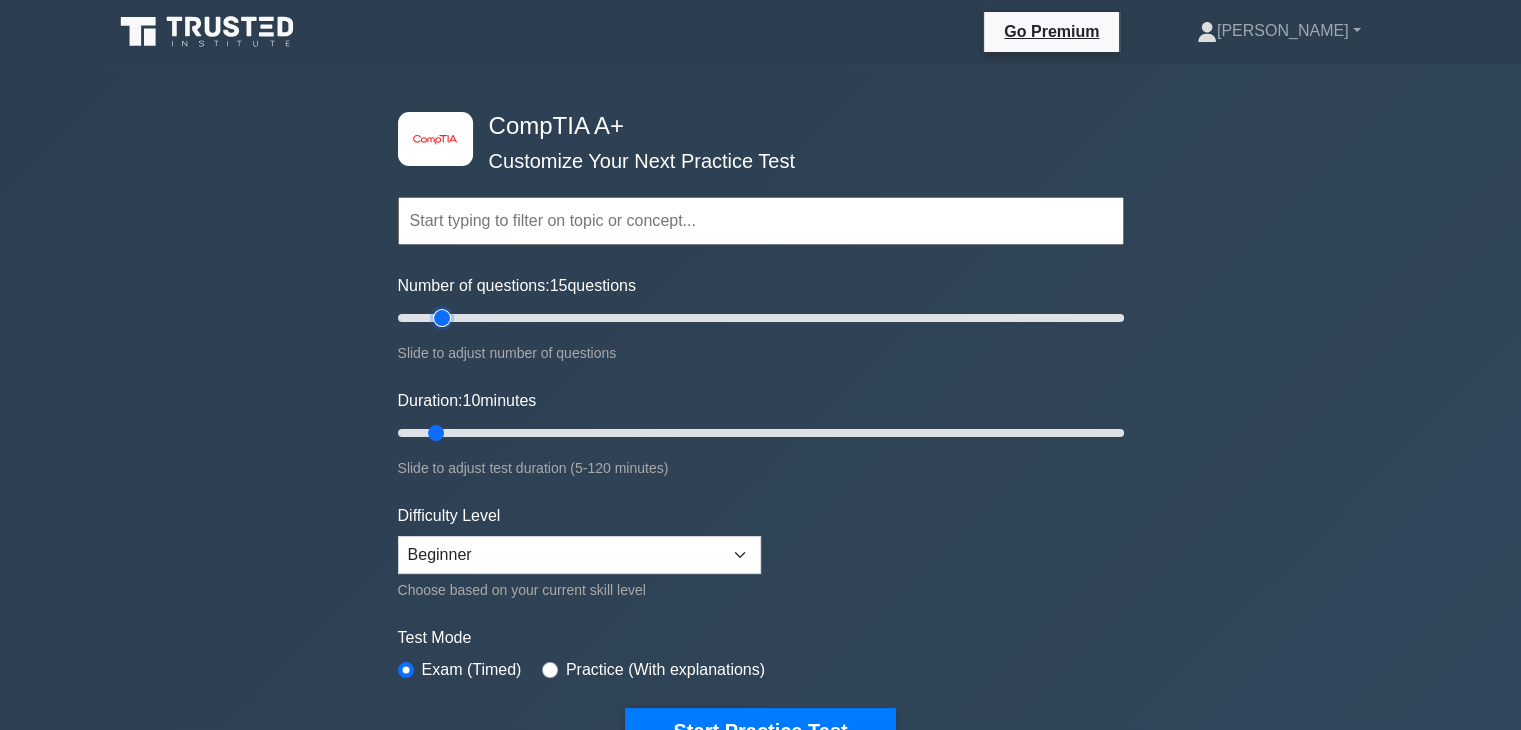 click on "Number of questions:  15  questions" at bounding box center (761, 318) 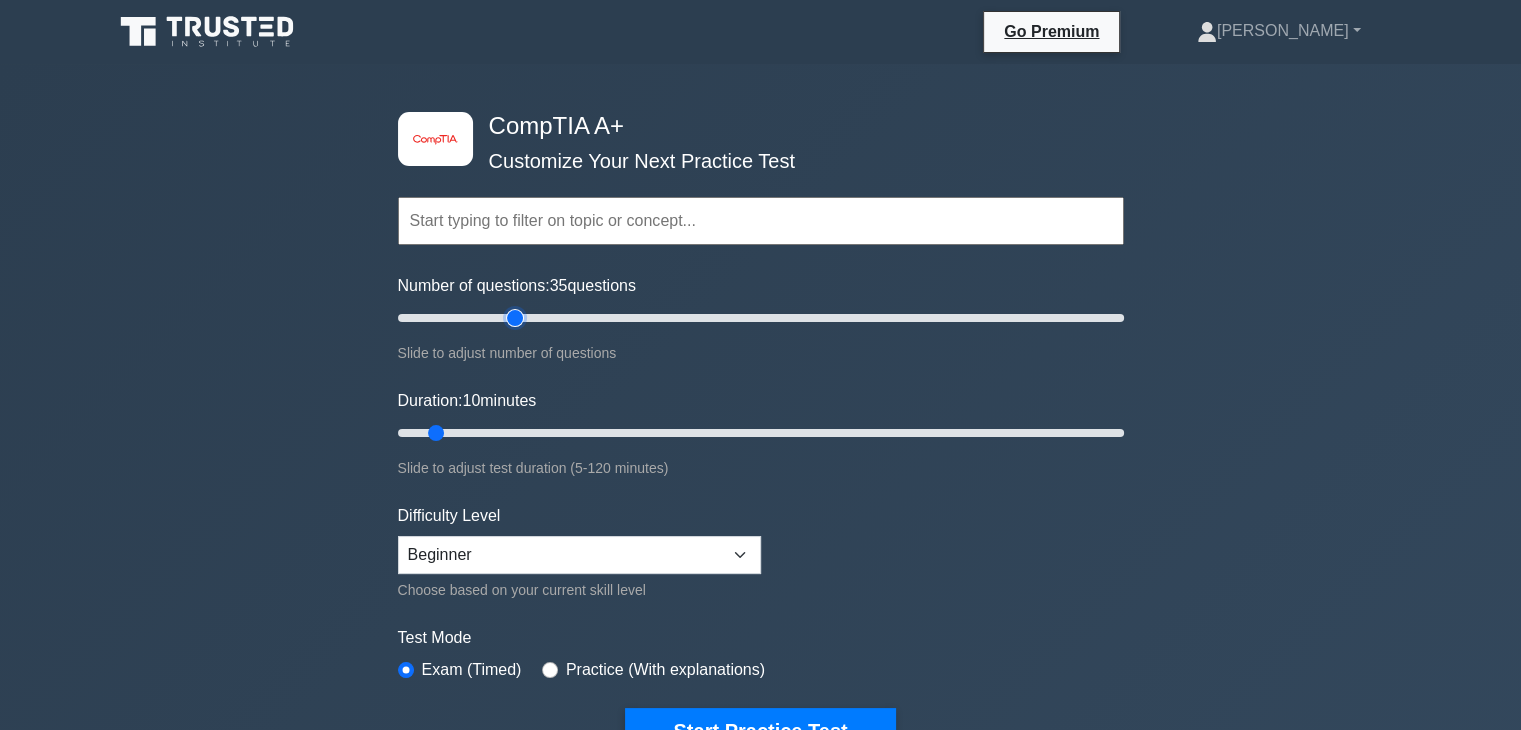type on "35" 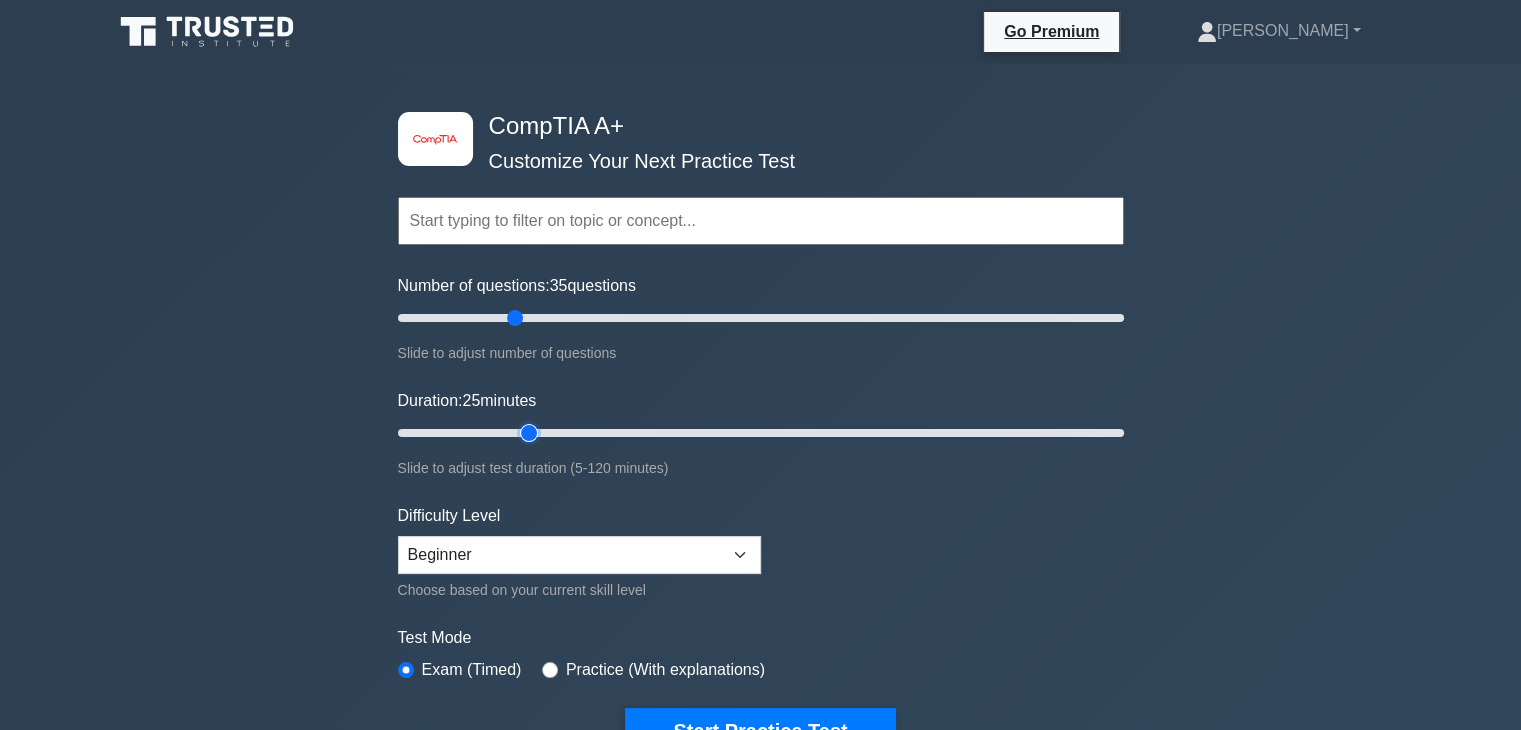 click on "Duration:  25  minutes" at bounding box center (761, 433) 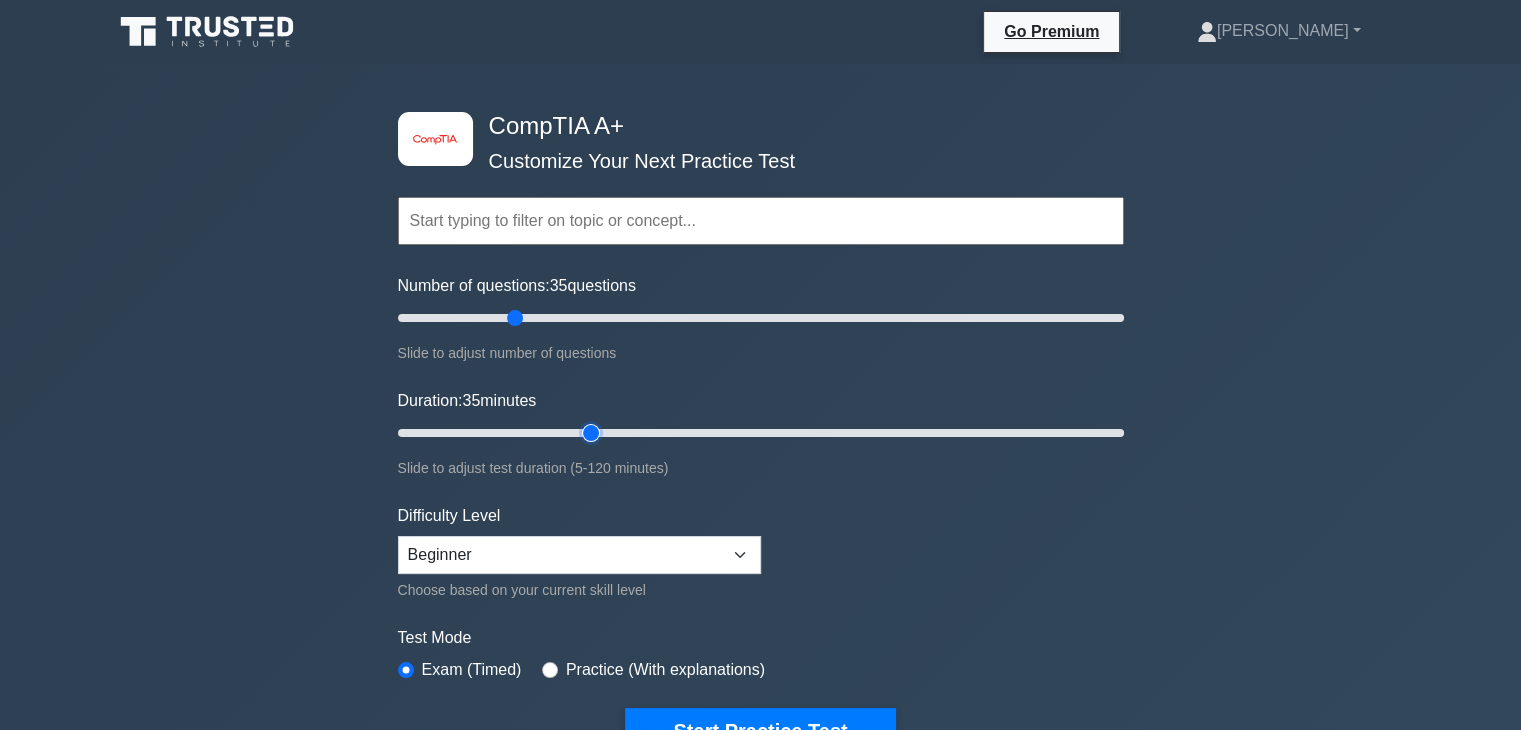 click on "Duration:  35  minutes" at bounding box center [761, 433] 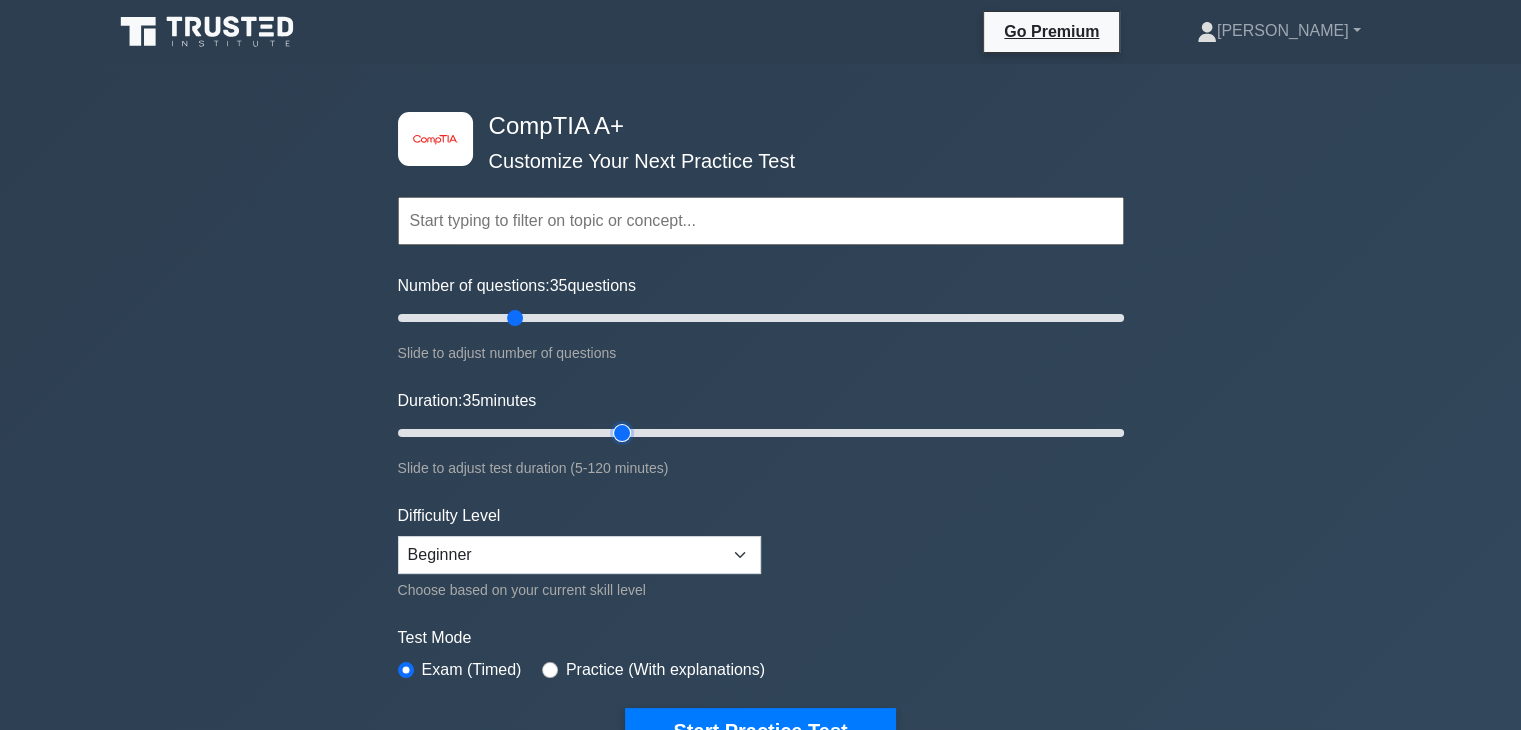 click on "Duration:  35  minutes" at bounding box center [761, 433] 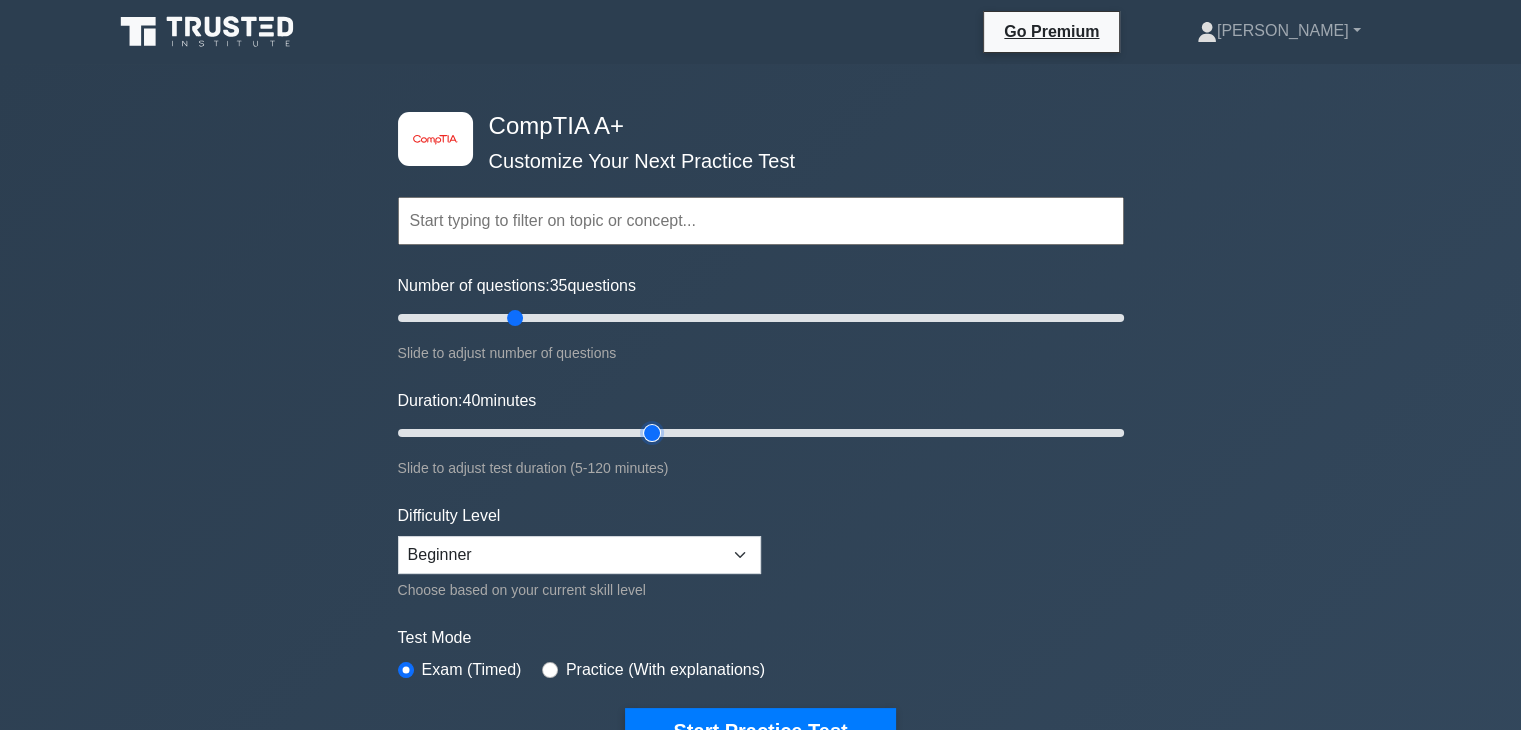 type on "45" 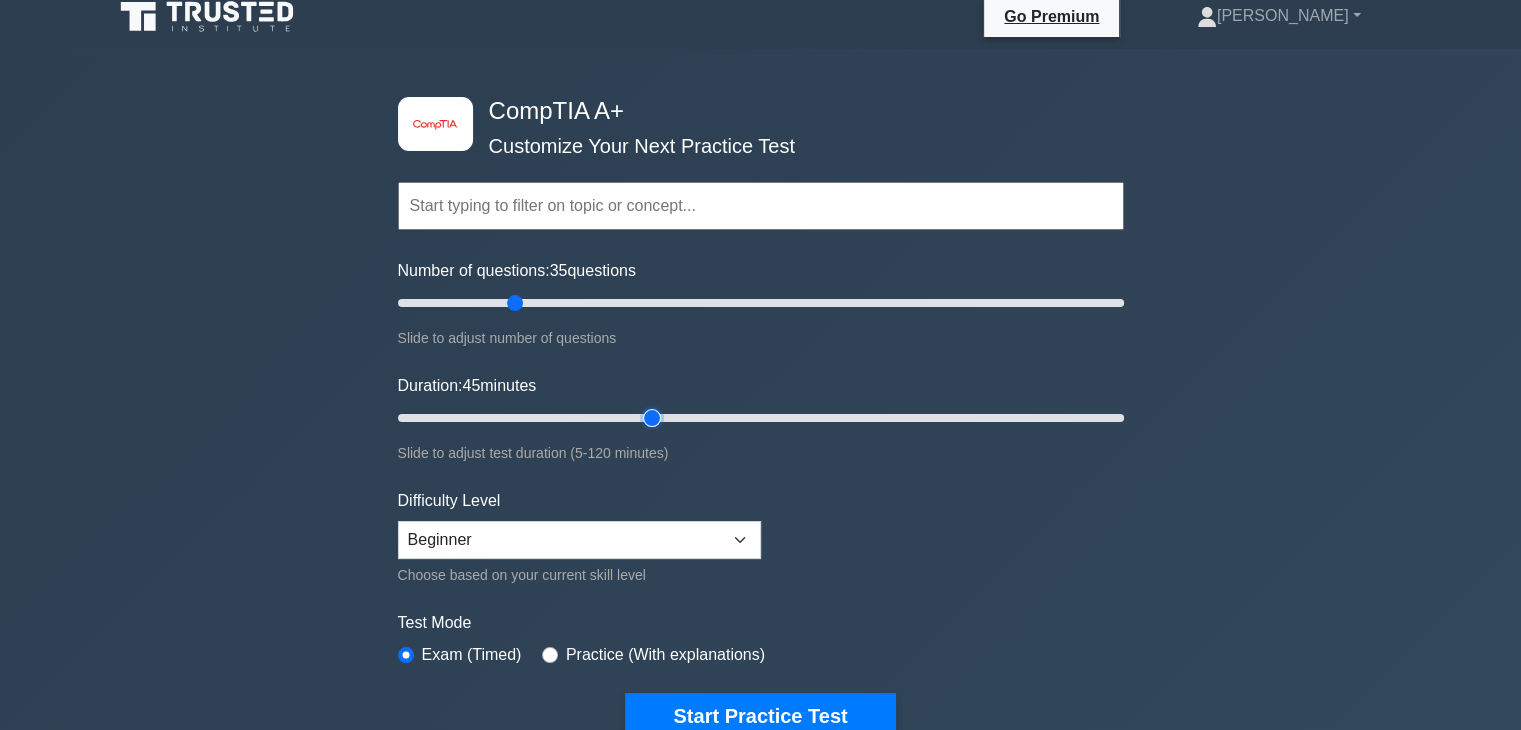 scroll, scrollTop: 44, scrollLeft: 0, axis: vertical 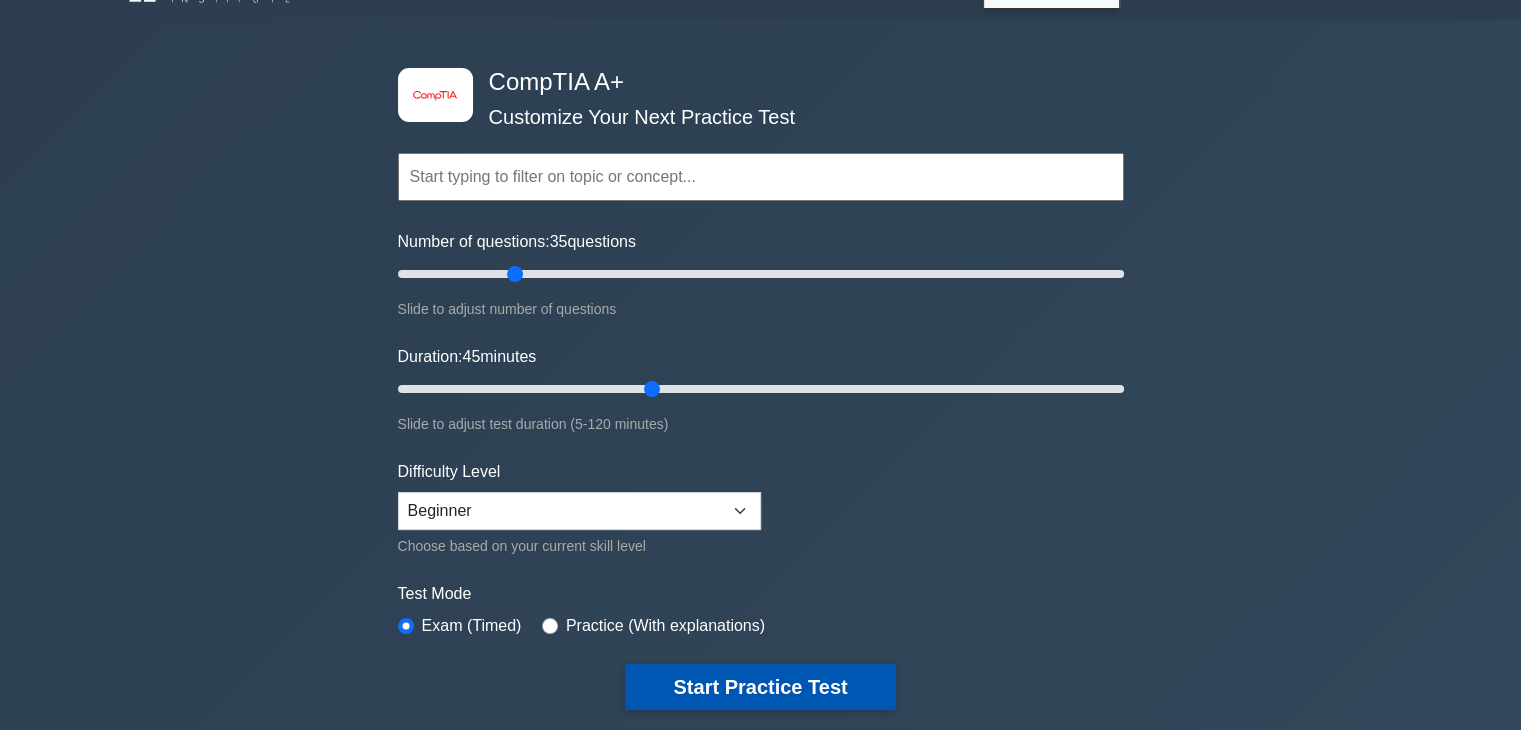 click on "Start Practice Test" at bounding box center [760, 687] 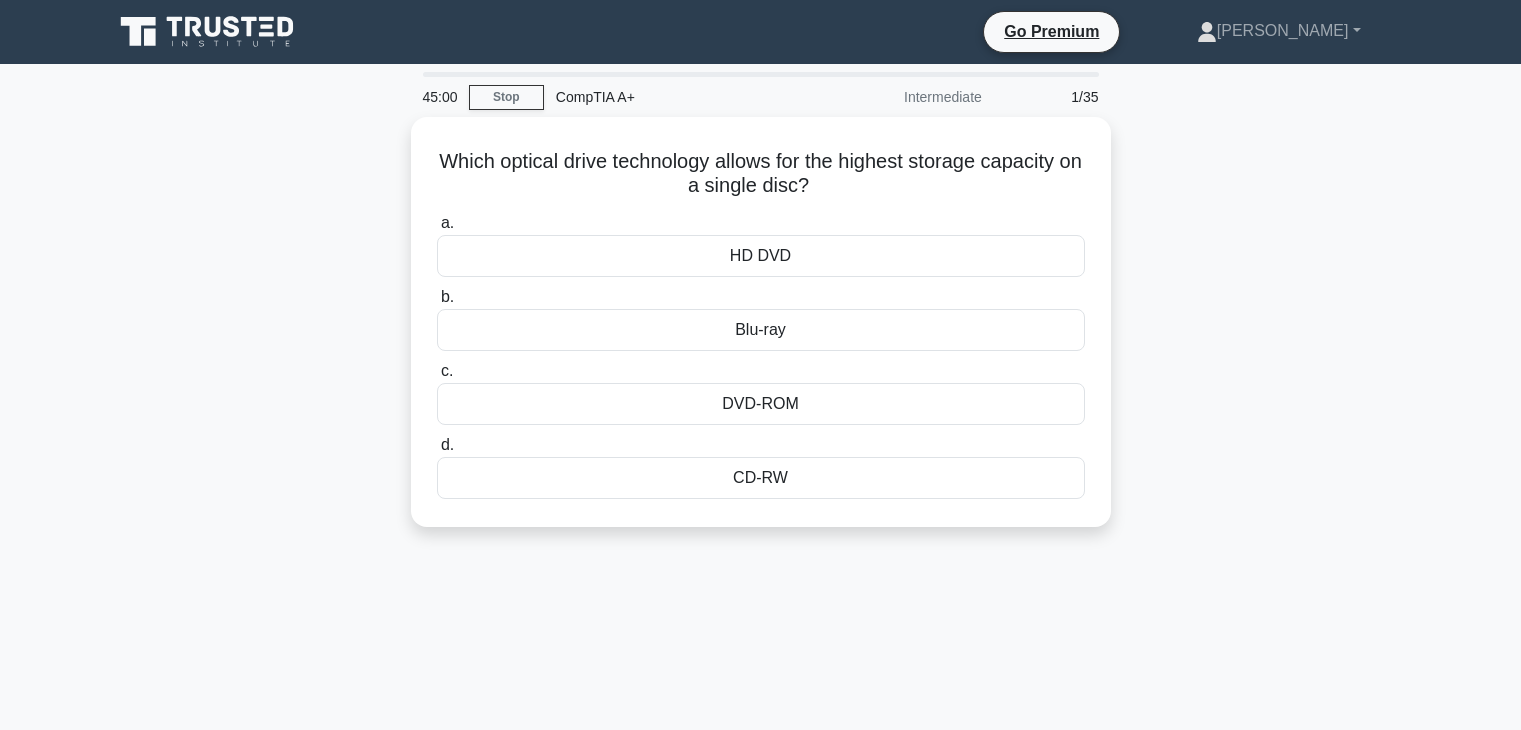 scroll, scrollTop: 0, scrollLeft: 0, axis: both 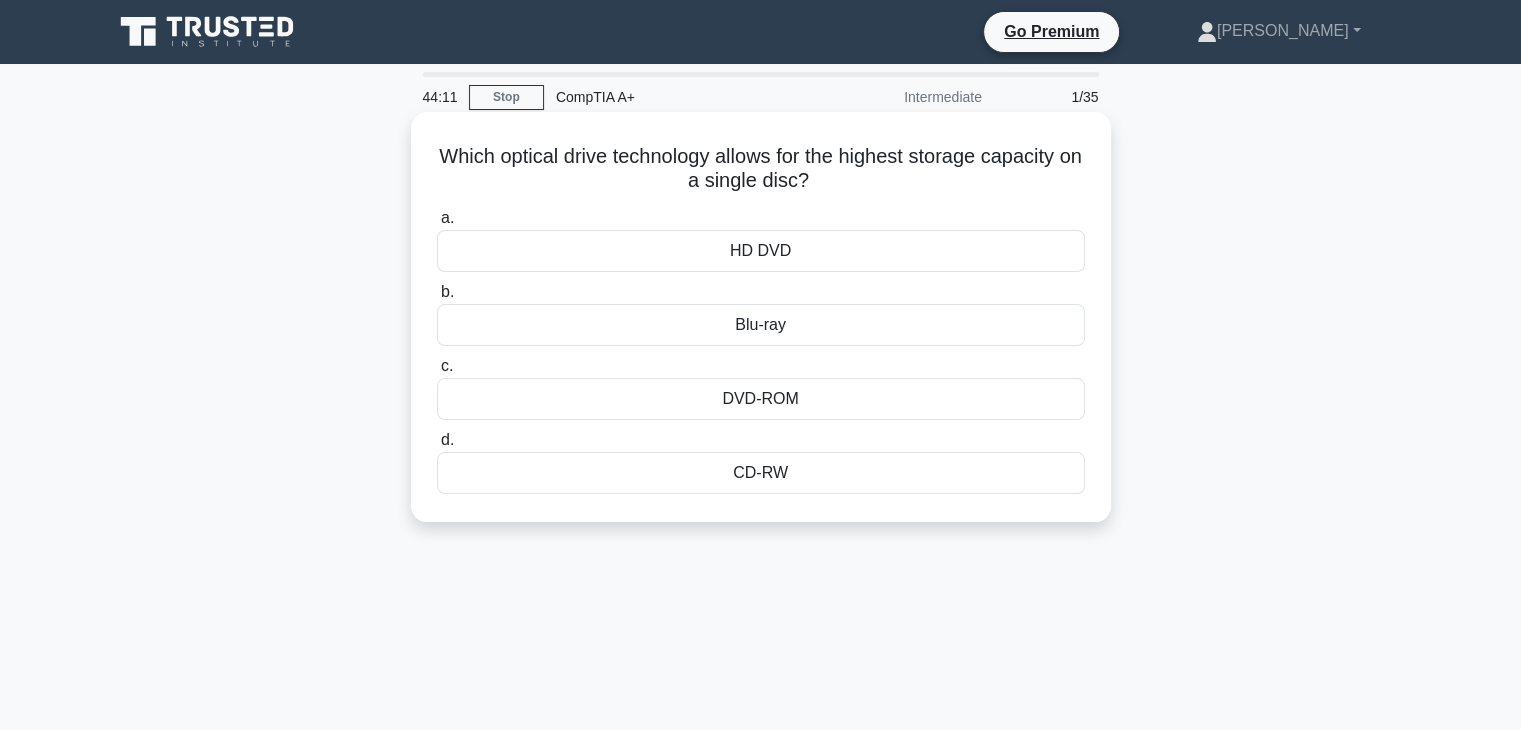 click on "DVD-ROM" at bounding box center (761, 399) 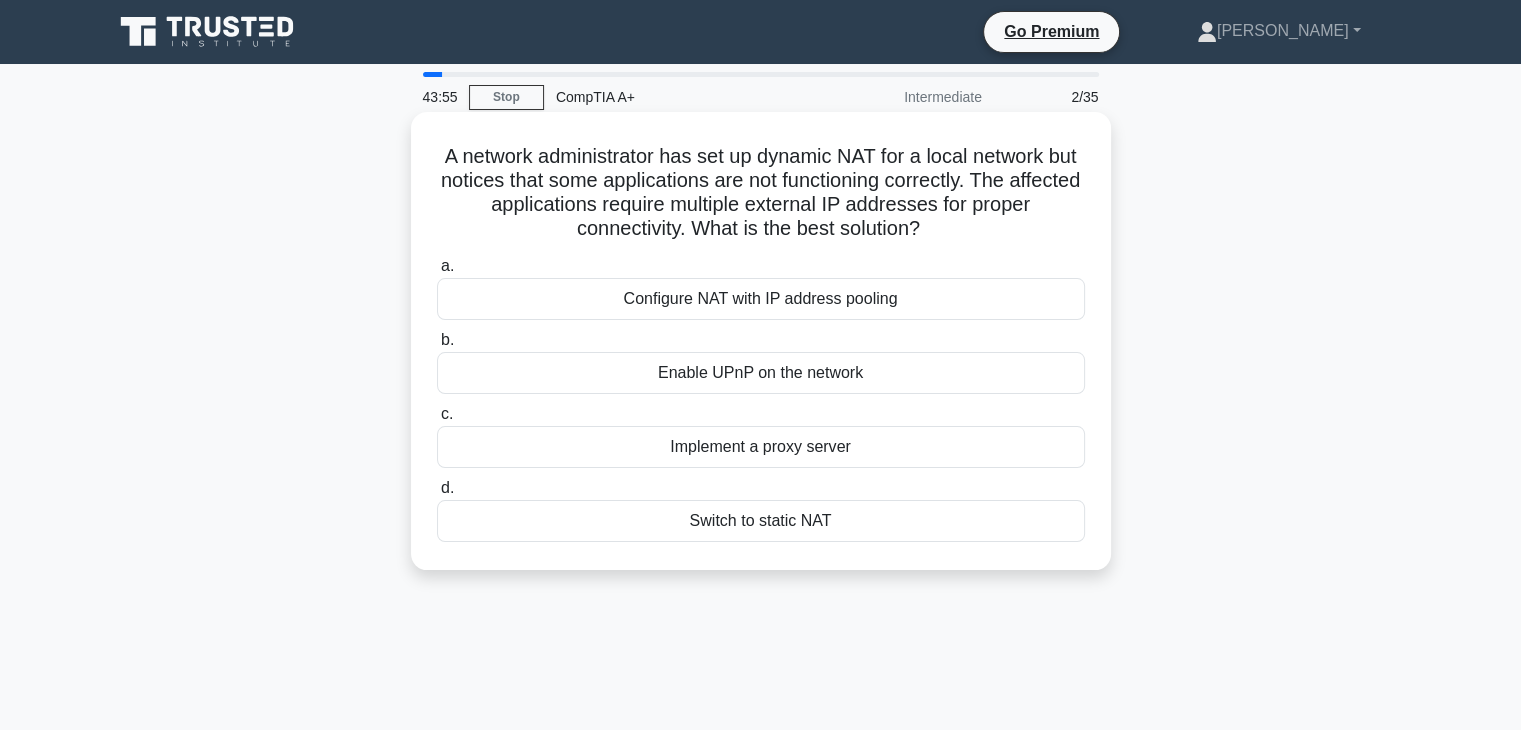 click on "Implement a proxy server" at bounding box center (761, 447) 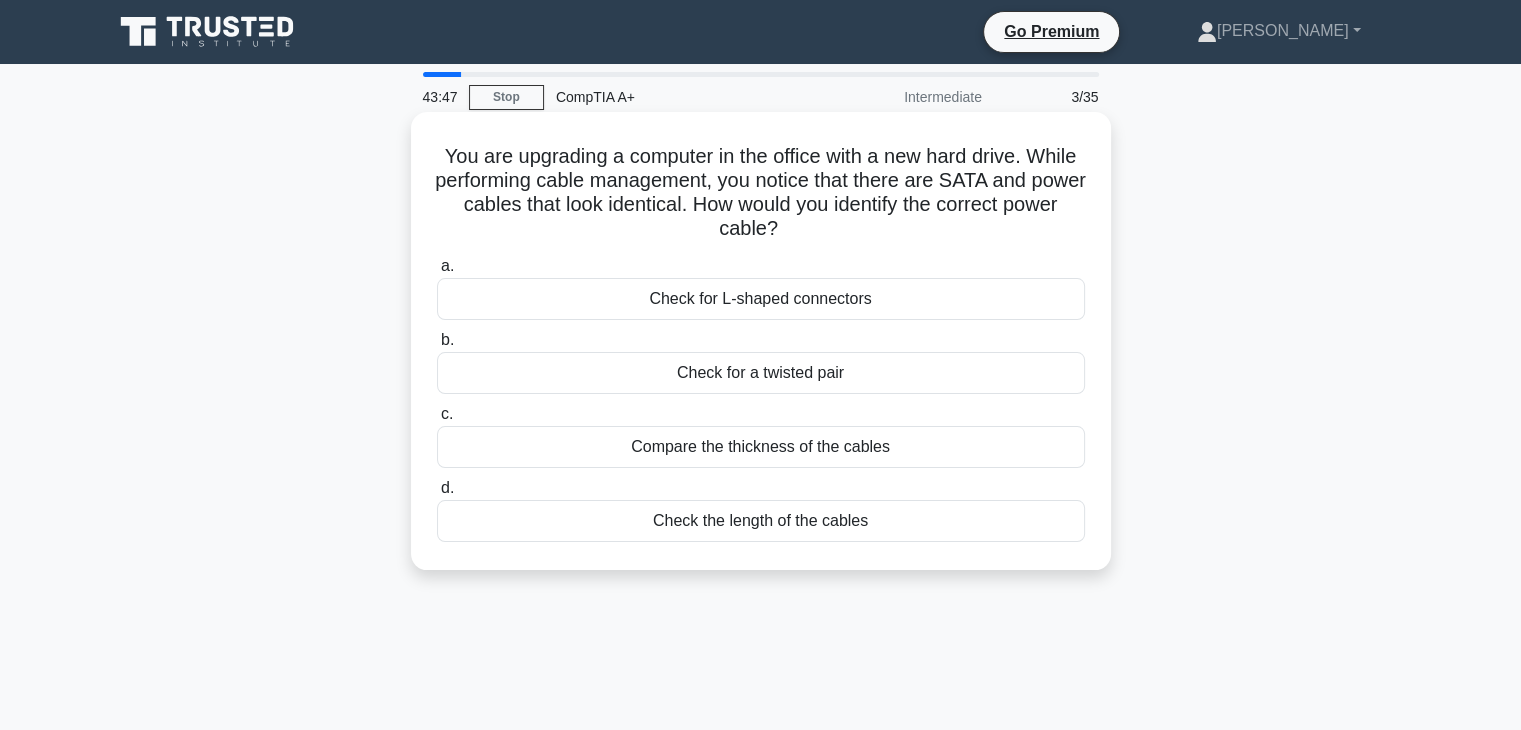 click on "Check for L-shaped connectors" at bounding box center [761, 299] 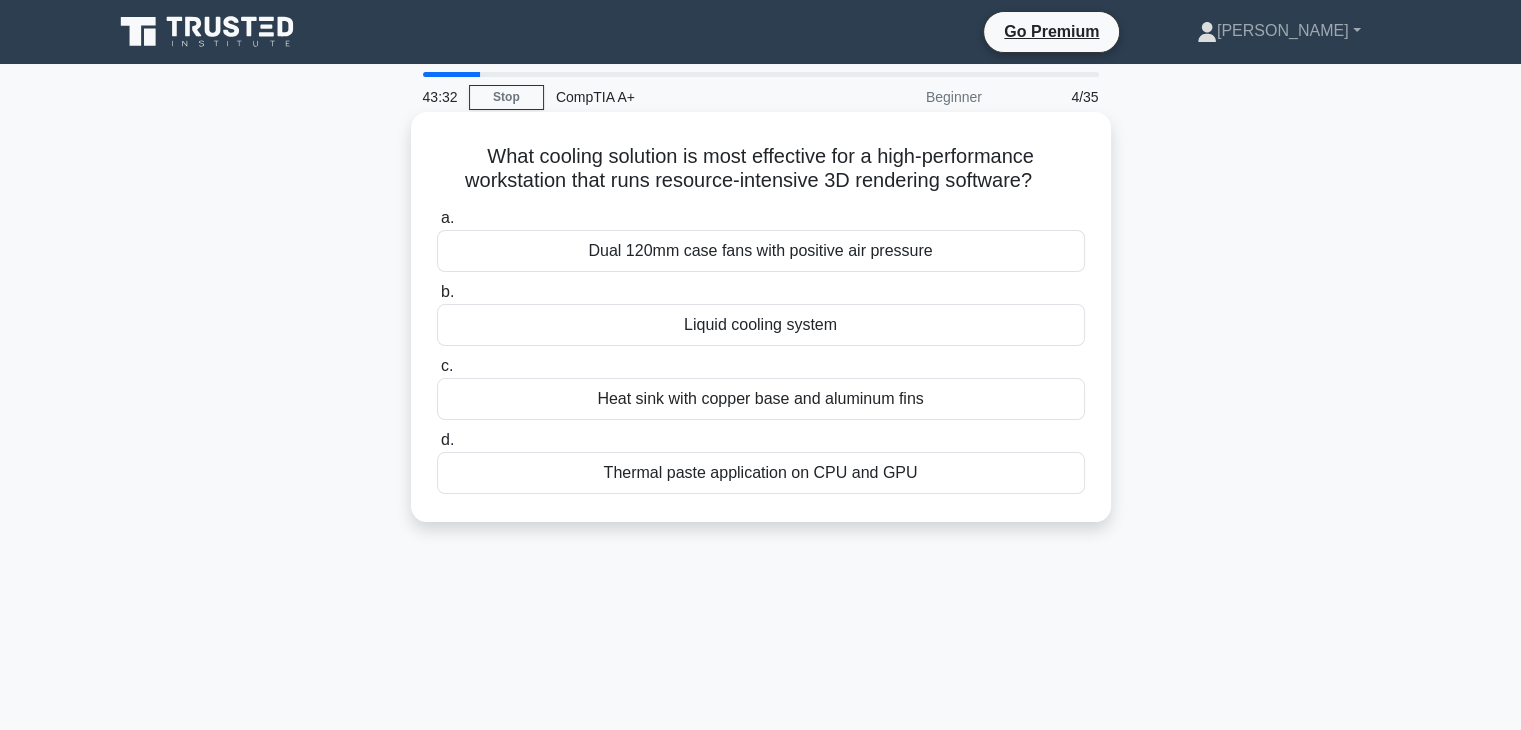 click on "Thermal paste application on CPU and GPU" at bounding box center [761, 473] 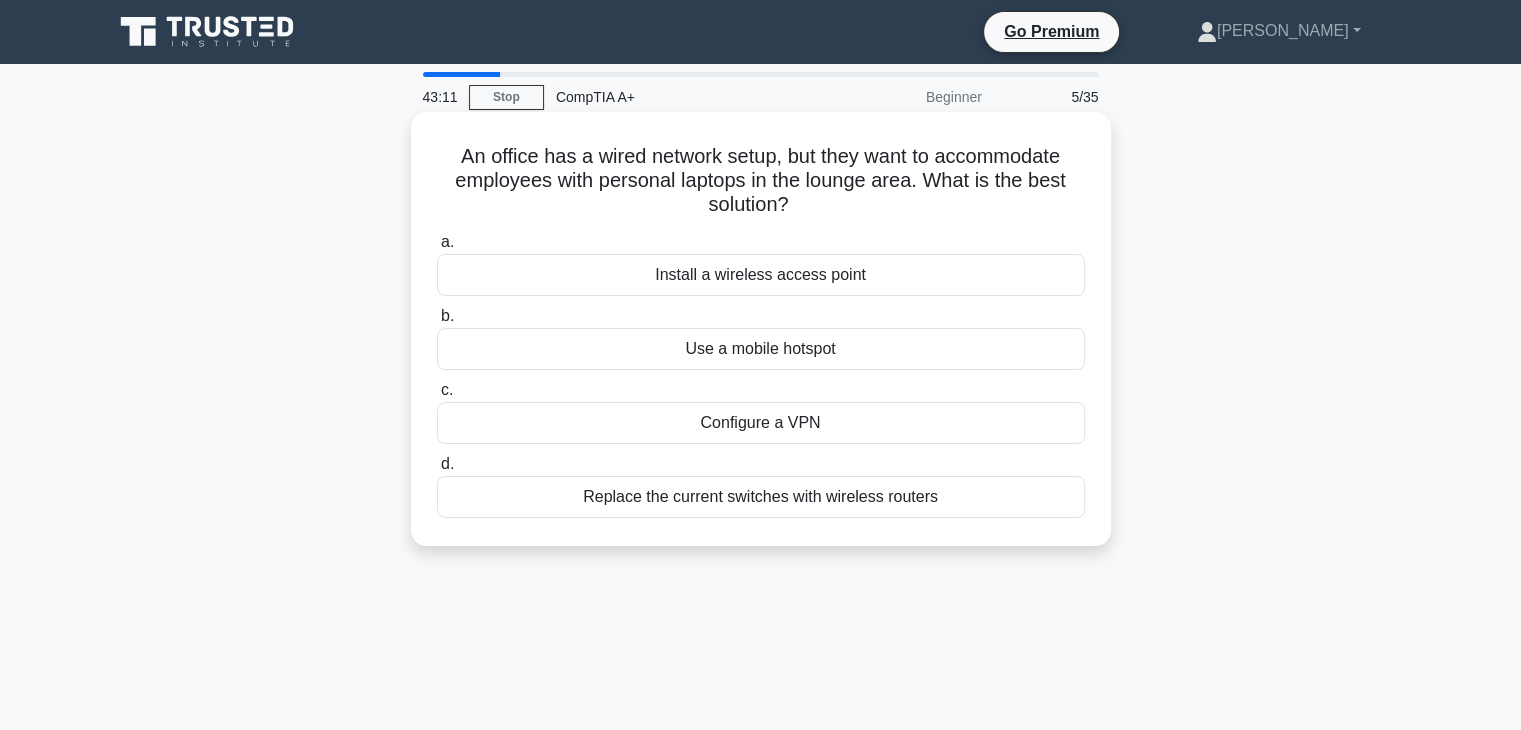 click on "Install a wireless access point" at bounding box center [761, 275] 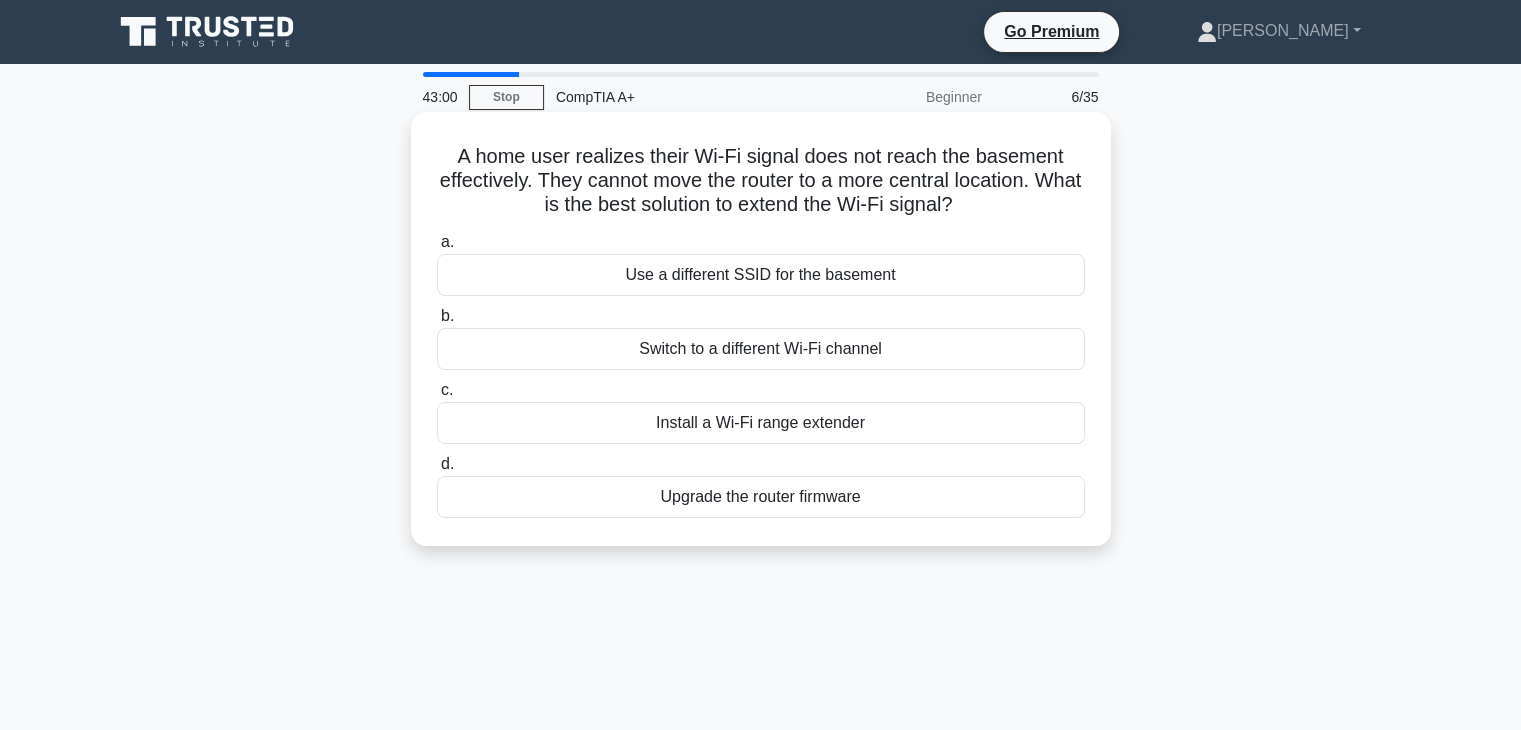 click on "Install a Wi-Fi range extender" at bounding box center [761, 423] 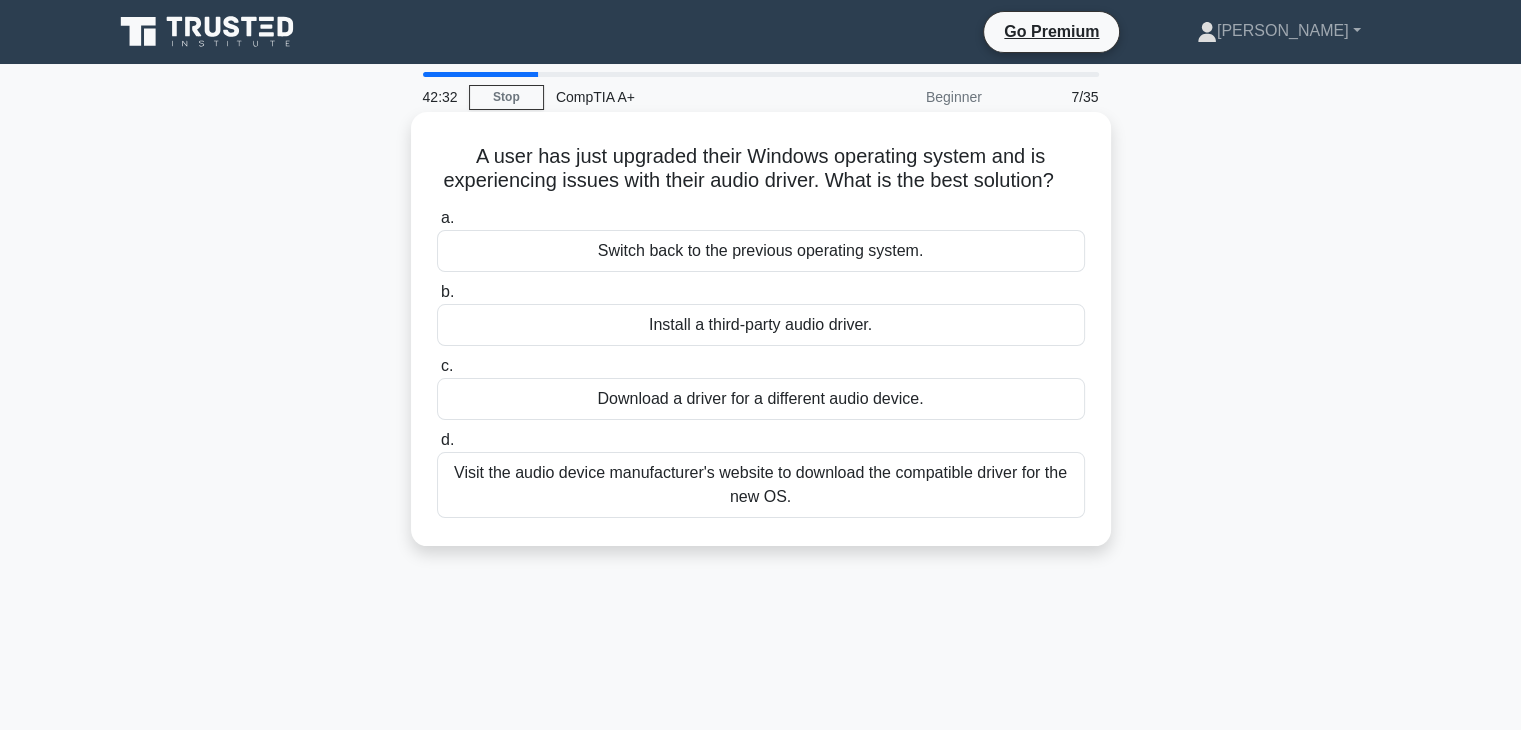 click on "Visit the audio device manufacturer's website to download the compatible driver for the new OS." at bounding box center (761, 485) 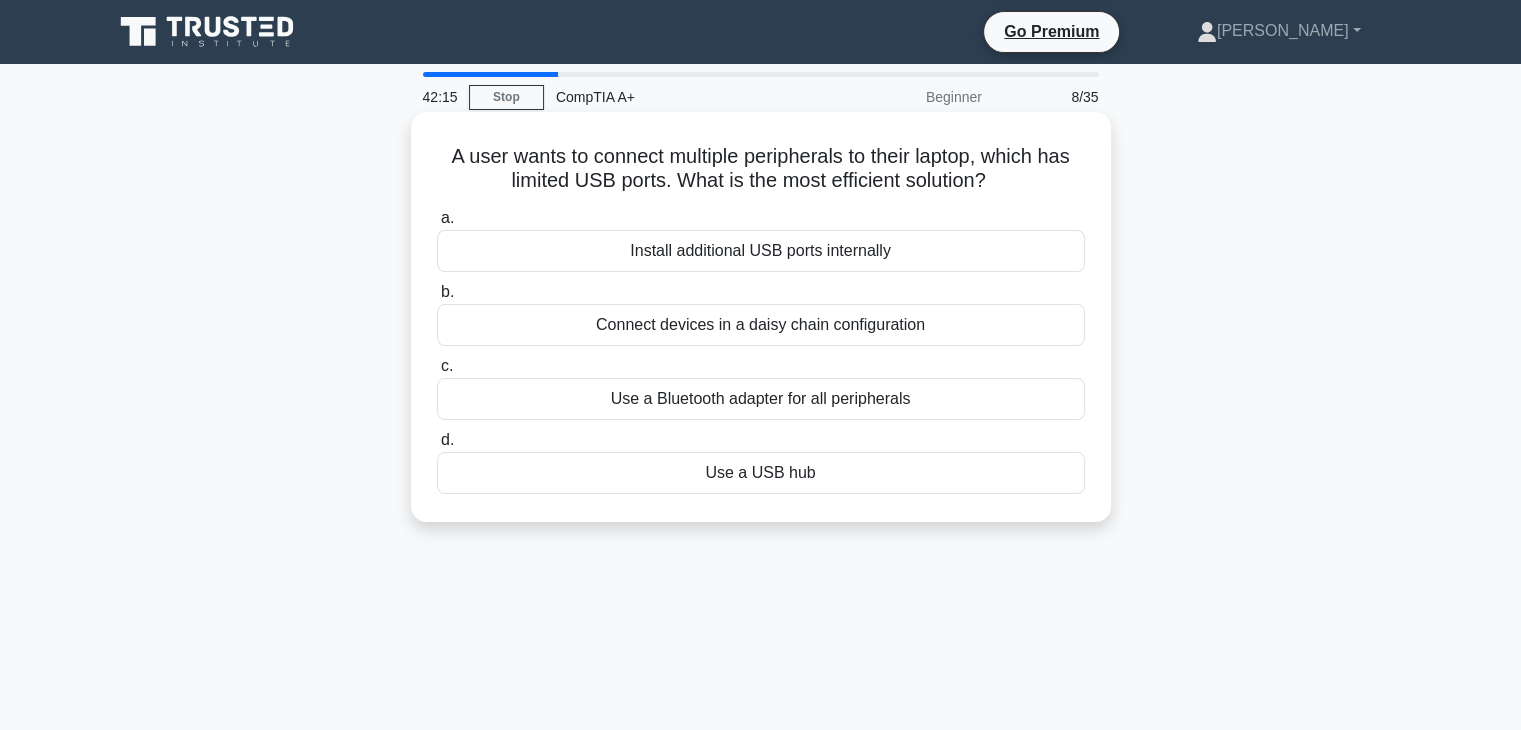 click on "Install additional USB ports internally" at bounding box center (761, 251) 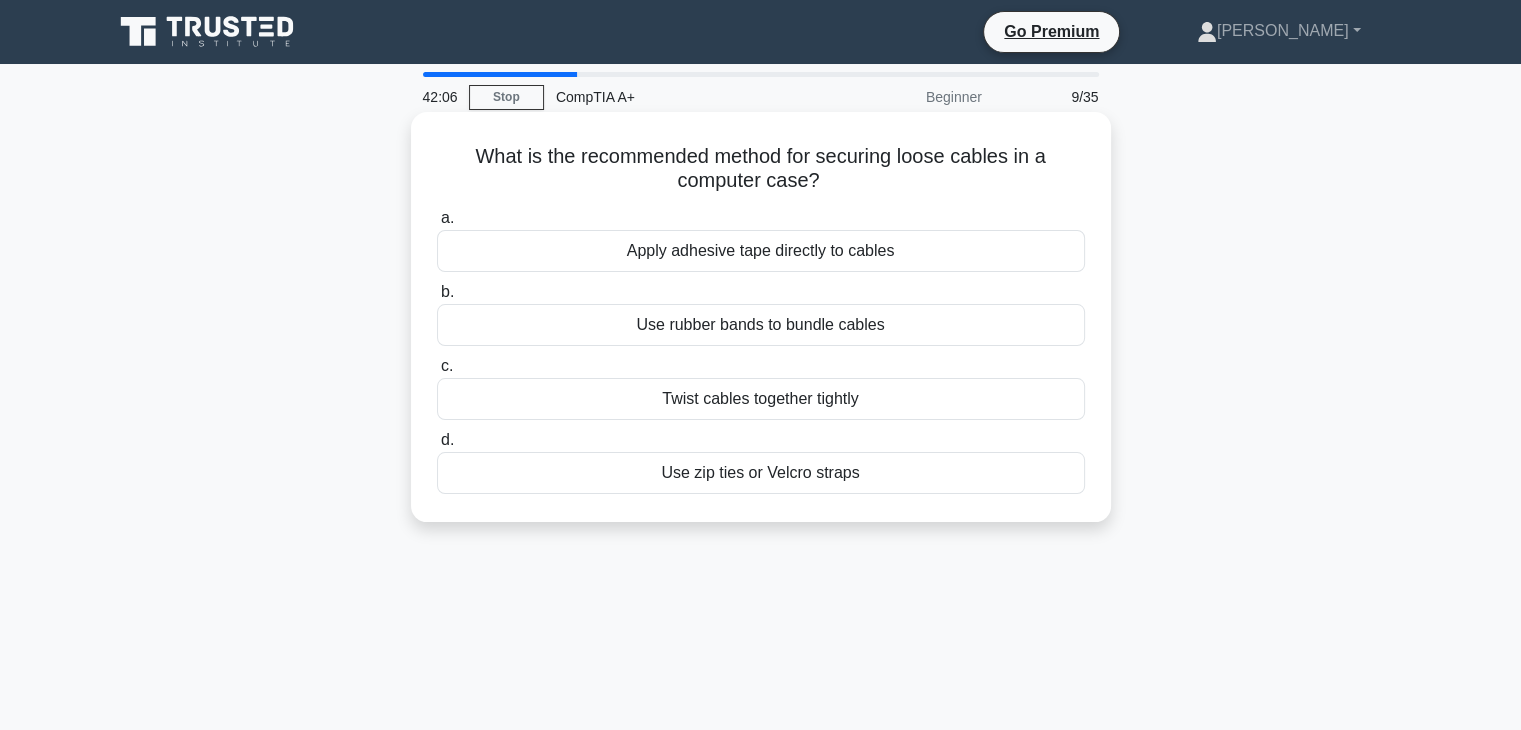 click on "Use zip ties or Velcro straps" at bounding box center [761, 473] 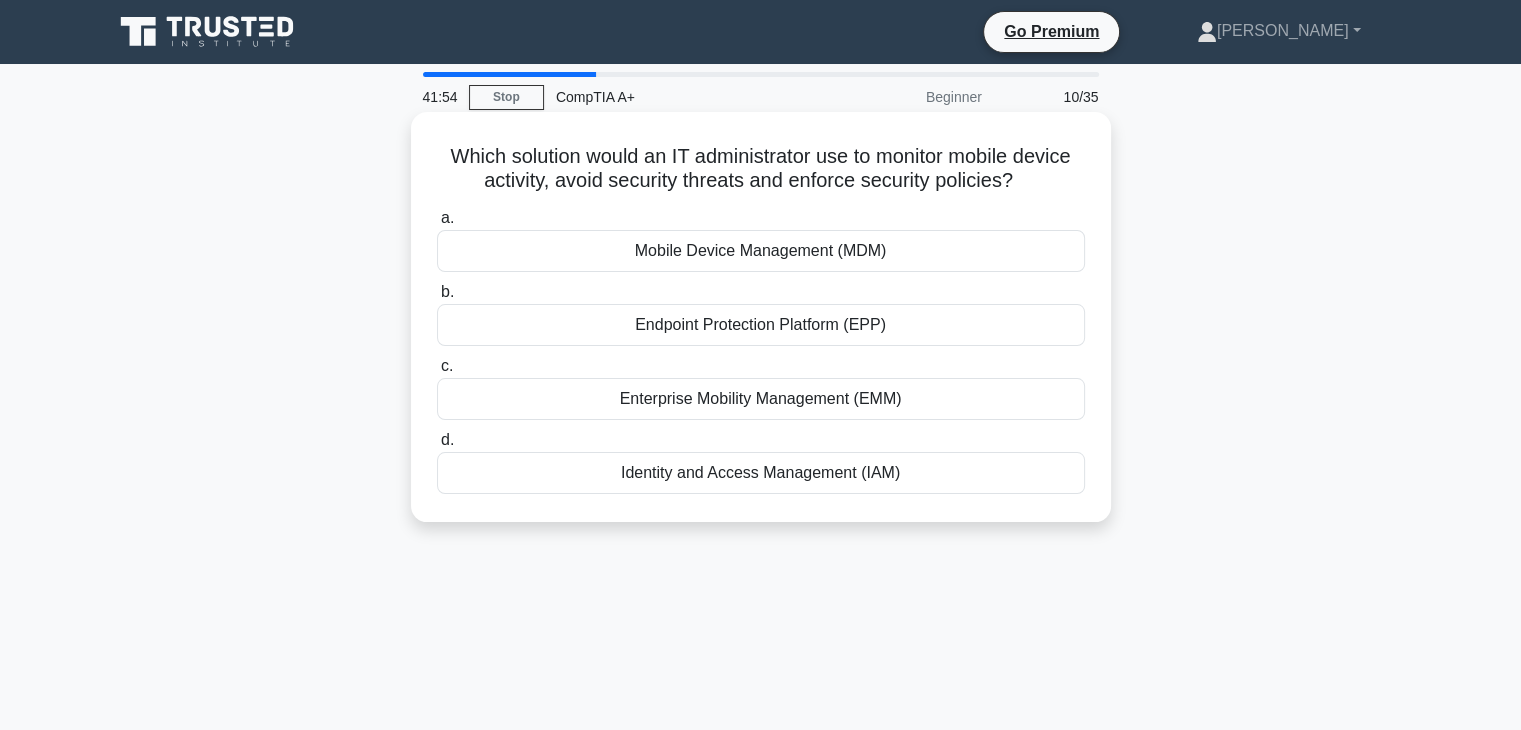 click on "Identity and Access Management (IAM)" at bounding box center [761, 473] 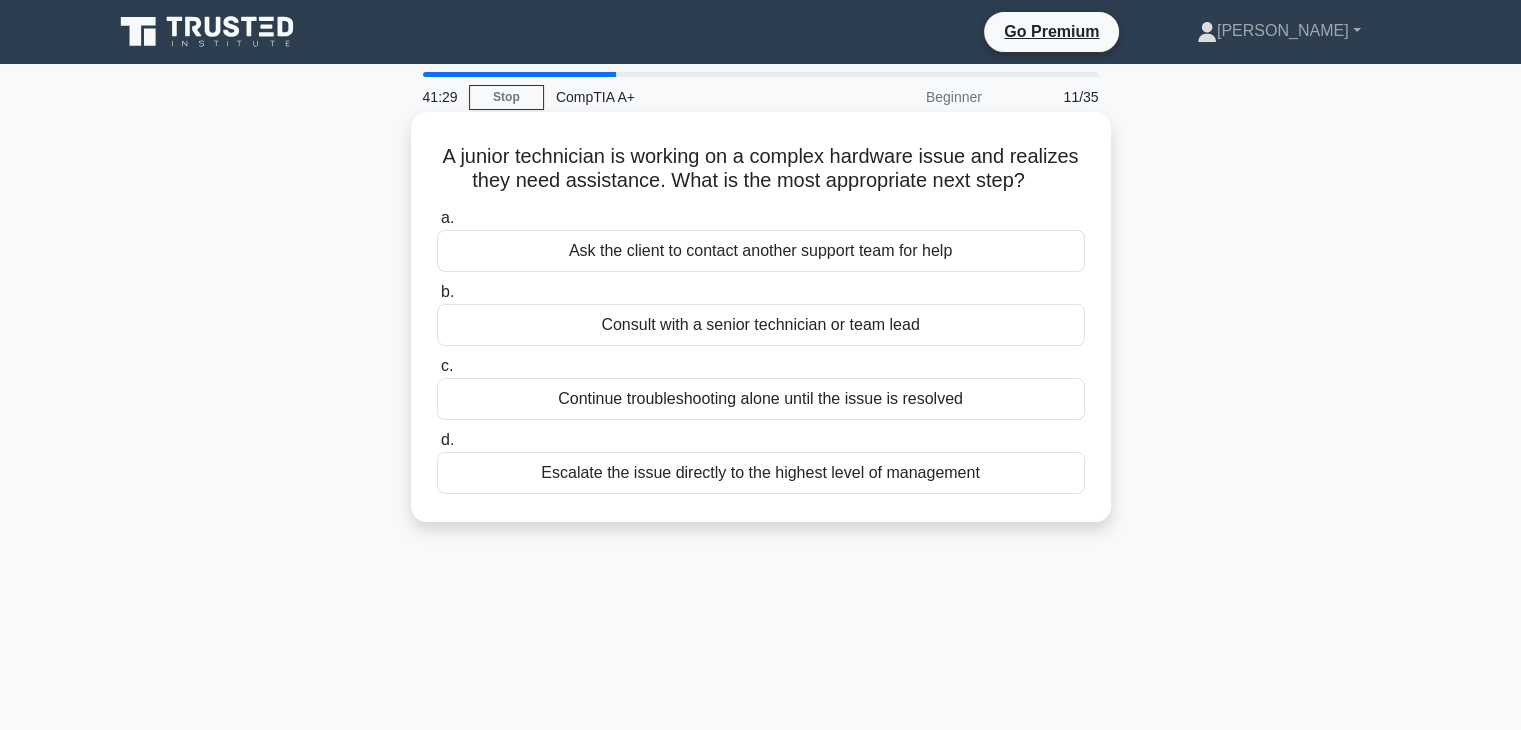 click on "Consult with a senior technician or team lead" at bounding box center (761, 325) 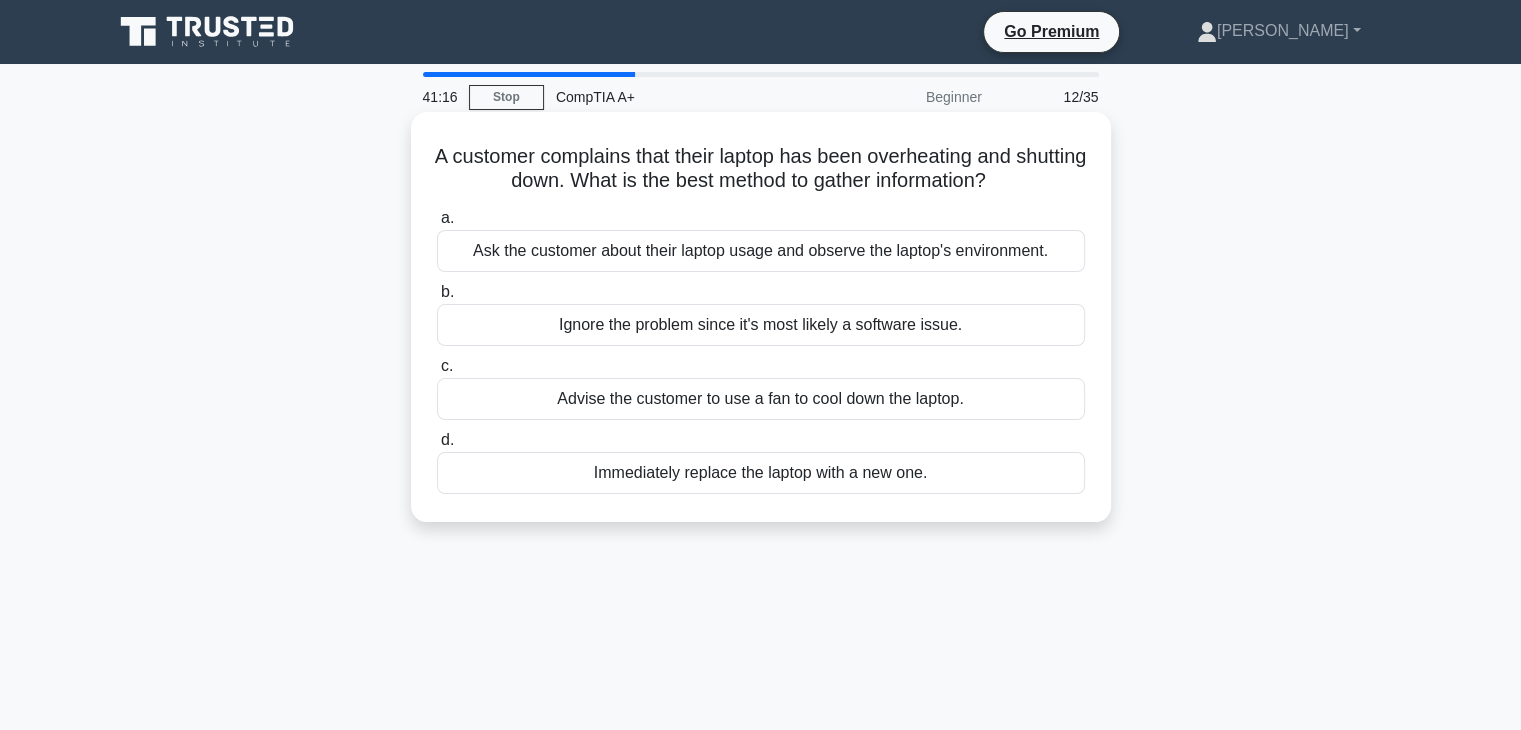 click on "Ask the customer about their laptop usage and observe the laptop's environment." at bounding box center (761, 251) 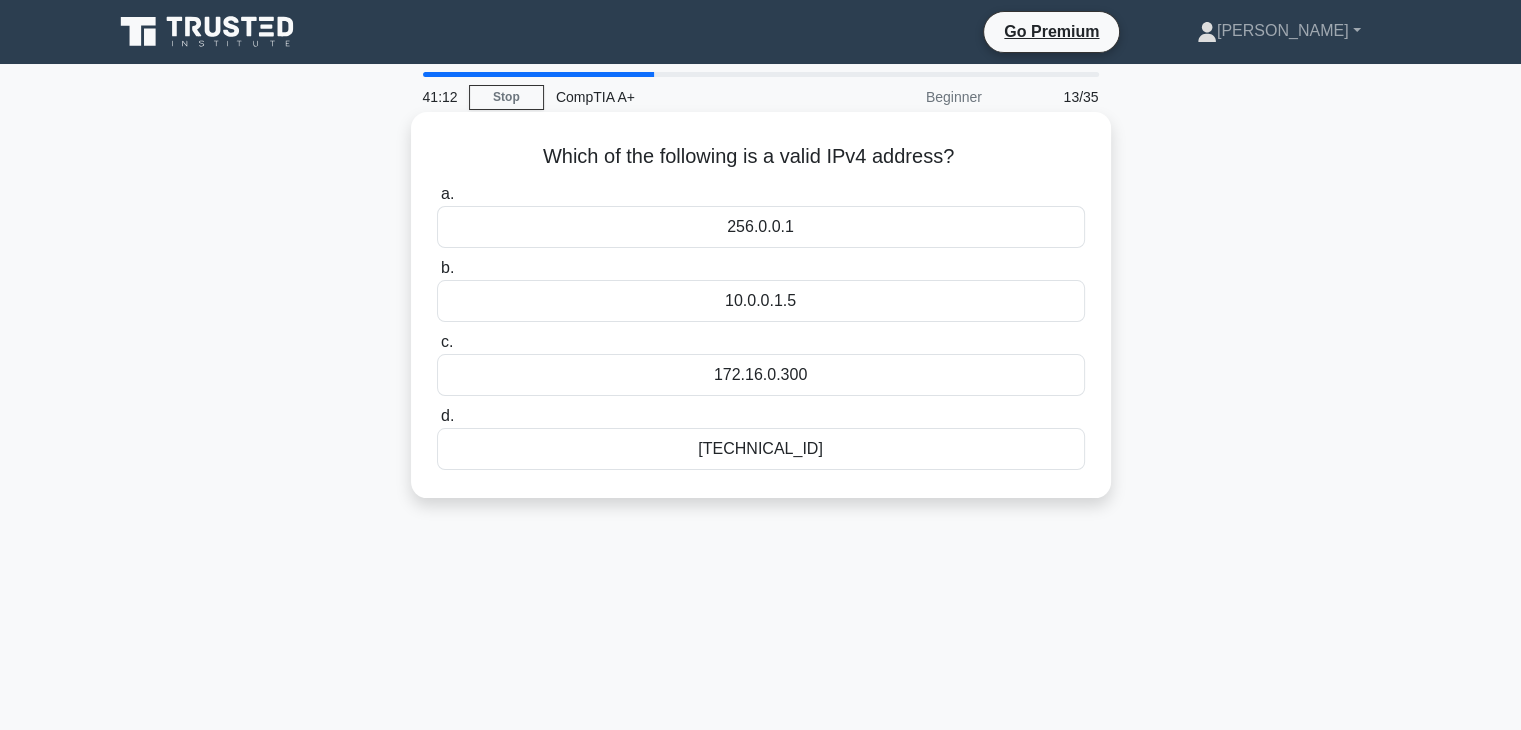 click on "10.0.0.1.5" at bounding box center (761, 301) 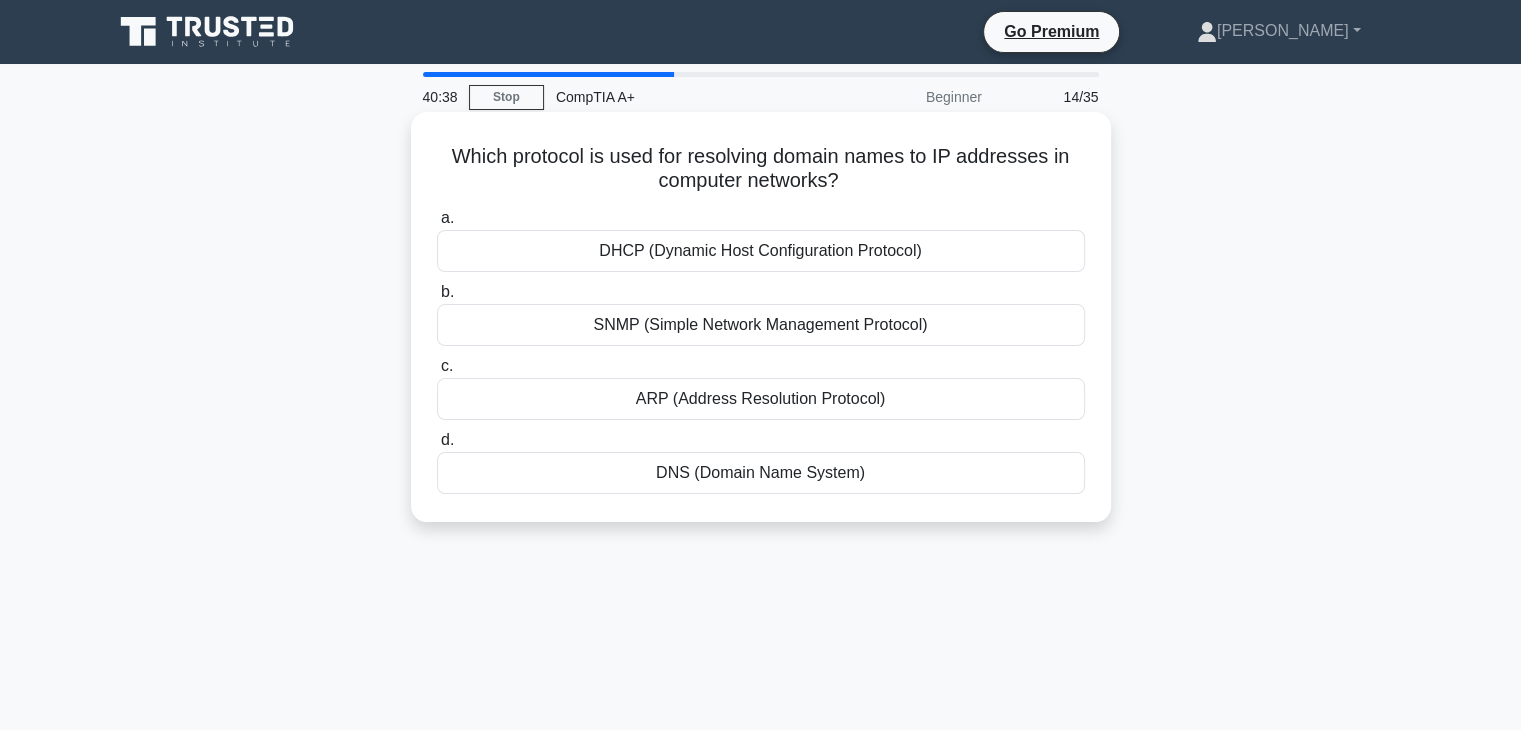 click on "DNS (Domain Name System)" at bounding box center (761, 473) 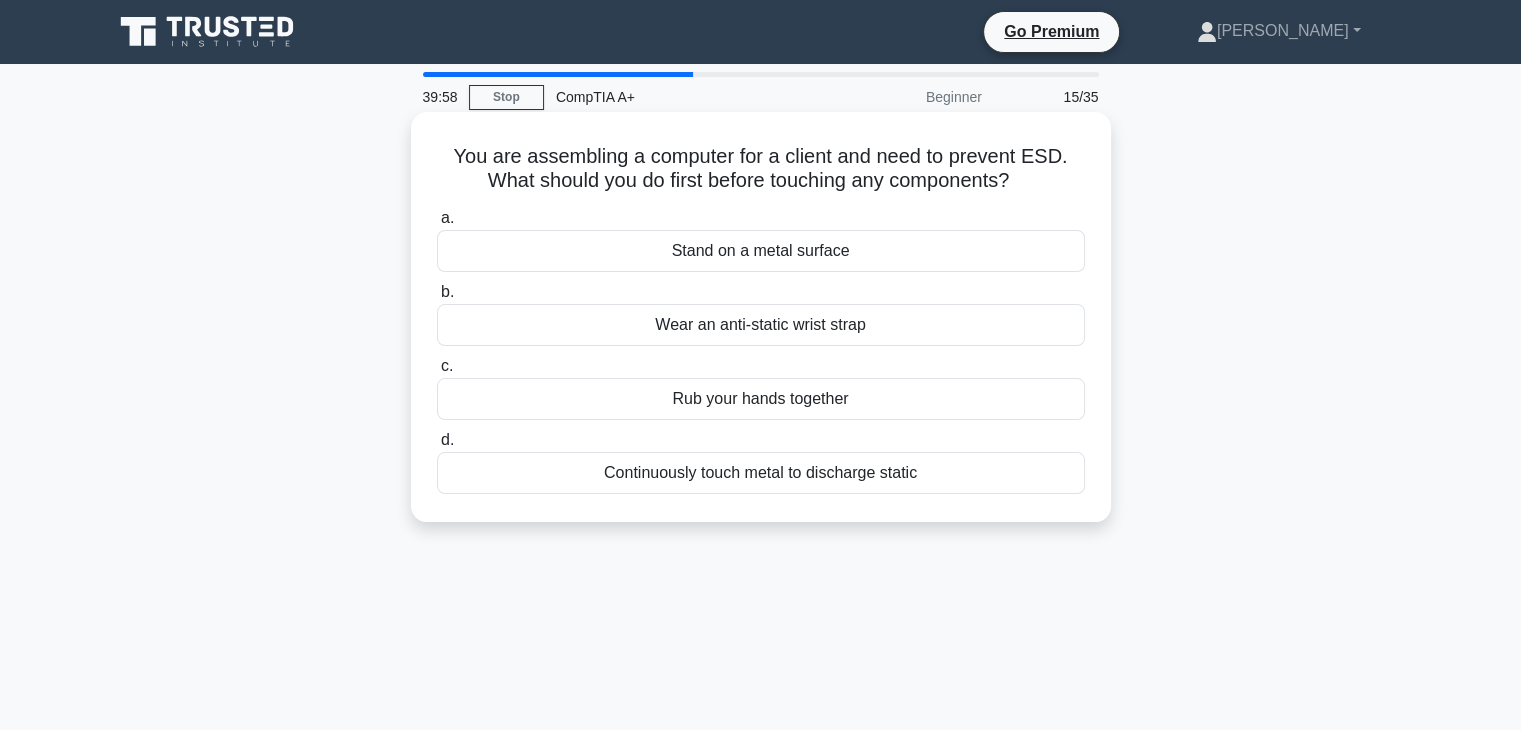 click on "Wear an anti-static wrist strap" at bounding box center [761, 325] 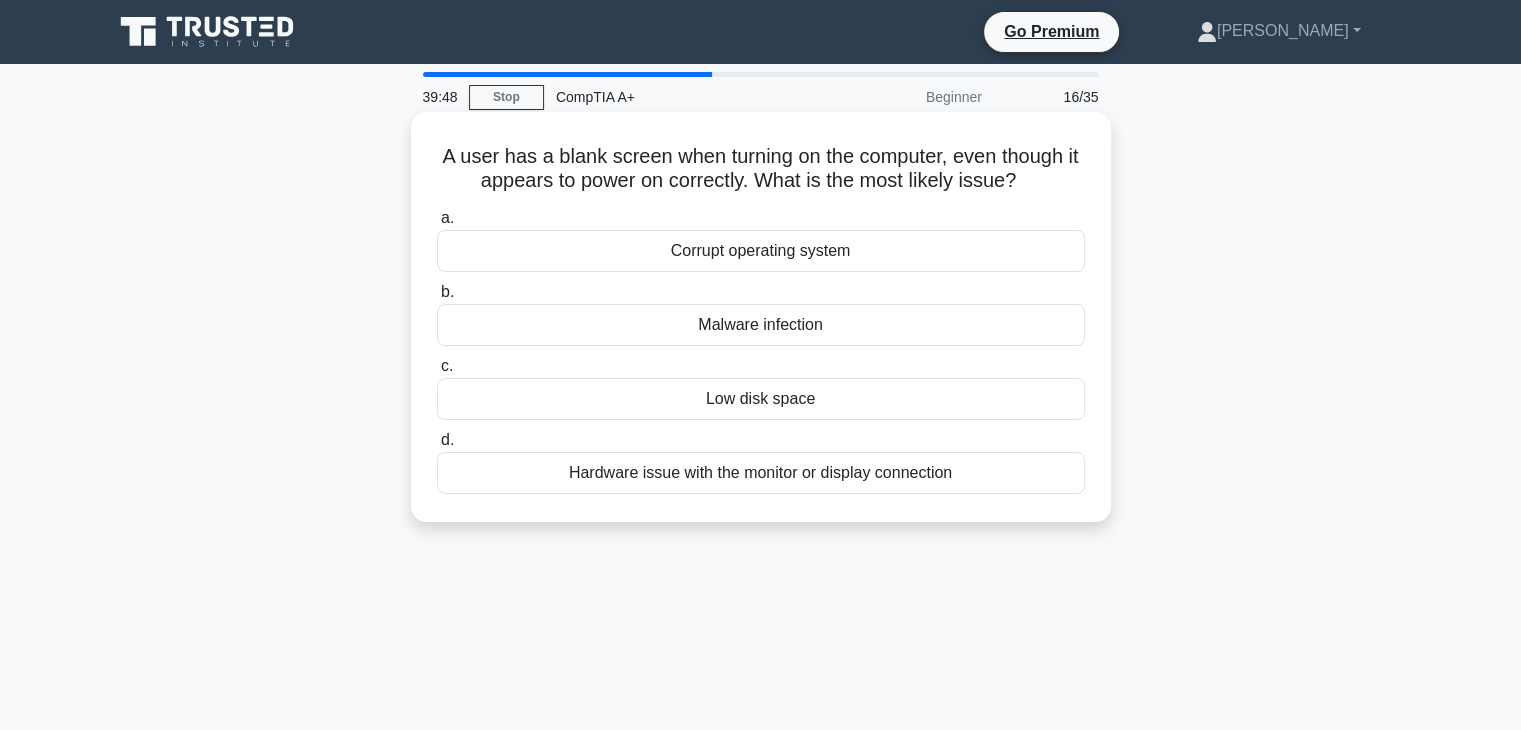 click on "Hardware issue with the monitor or display connection" at bounding box center (761, 473) 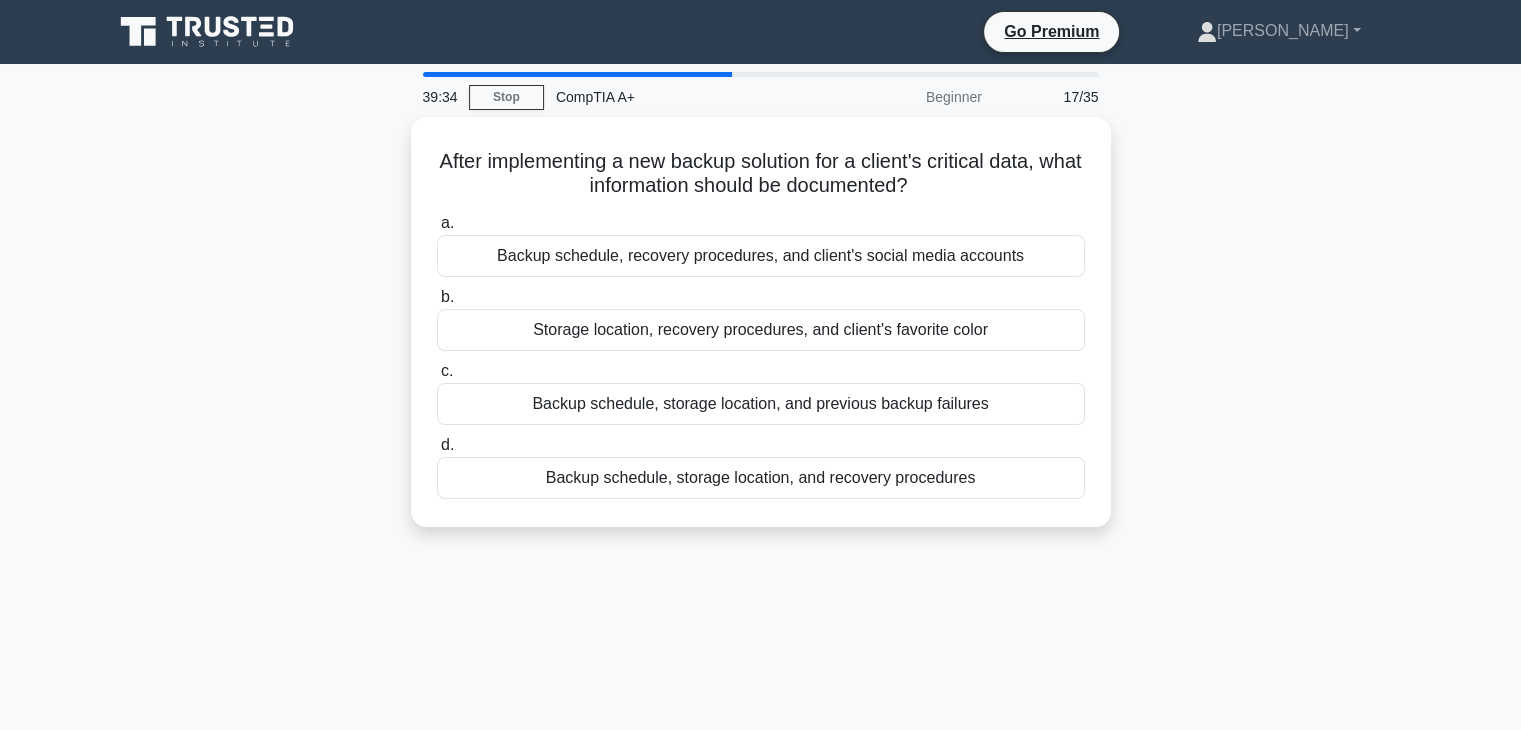 click on "Backup schedule, storage location, and recovery procedures" at bounding box center [761, 478] 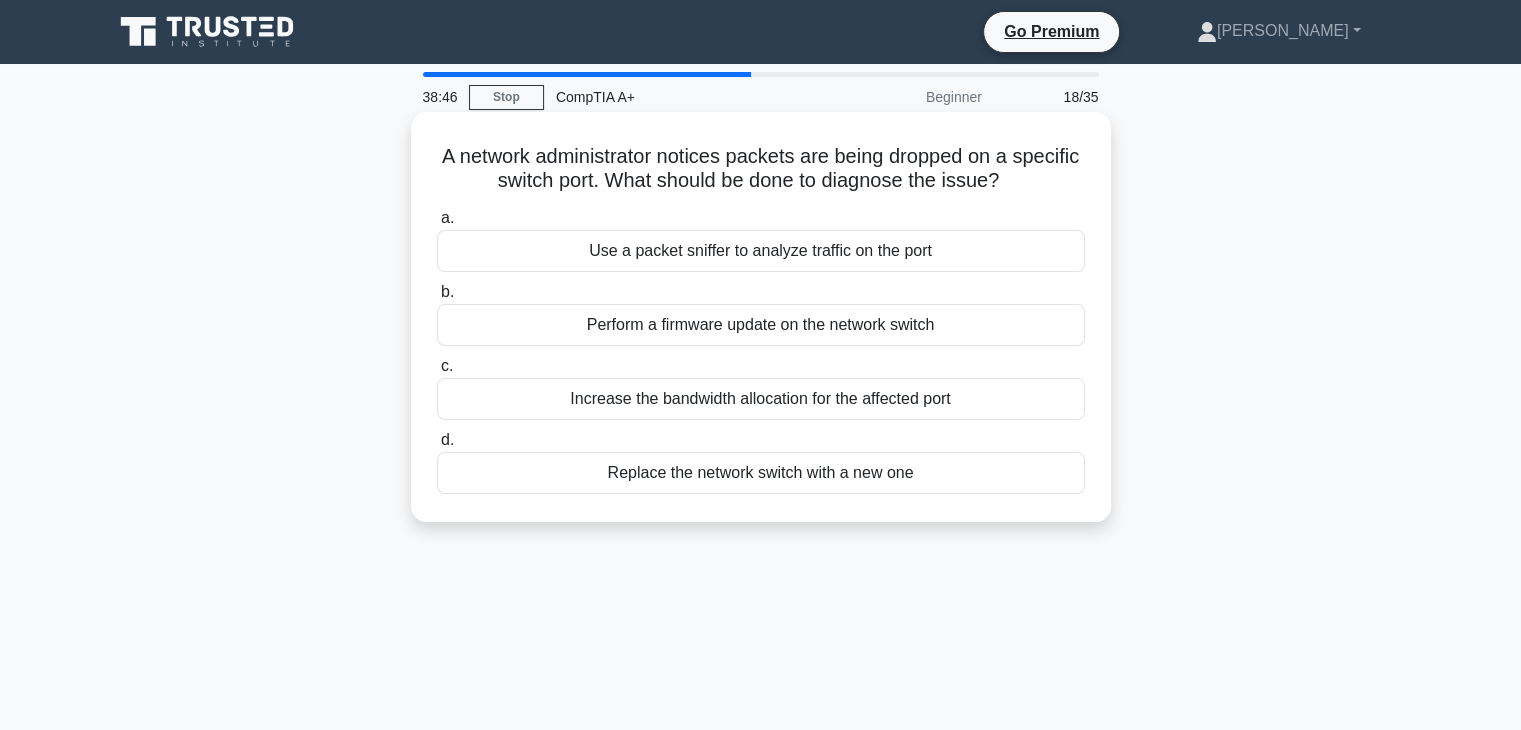 click on "Use a packet sniffer to analyze traffic on the port" at bounding box center [761, 251] 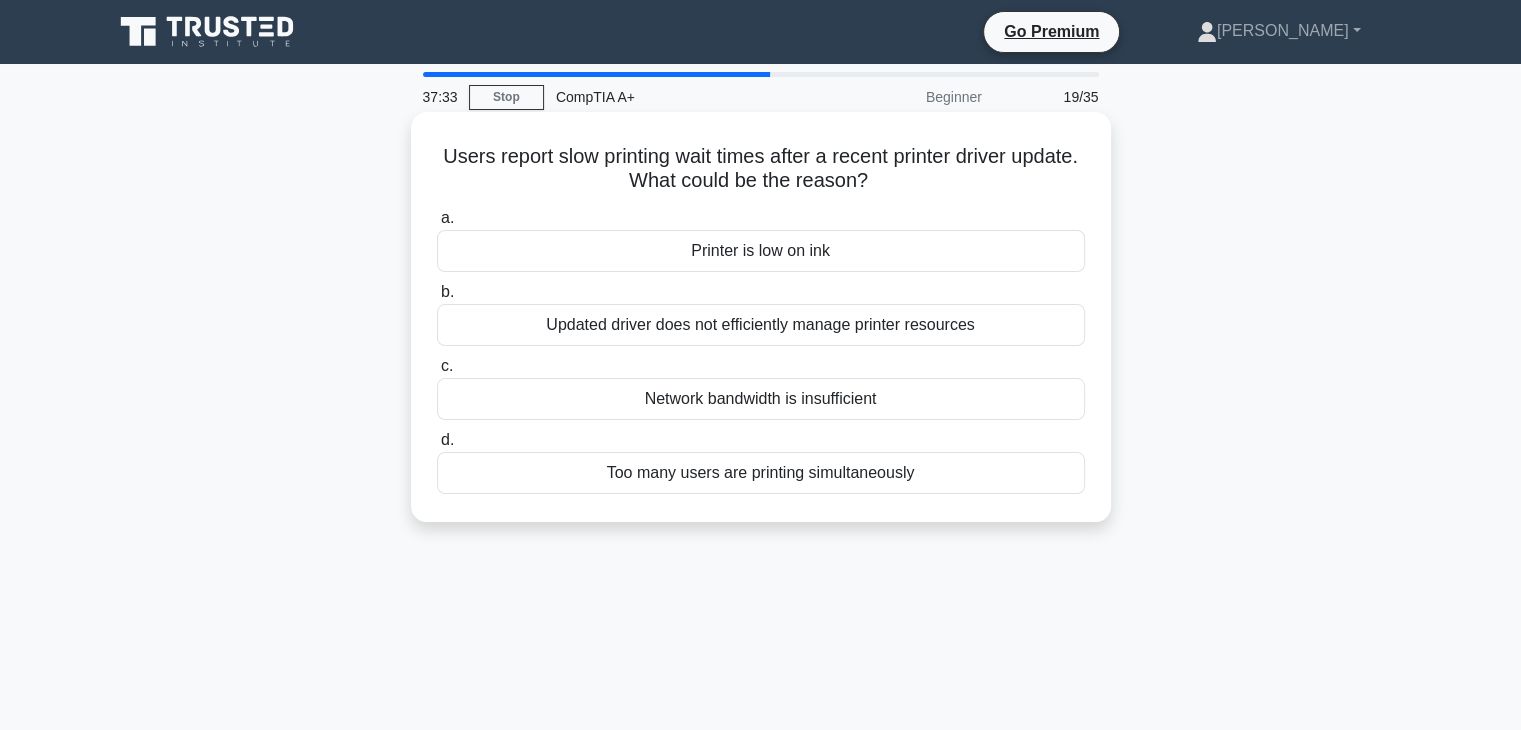 click on "Too many users are printing simultaneously" at bounding box center (761, 473) 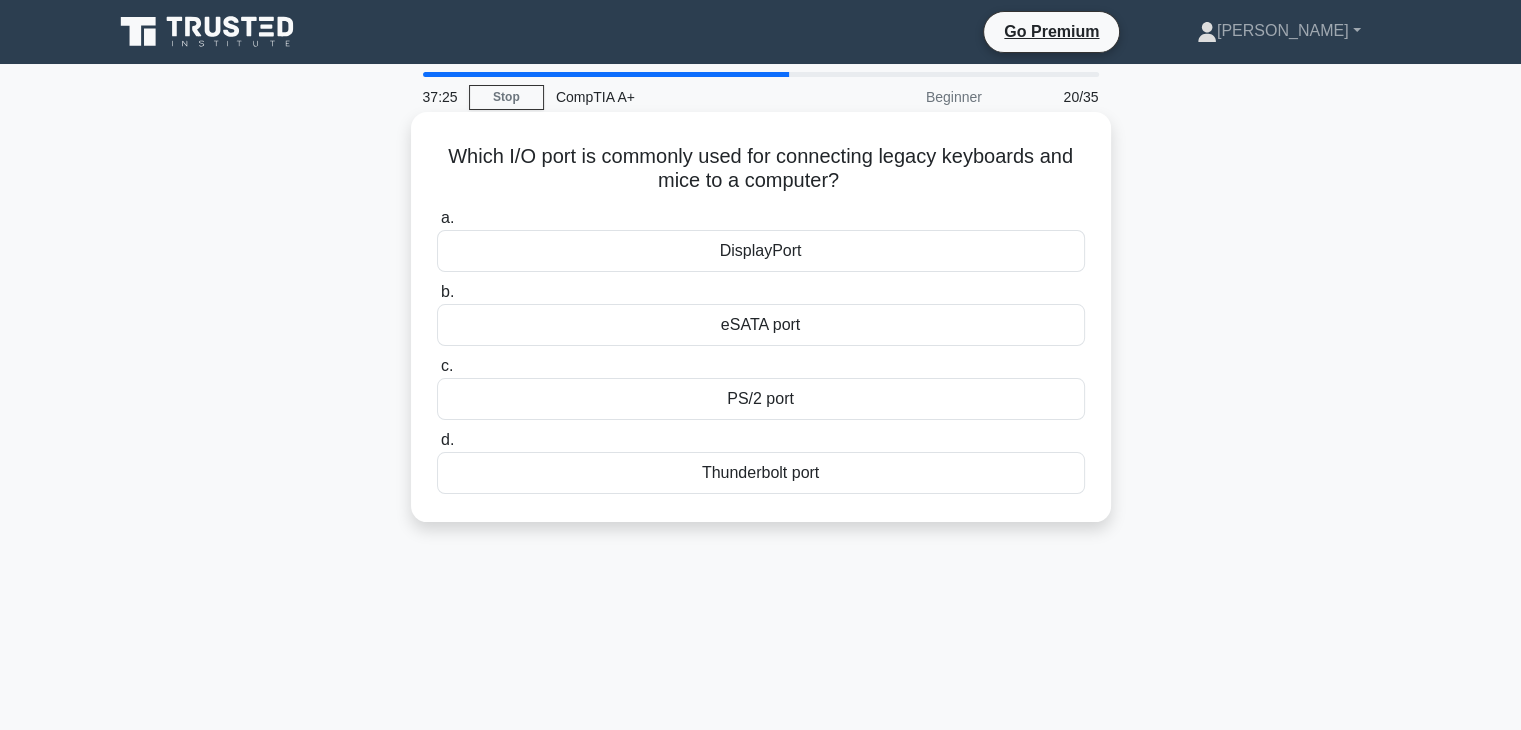 click on "eSATA port" at bounding box center (761, 325) 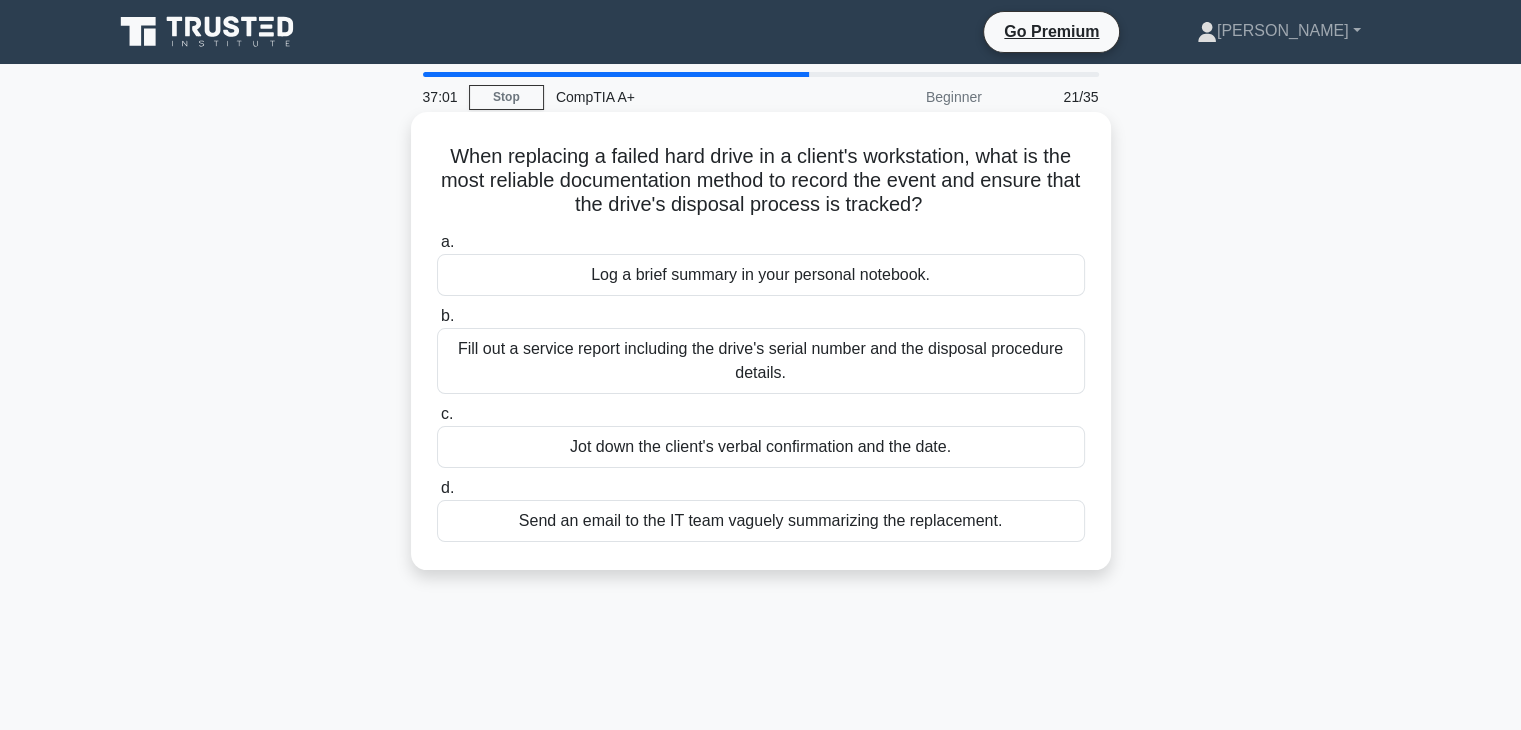 click on "Send an email to the IT team vaguely summarizing the replacement." at bounding box center (761, 521) 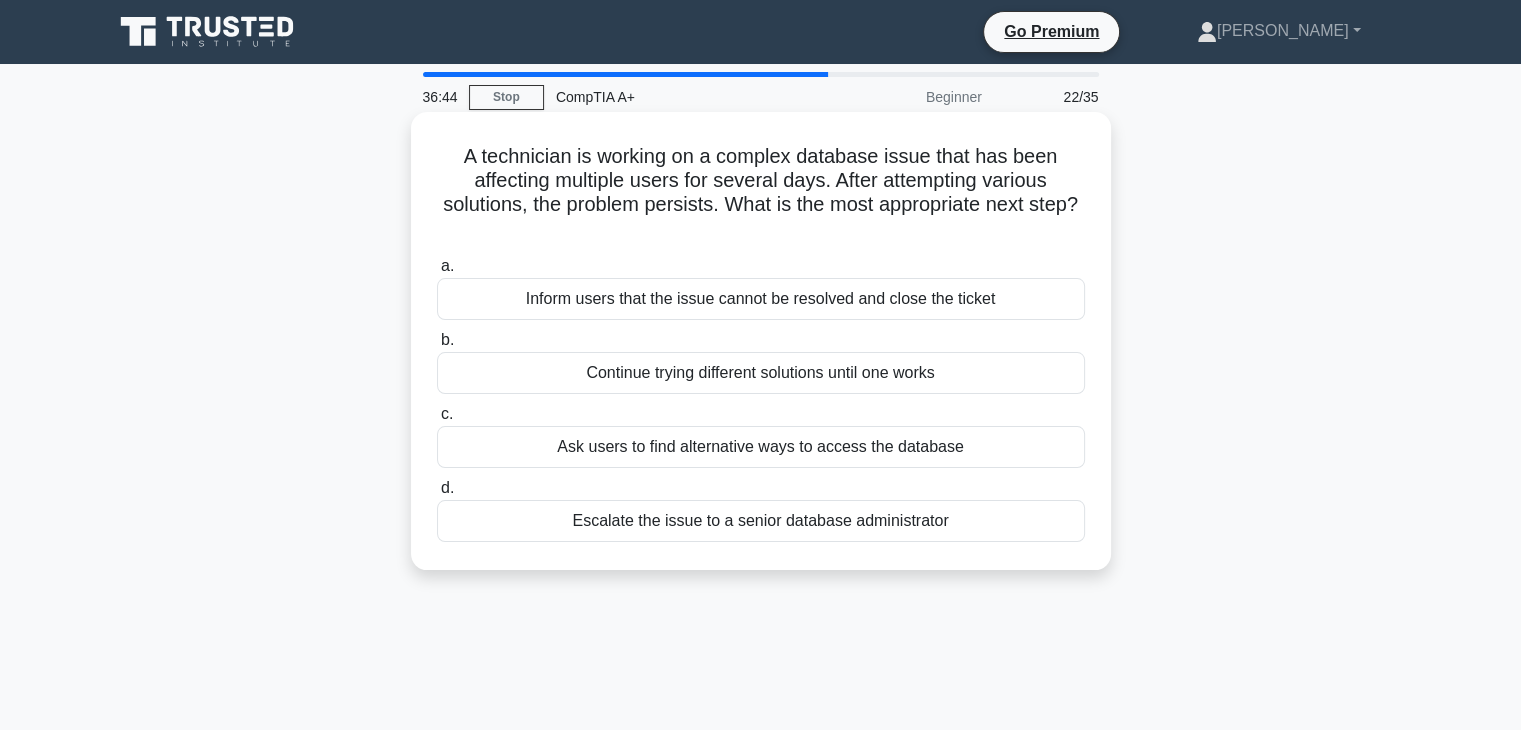 click on "Ask users to find alternative ways to access the database" at bounding box center [761, 447] 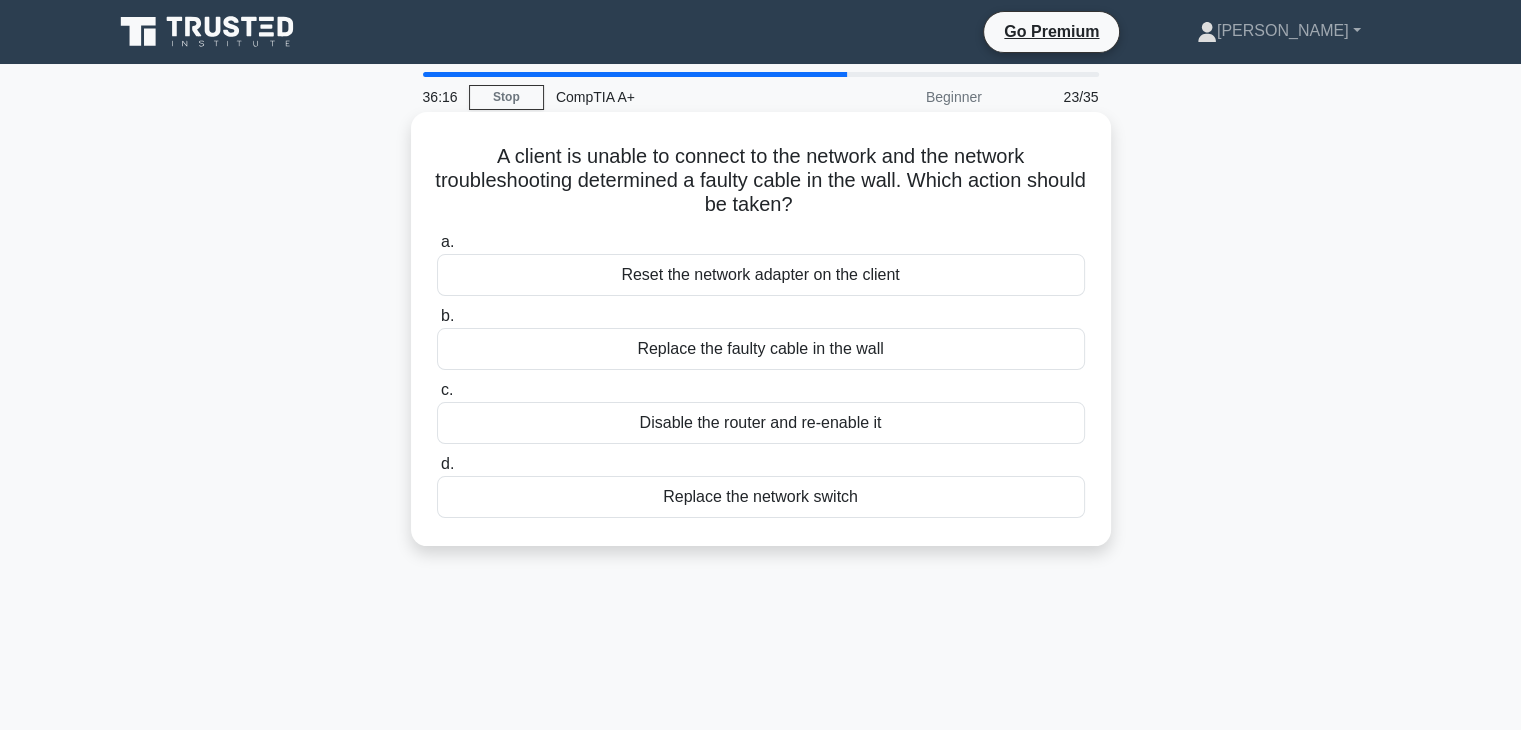 click on "Replace the faulty cable in the wall" at bounding box center (761, 349) 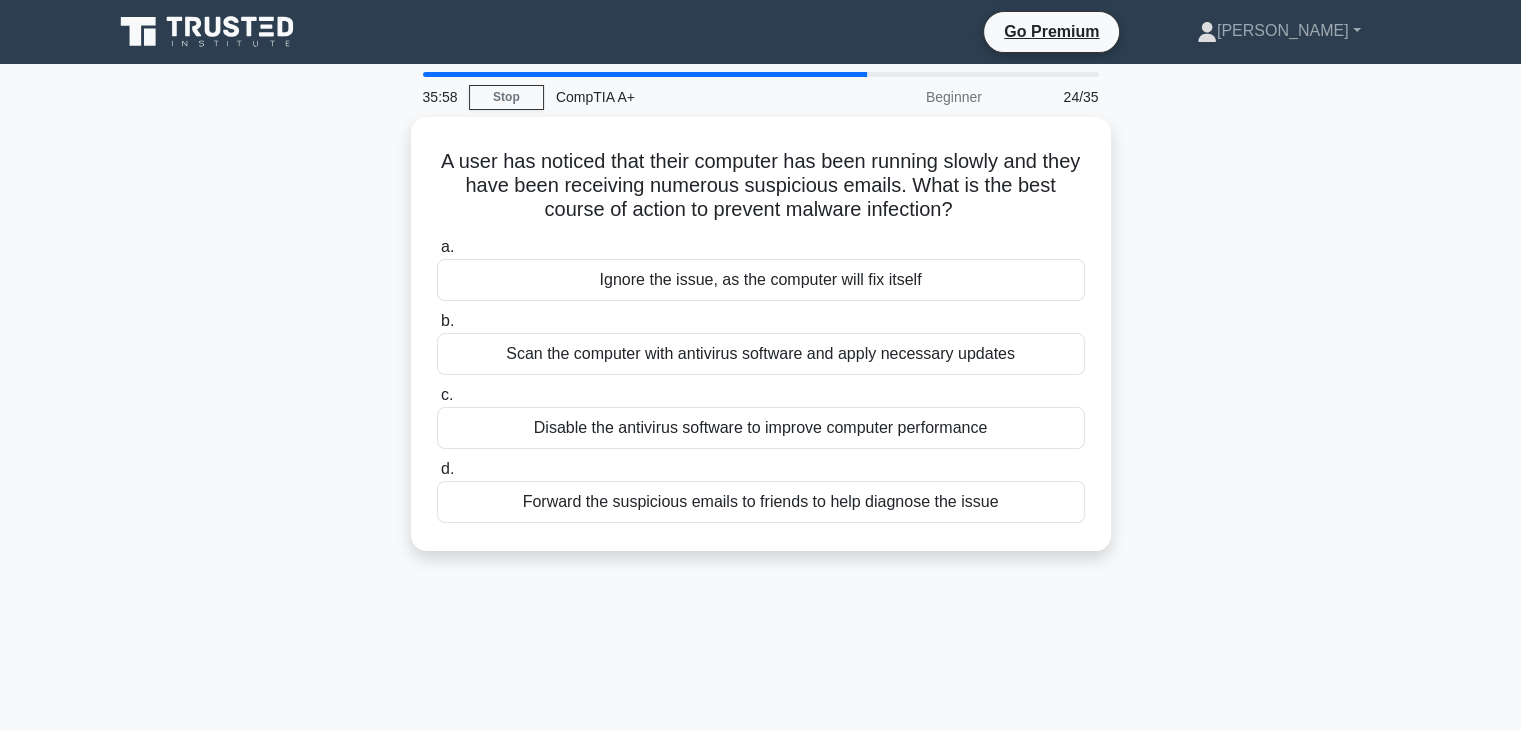 click on "Scan the computer with antivirus software and apply necessary updates" at bounding box center [761, 354] 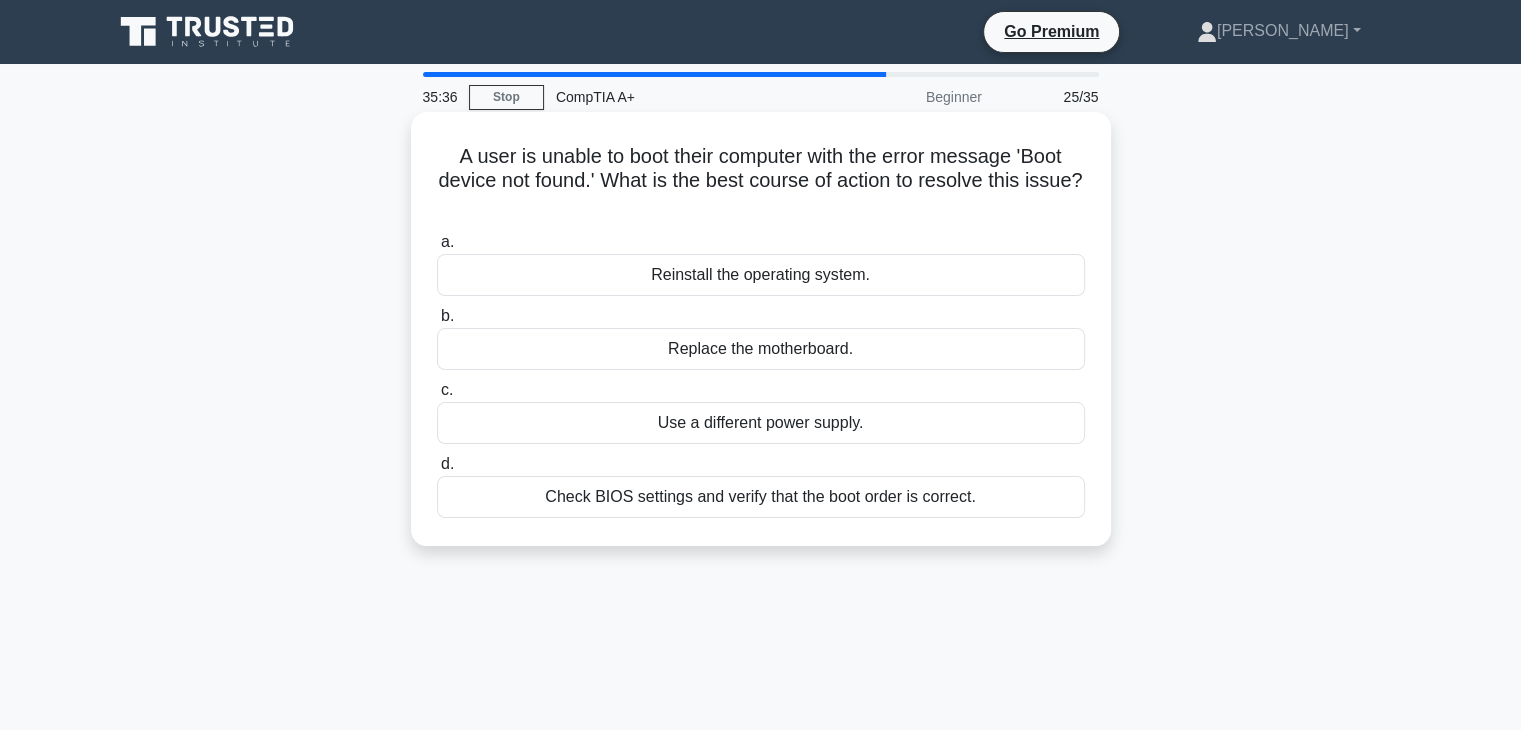 click on "Check BIOS settings and verify that the boot order is correct." at bounding box center (761, 497) 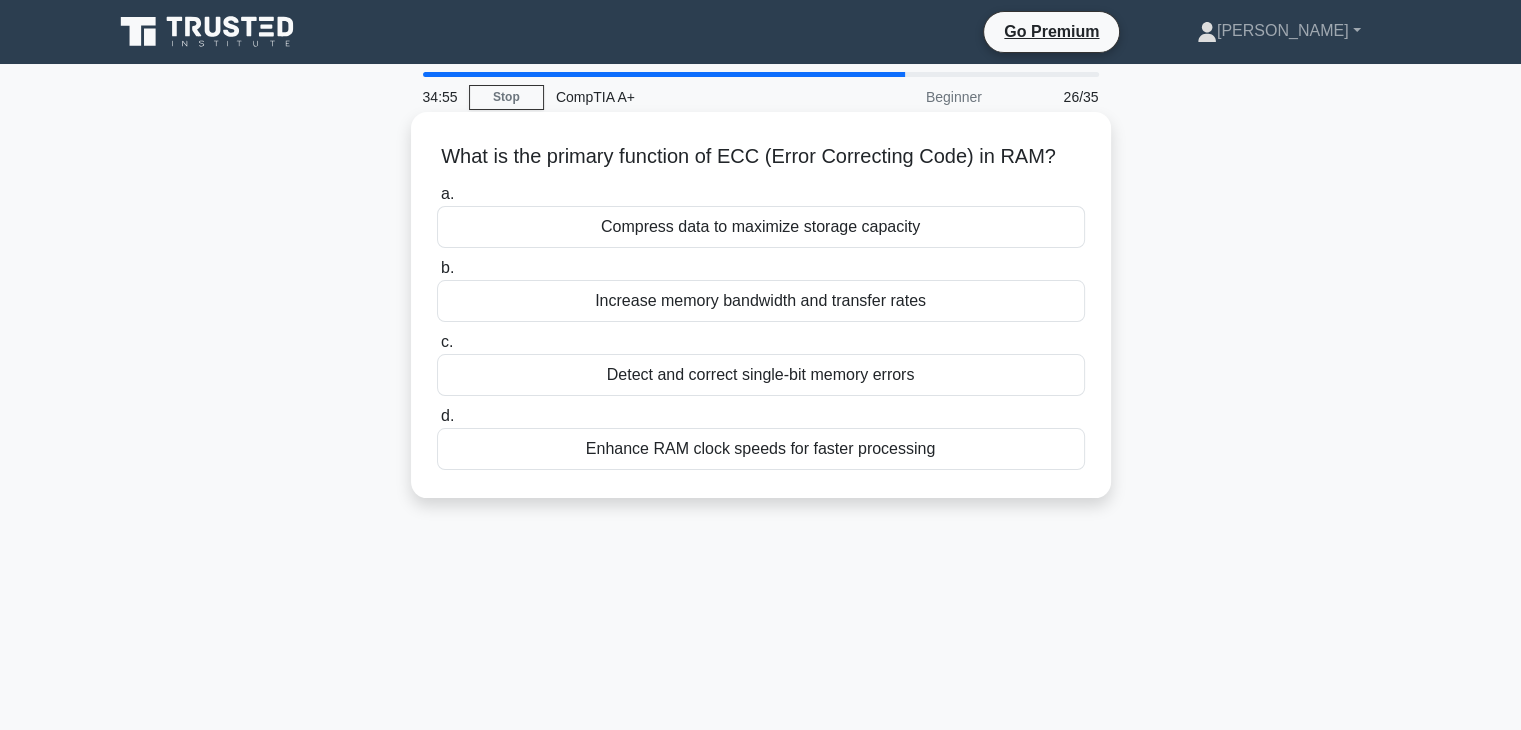 click on "Detect and correct single-bit memory errors" at bounding box center [761, 375] 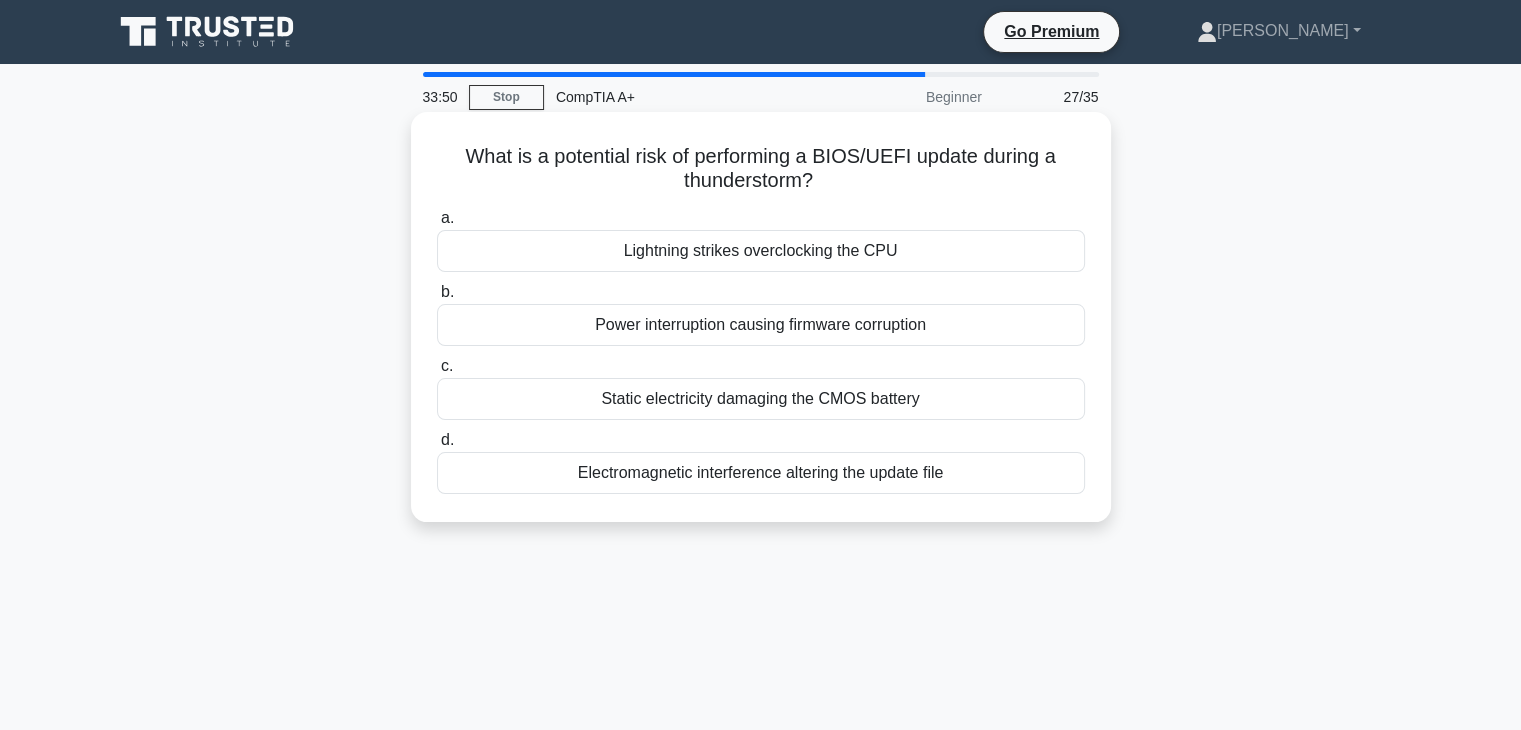 click on "Power interruption causing firmware corruption" at bounding box center [761, 325] 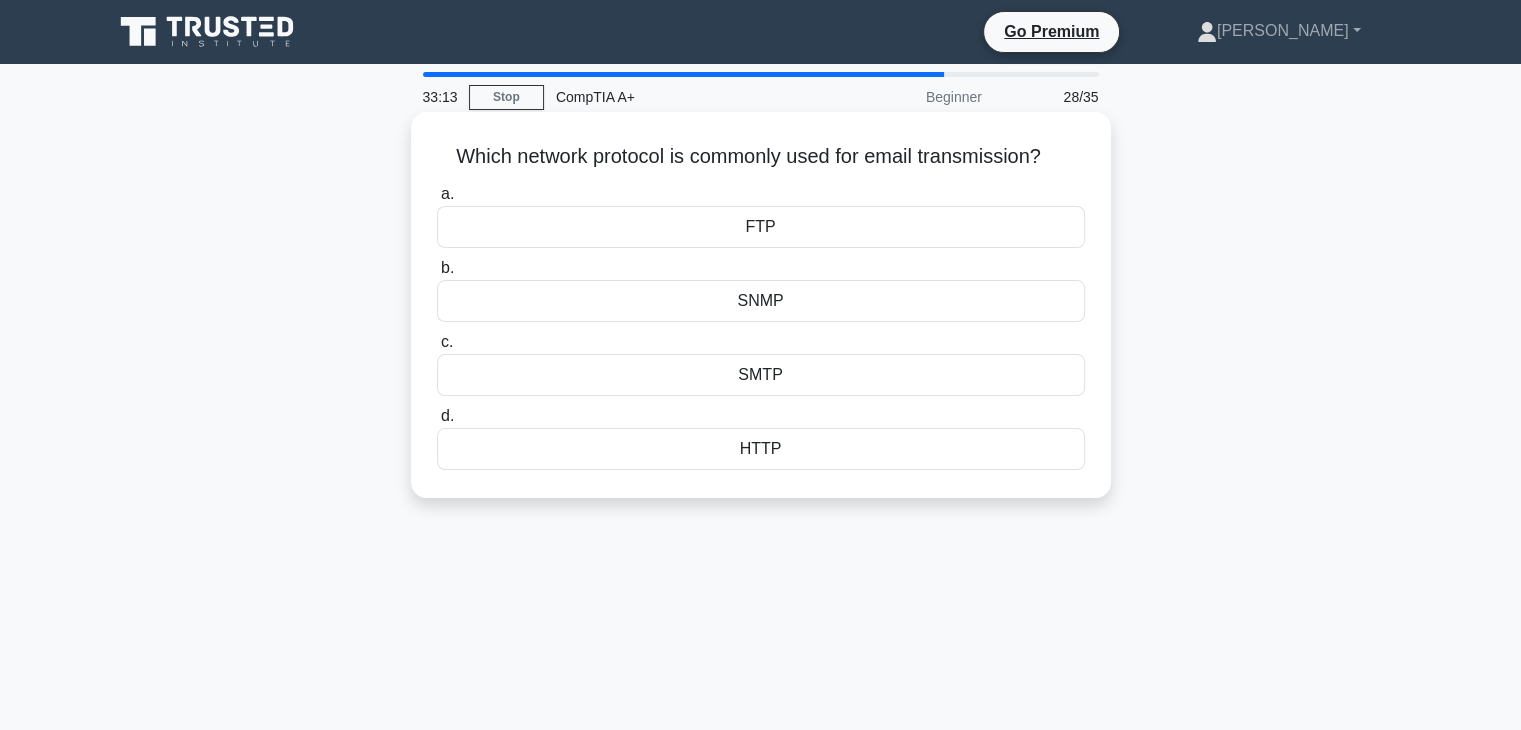 click on "SMTP" at bounding box center (761, 375) 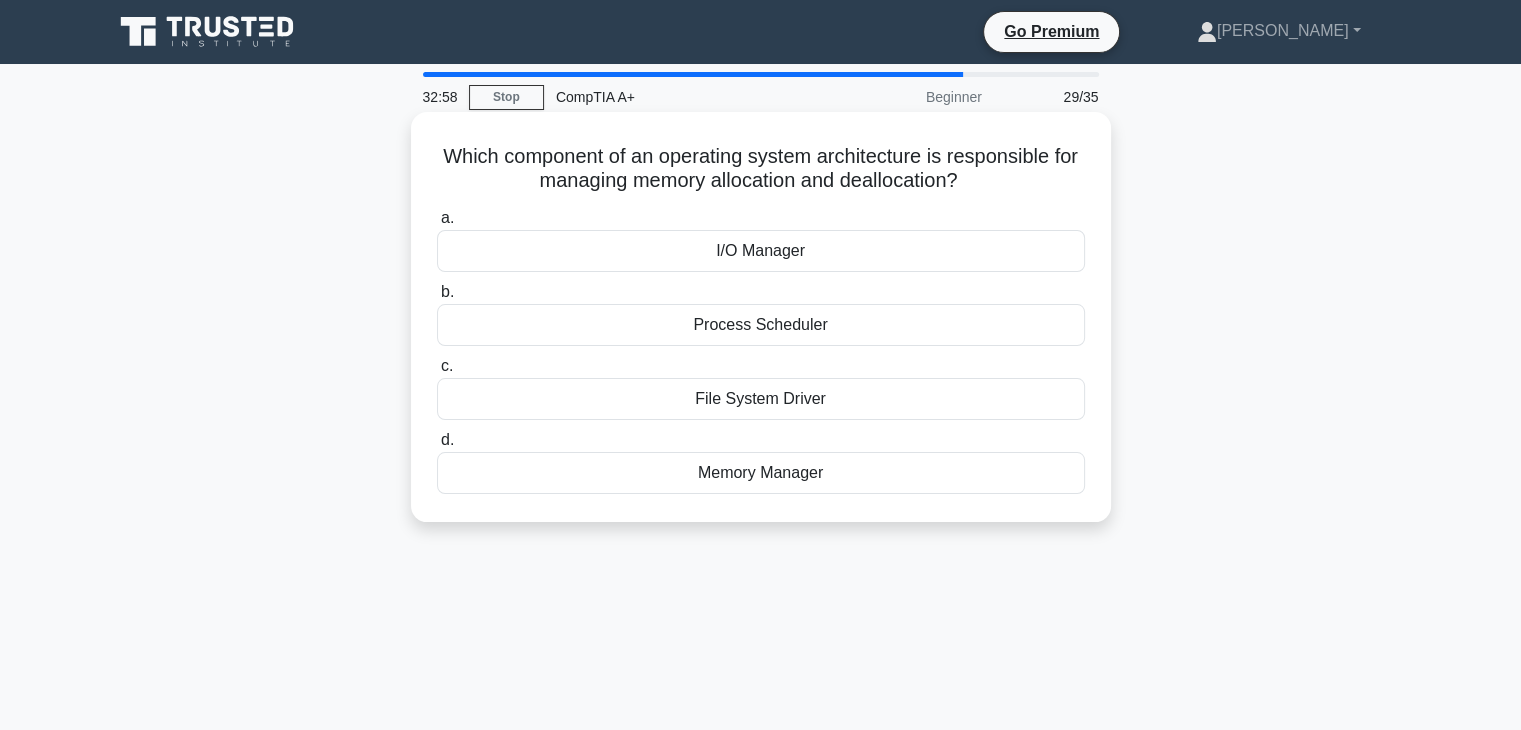 click on "I/O Manager" at bounding box center [761, 251] 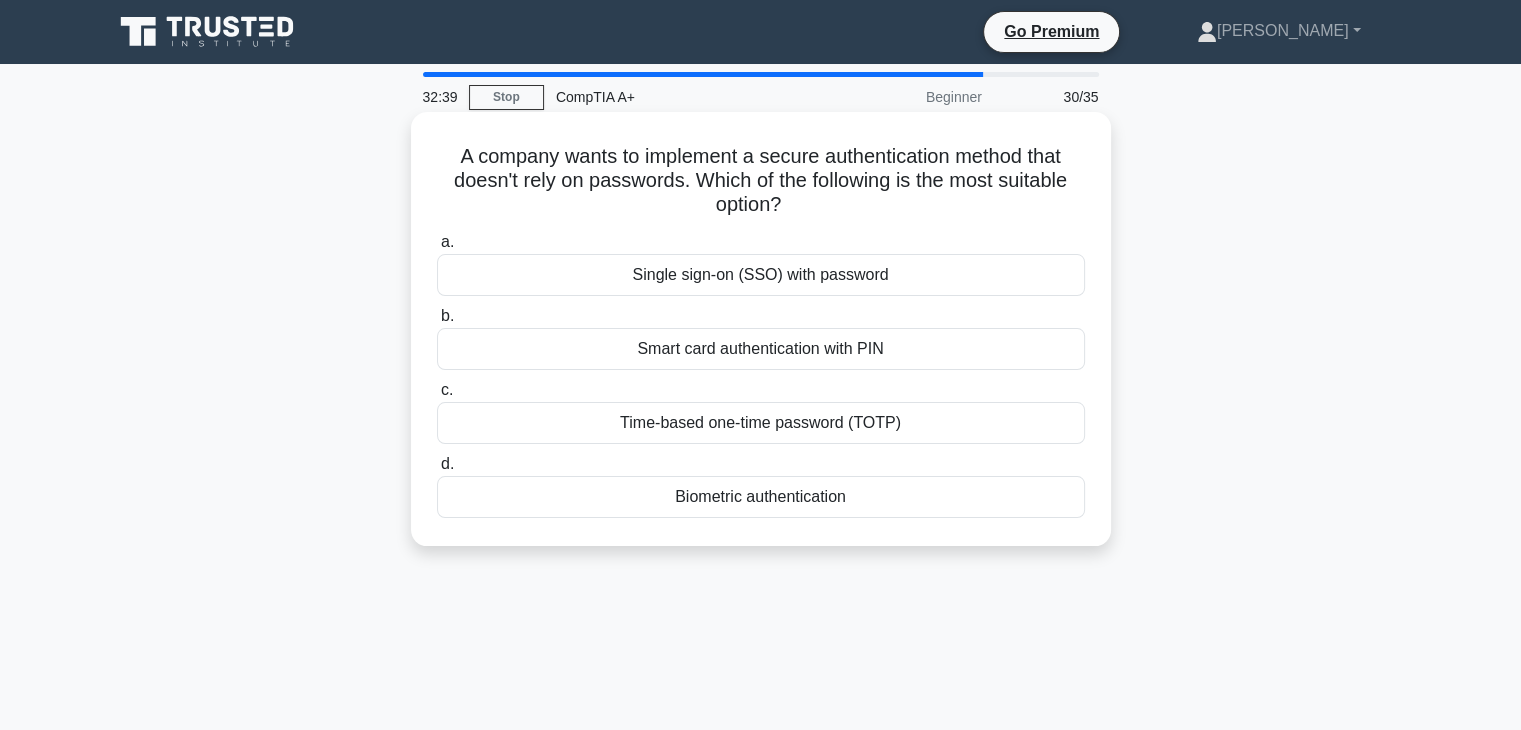 click on "Biometric authentication" at bounding box center [761, 497] 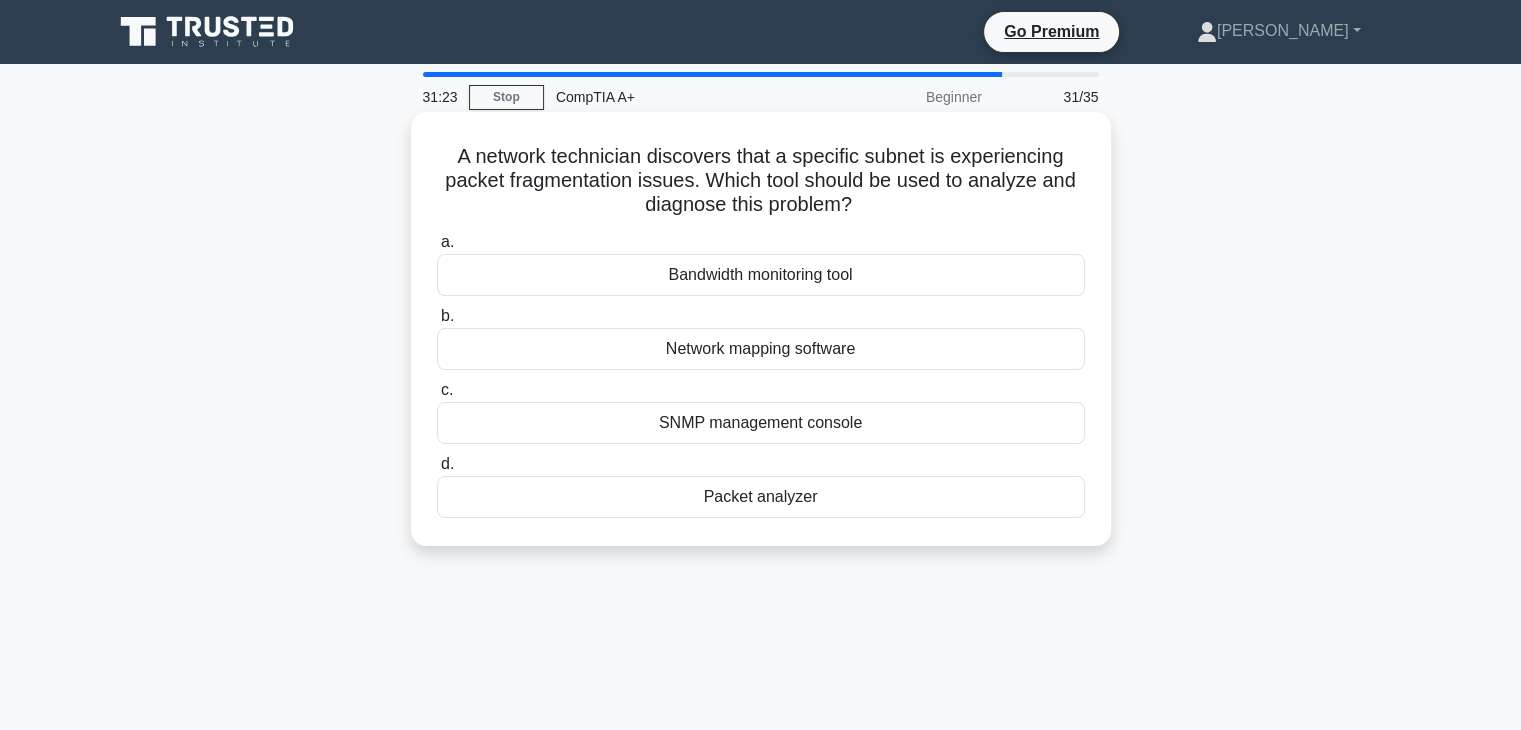 click on "Packet analyzer" at bounding box center (761, 497) 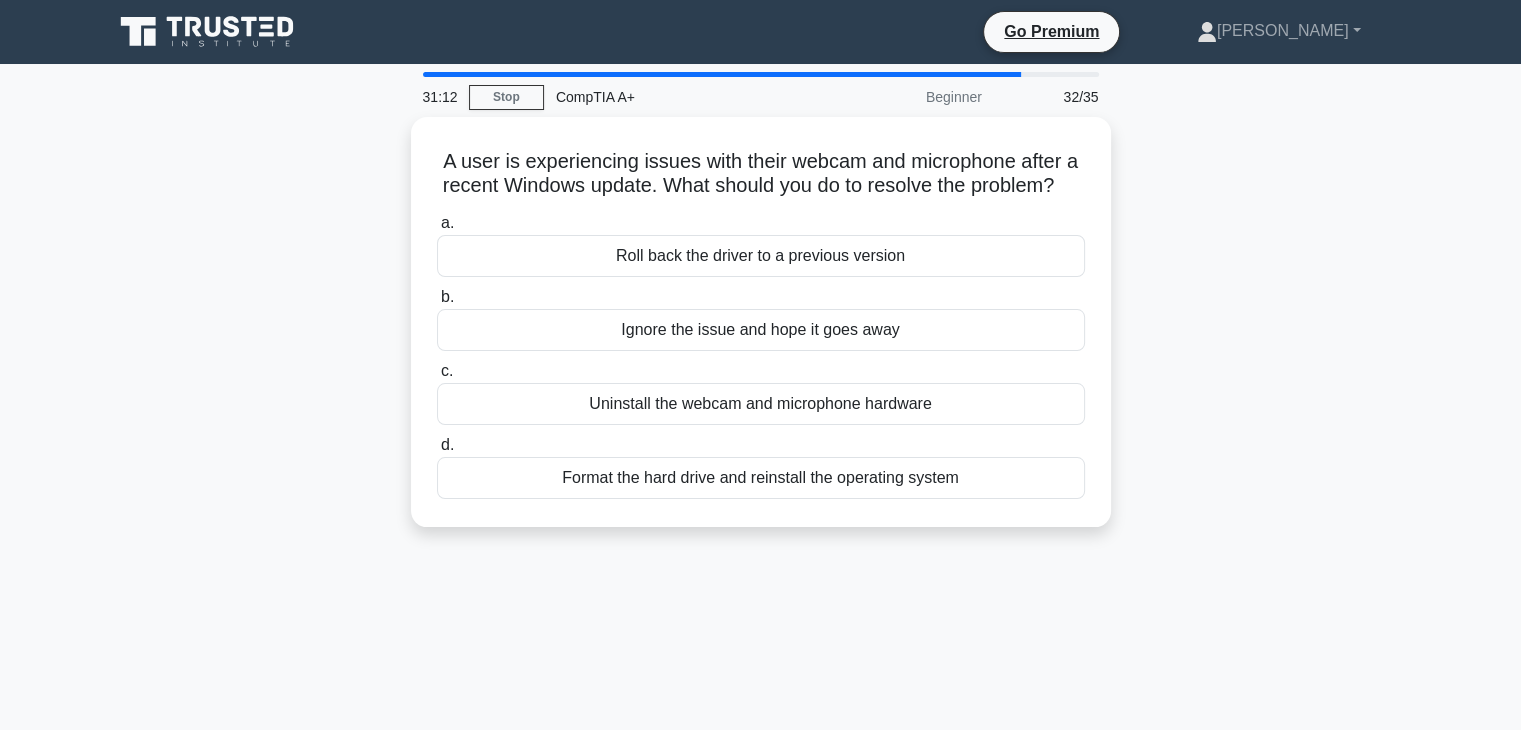 click on "Format the hard drive and reinstall the operating system" at bounding box center (761, 478) 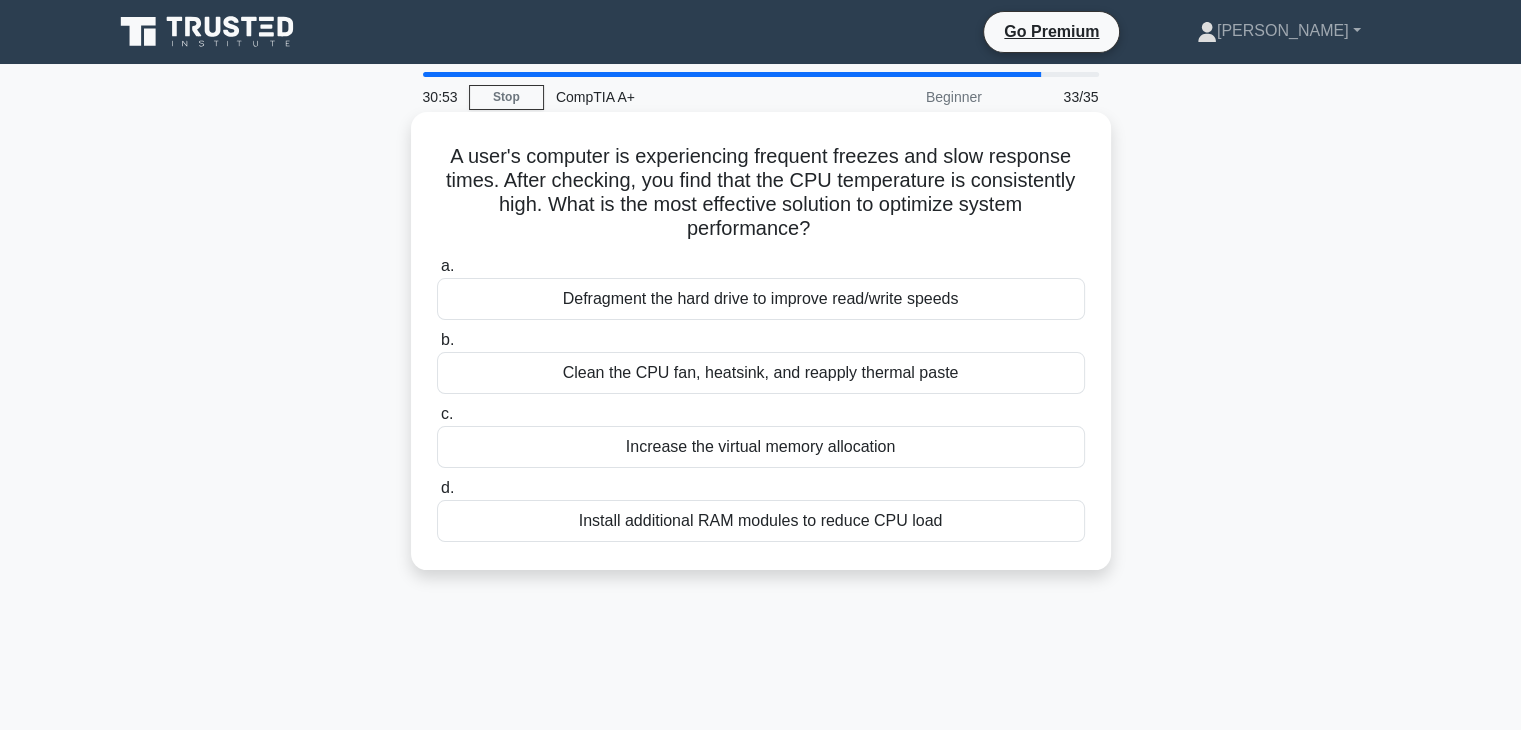 click on "Clean the CPU fan, heatsink, and reapply thermal paste" at bounding box center (761, 373) 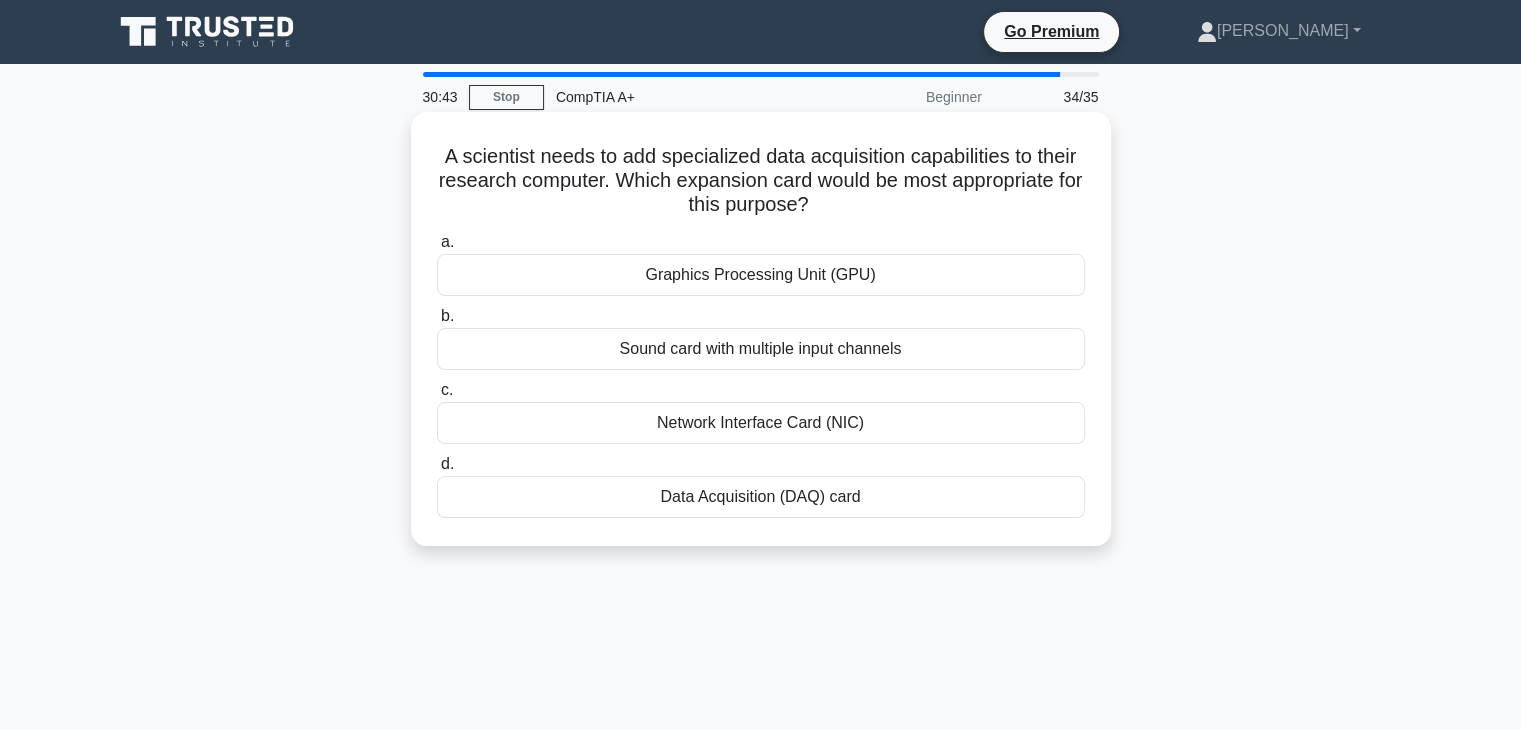 click on "Network Interface Card (NIC)" at bounding box center (761, 423) 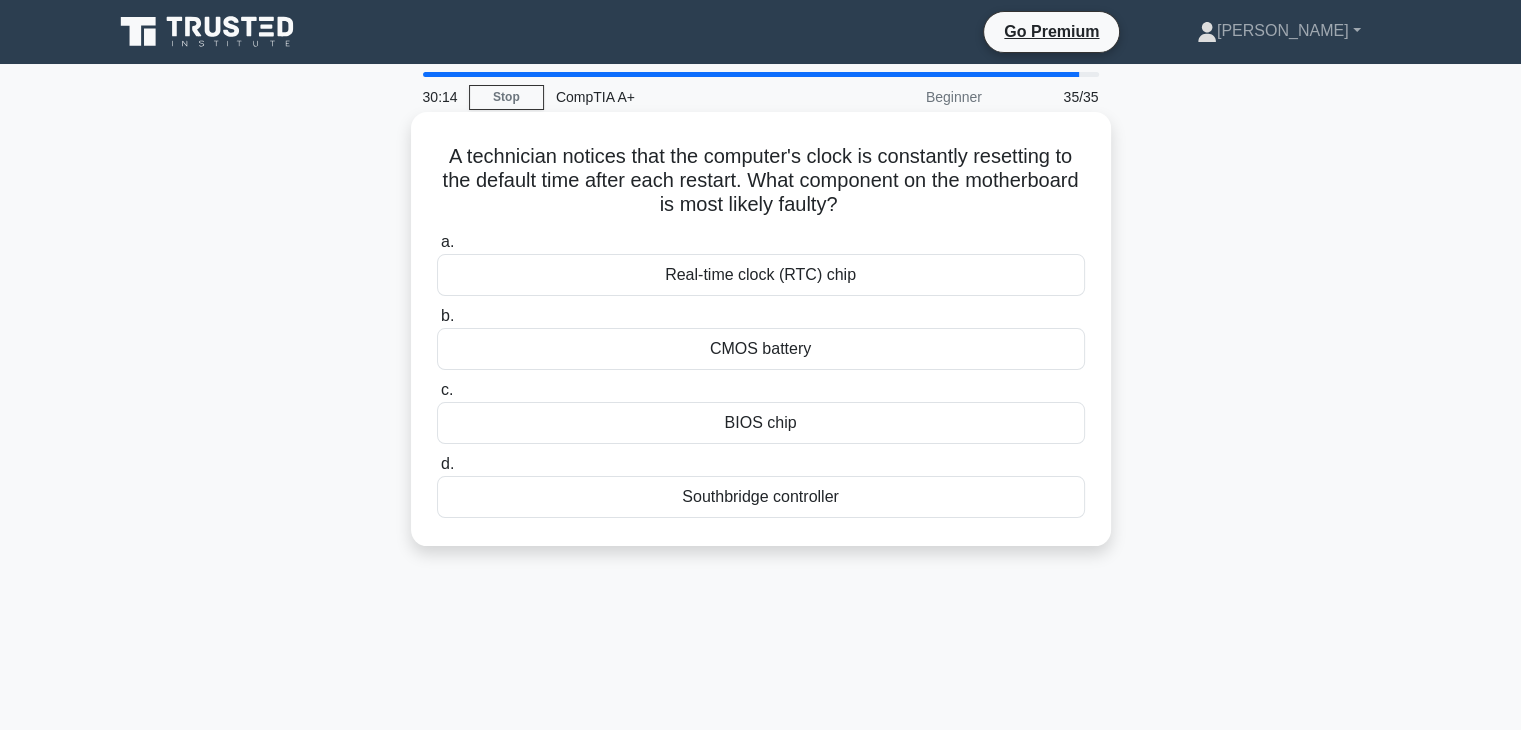 click on "Real-time clock (RTC) chip" at bounding box center [761, 275] 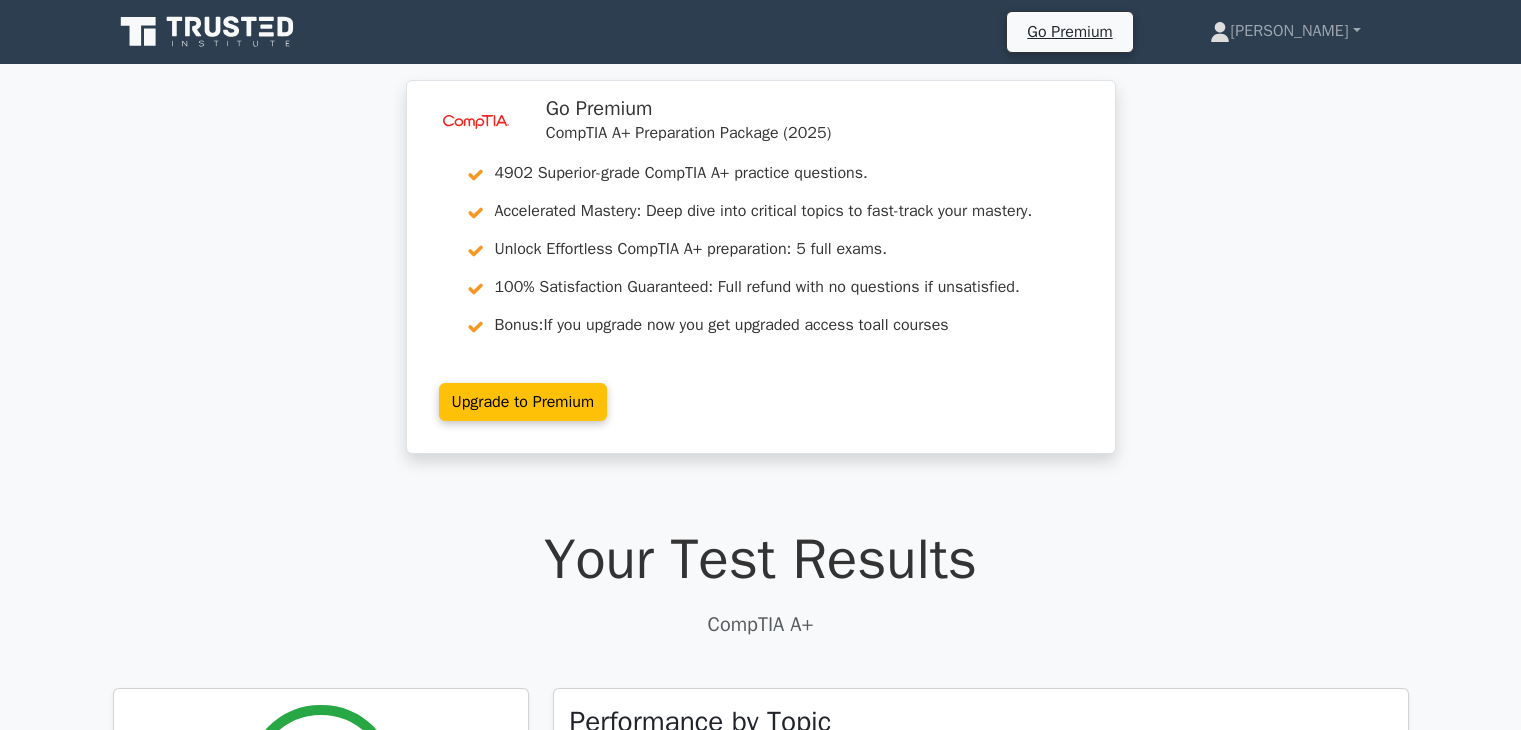scroll, scrollTop: 0, scrollLeft: 0, axis: both 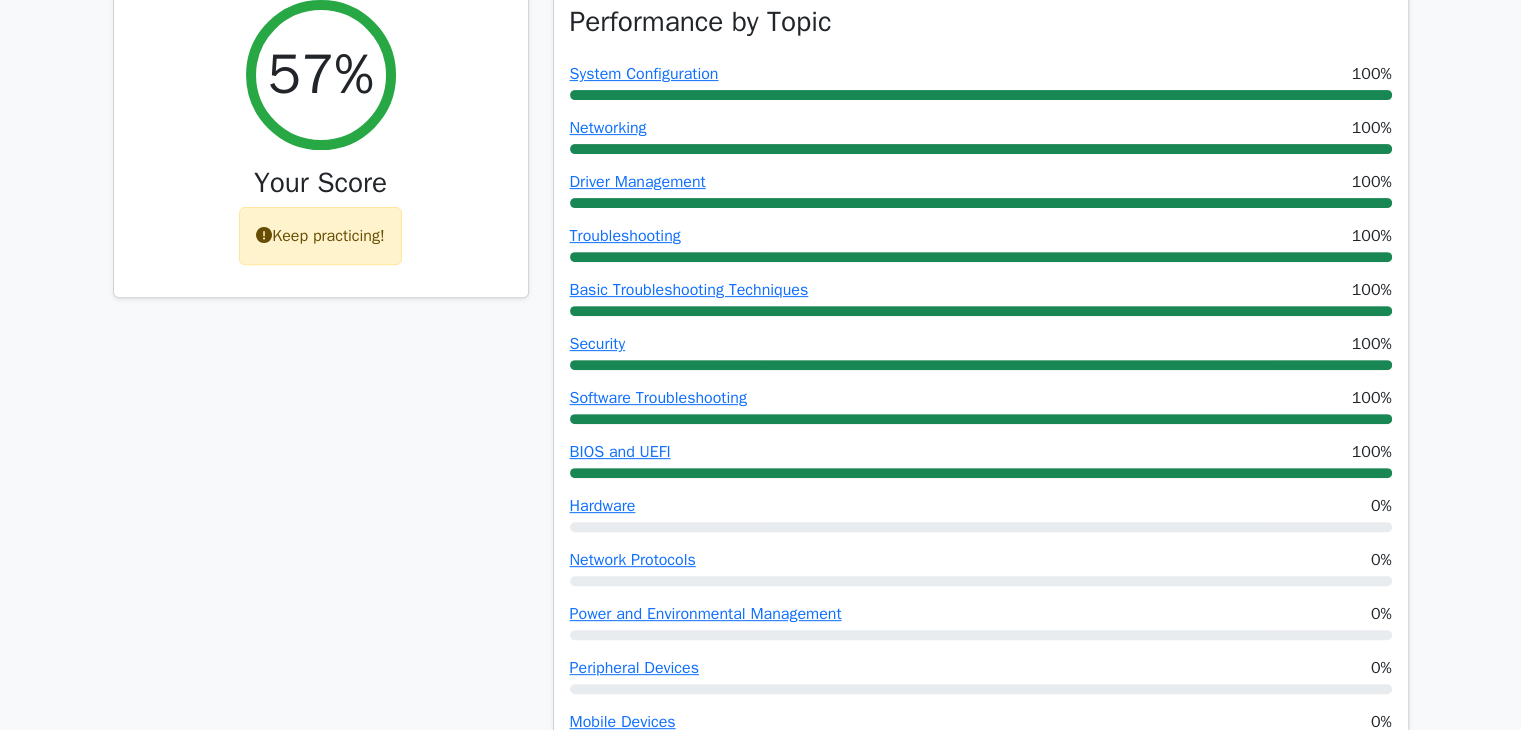 click on "Keep practicing!" at bounding box center (320, 236) 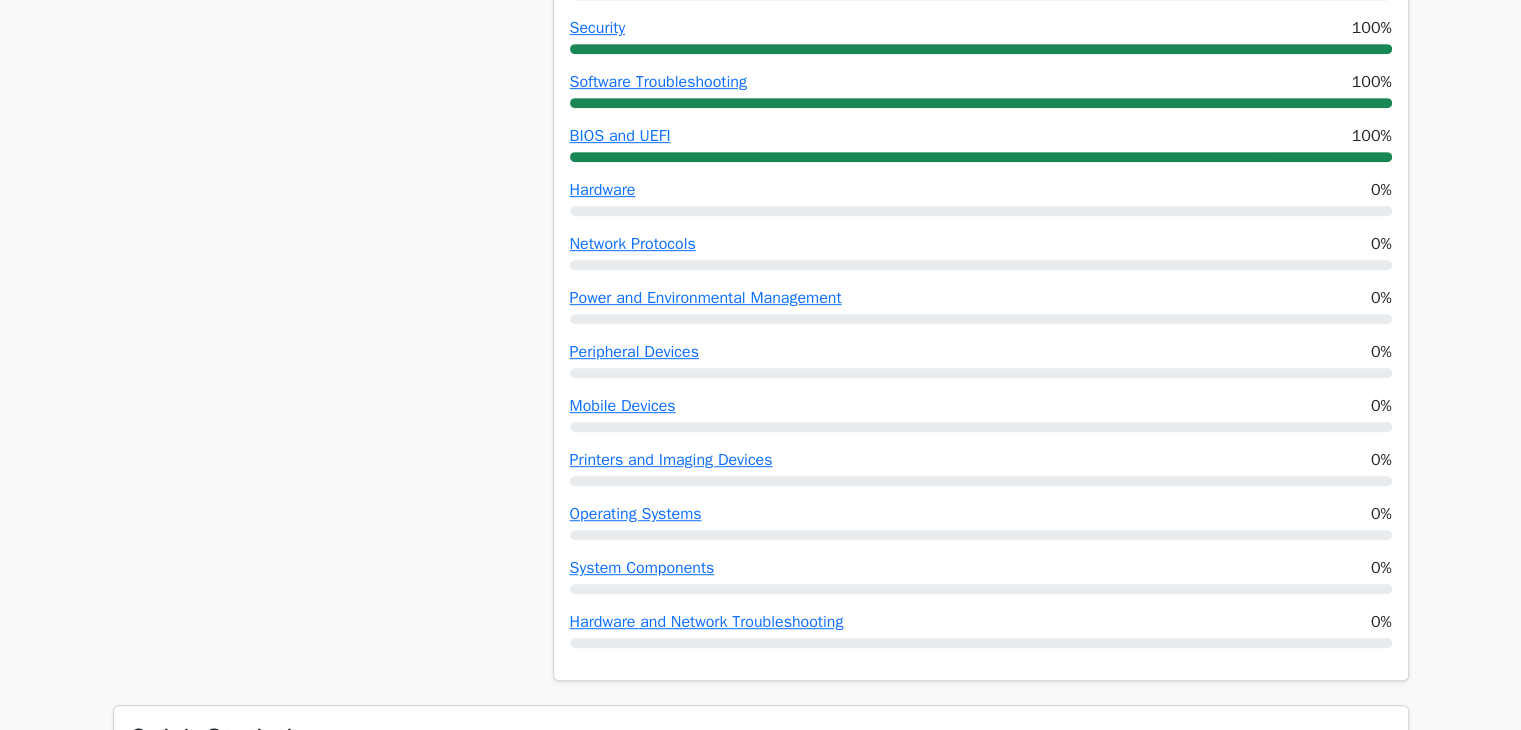 scroll, scrollTop: 1180, scrollLeft: 0, axis: vertical 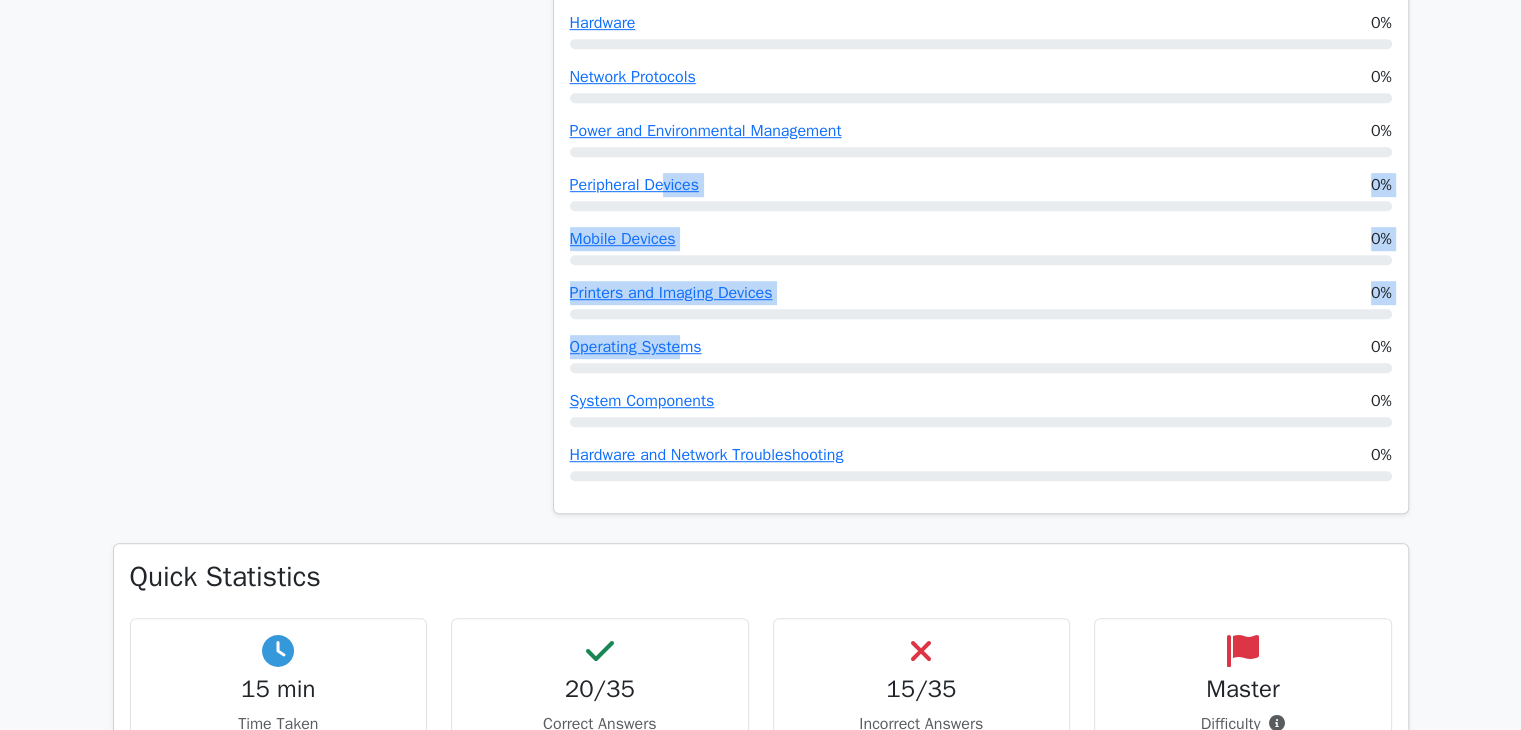 click on "Performance by Topic
System Configuration
100%
Networking
100%
Driver Management
100%
Troubleshooting 100% 100% Security 100%" at bounding box center [981, 10] 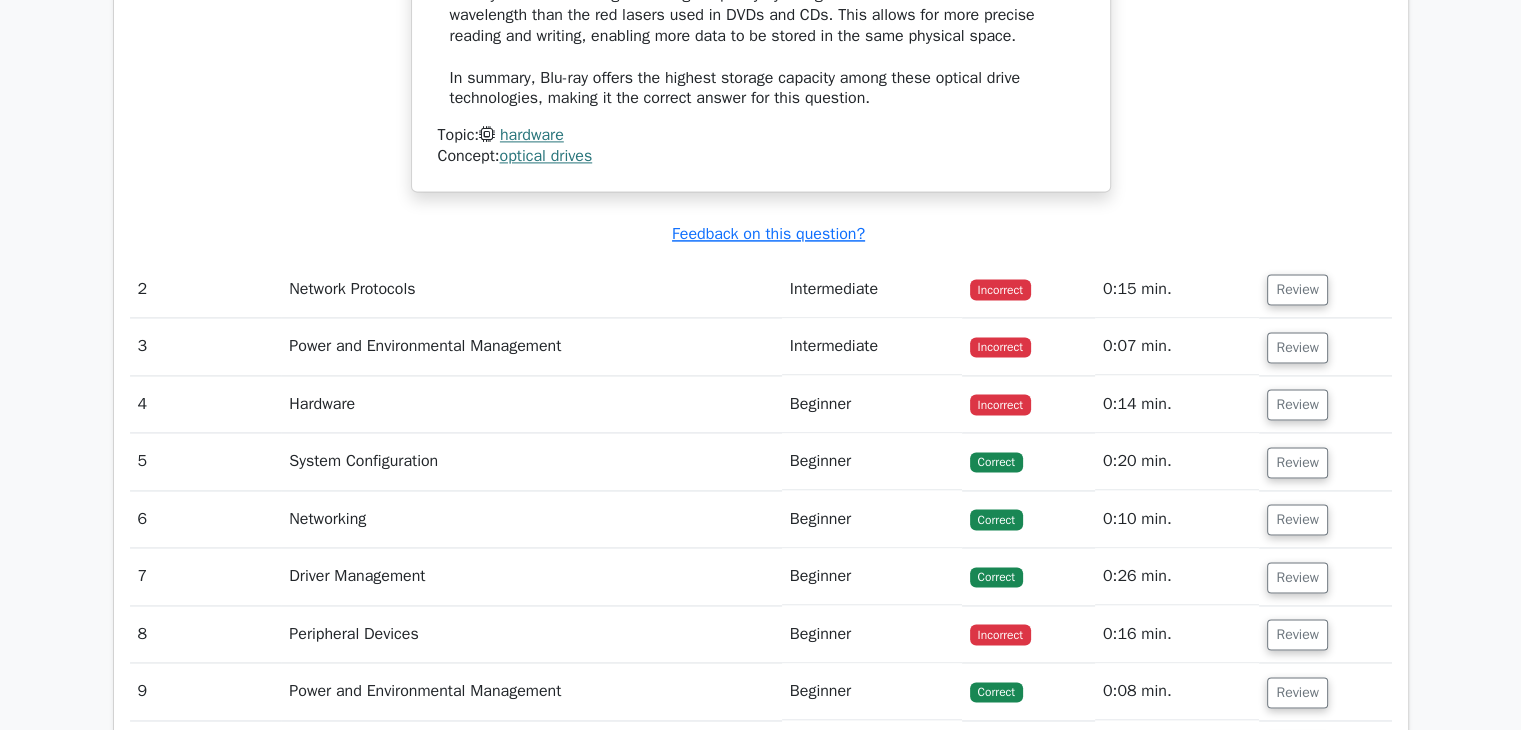 scroll, scrollTop: 2878, scrollLeft: 0, axis: vertical 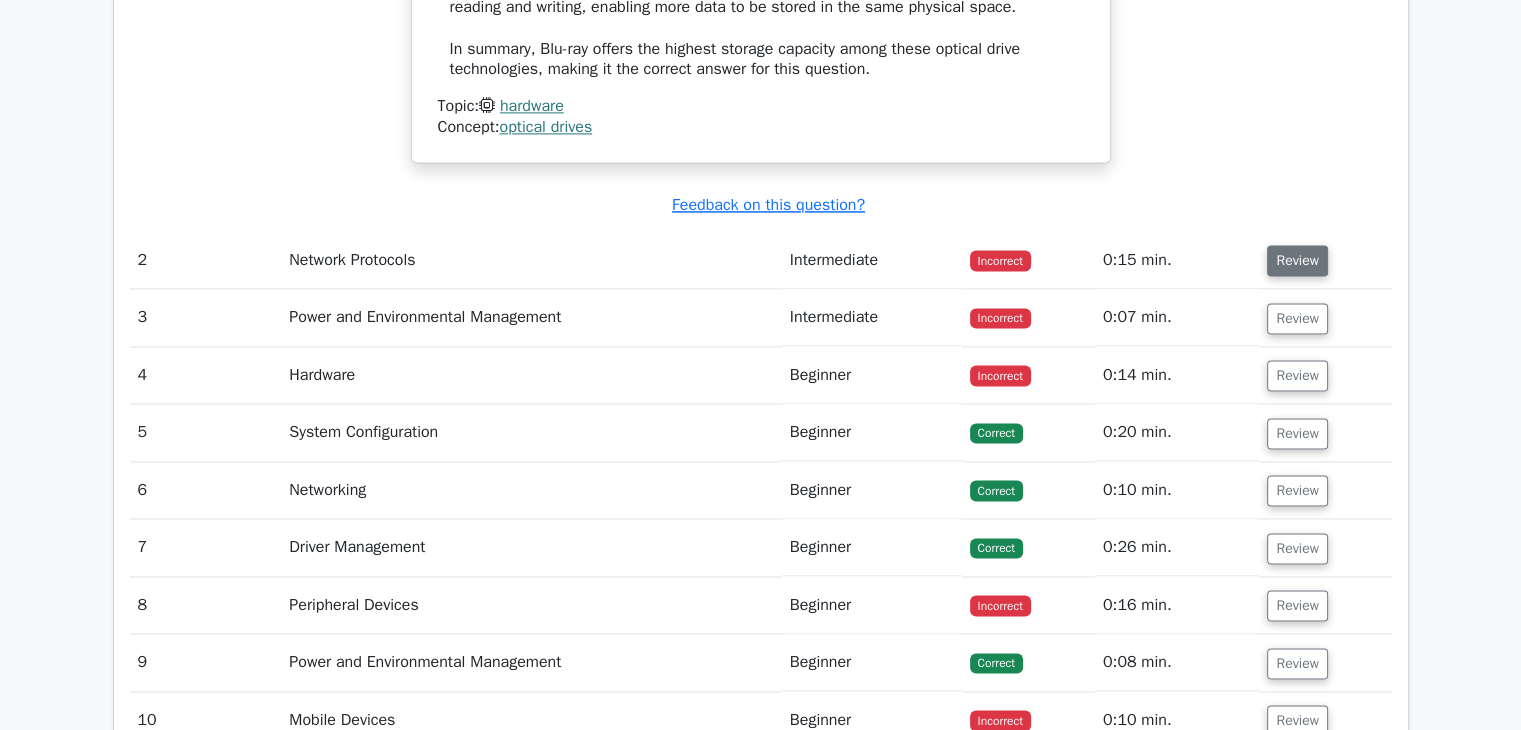 click on "Review" at bounding box center (1297, 260) 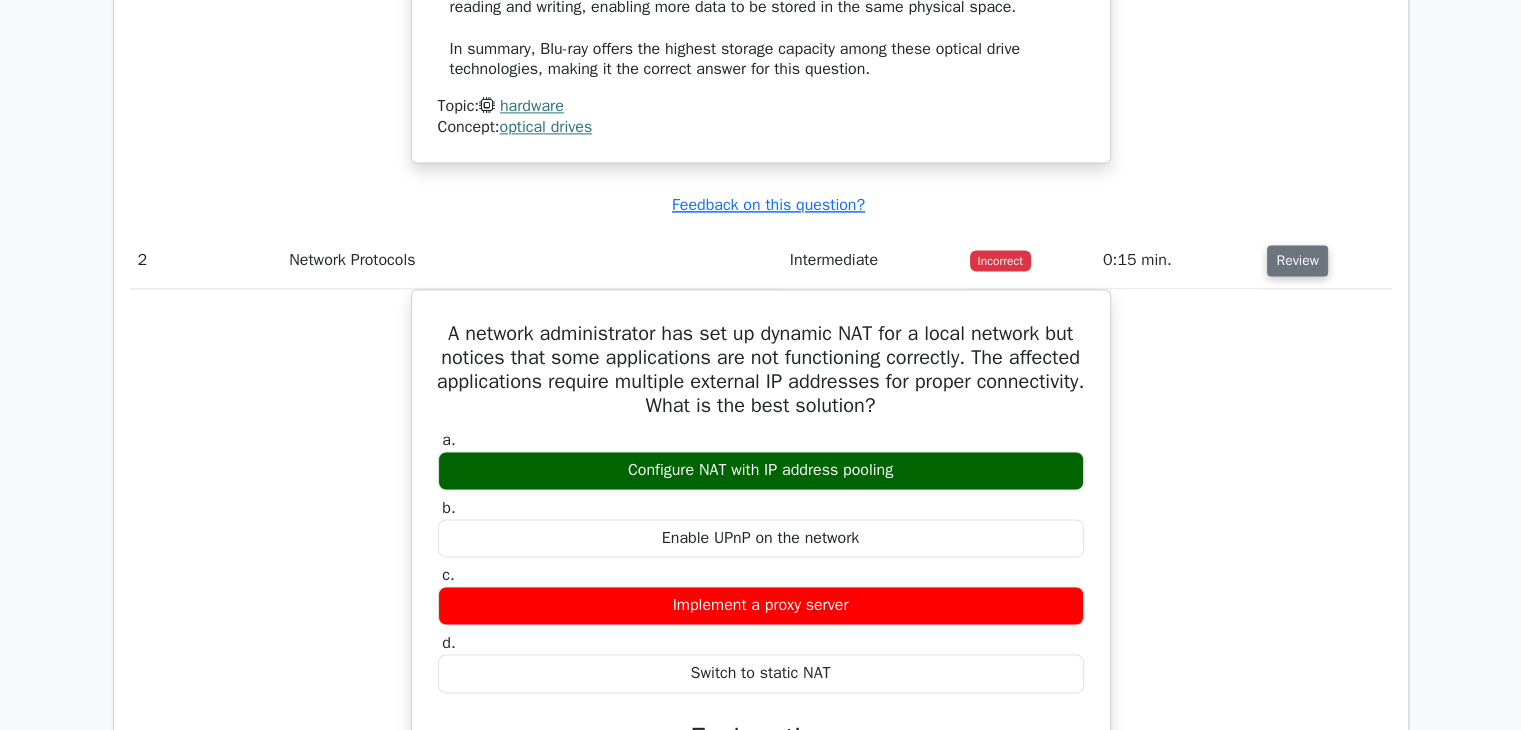 click on "Review" at bounding box center [1297, 260] 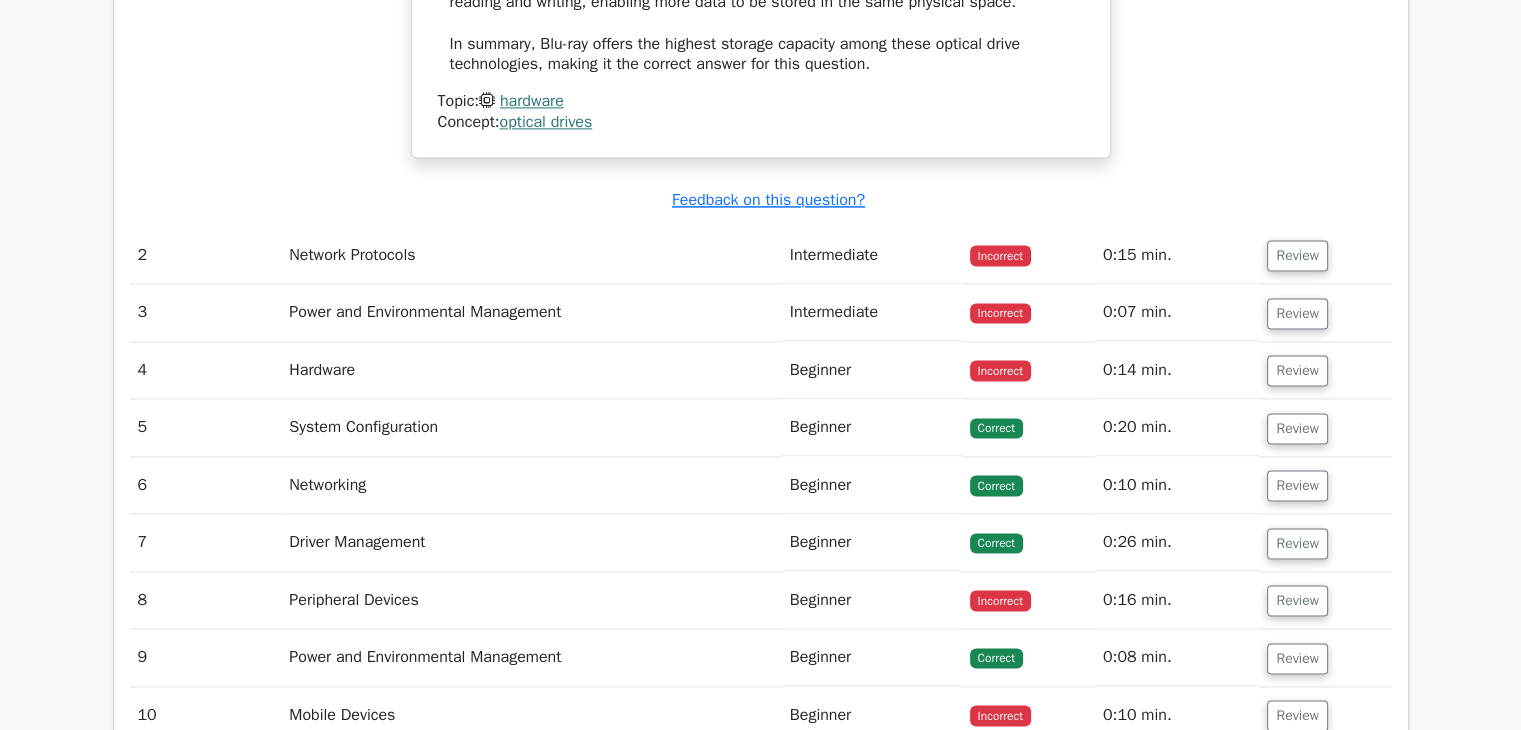 scroll, scrollTop: 2893, scrollLeft: 0, axis: vertical 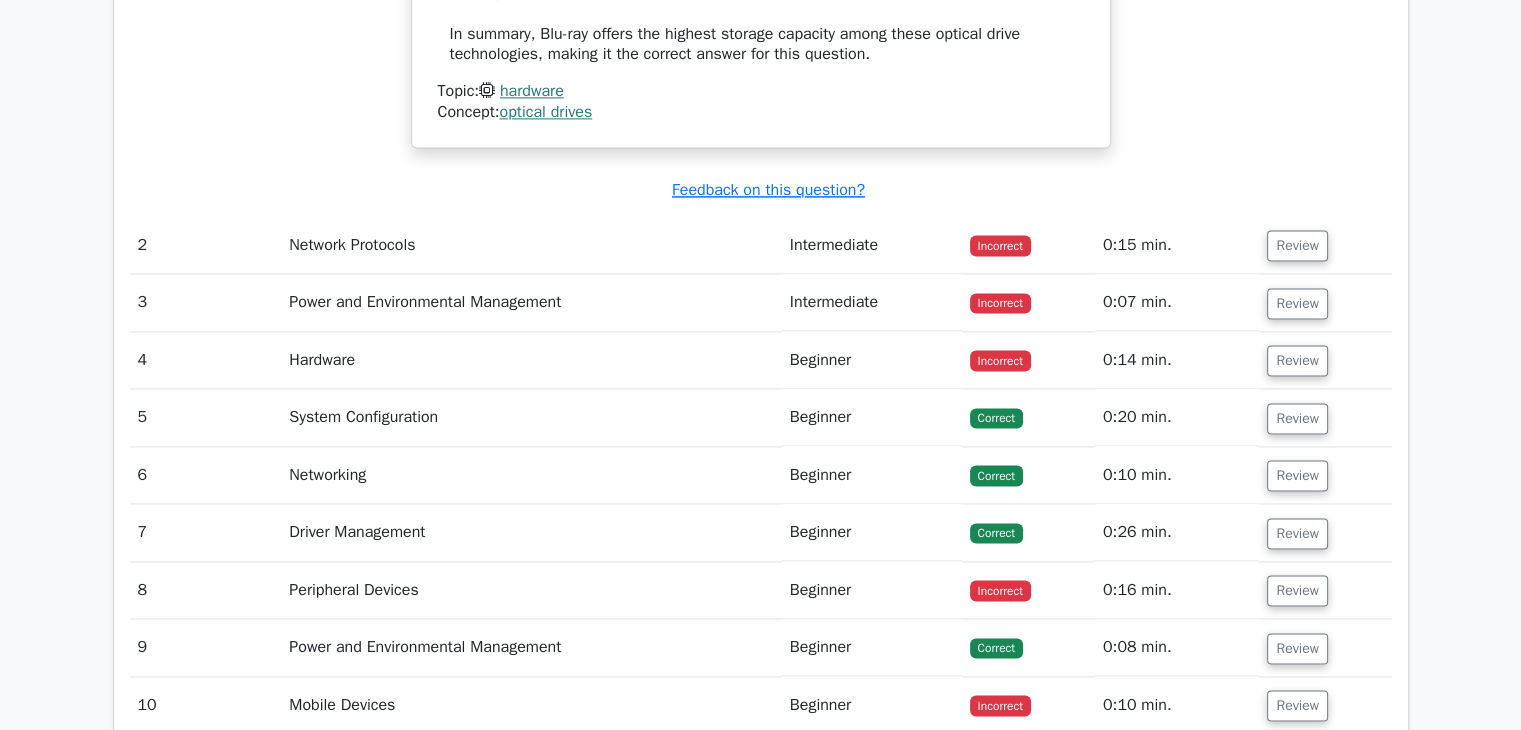 type 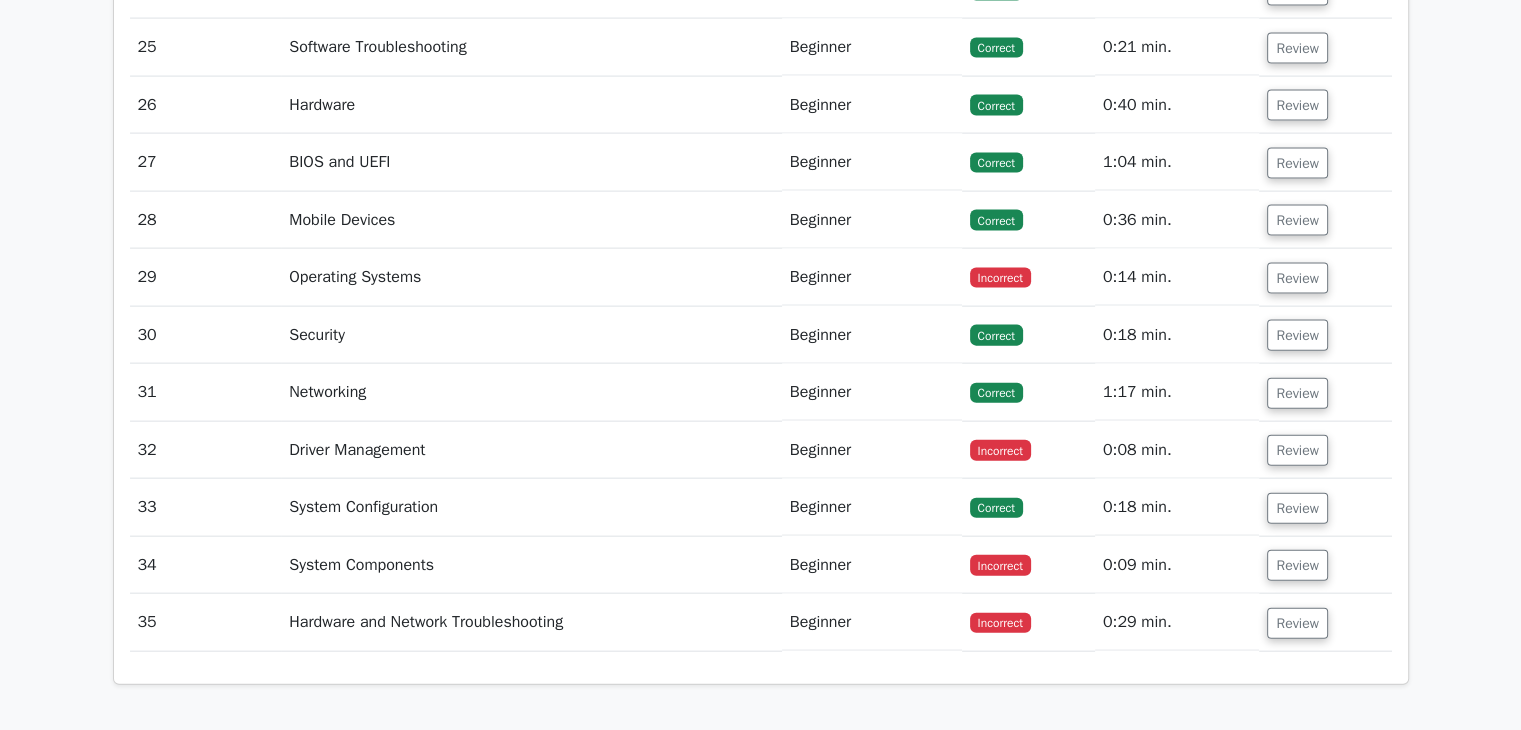 scroll, scrollTop: 4453, scrollLeft: 0, axis: vertical 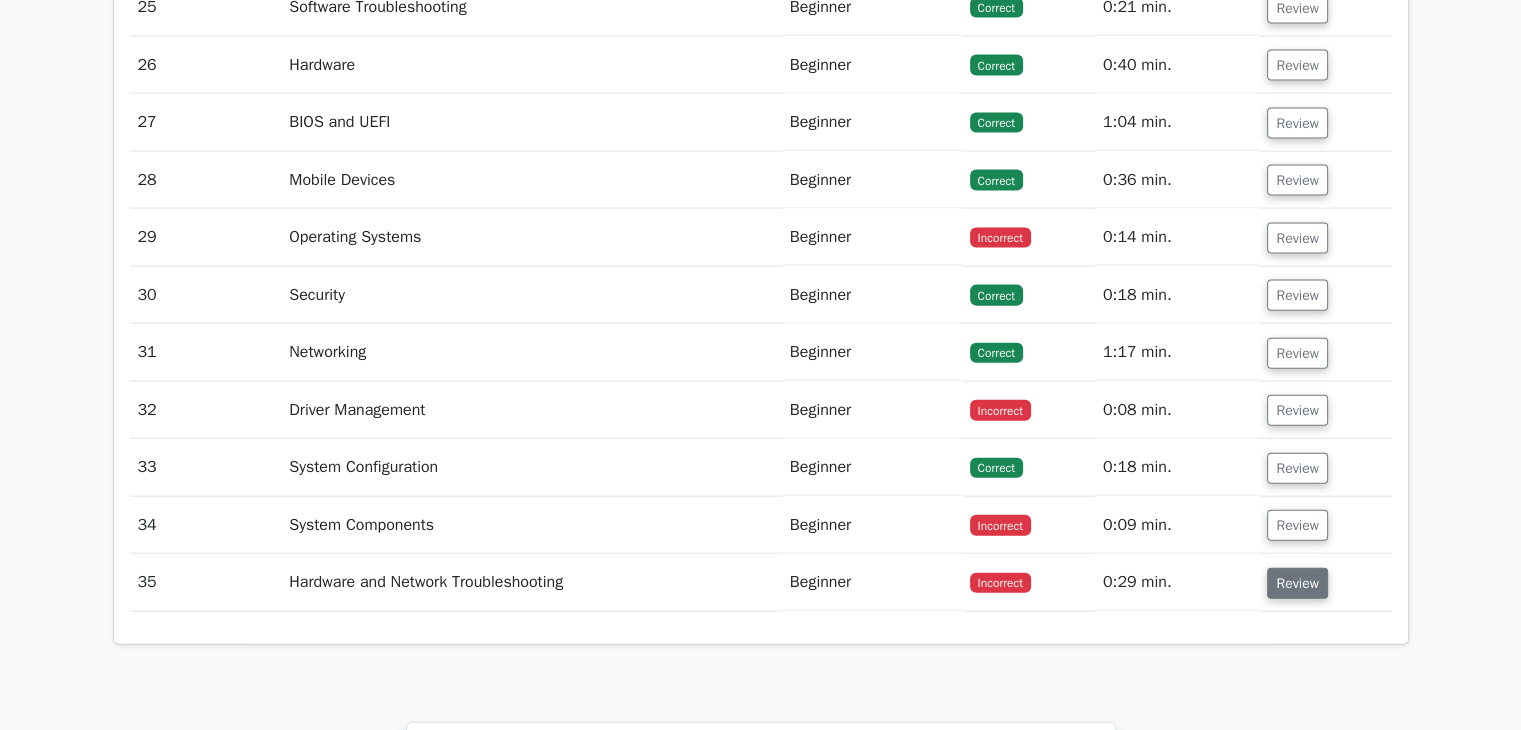 click on "Review" at bounding box center (1297, 583) 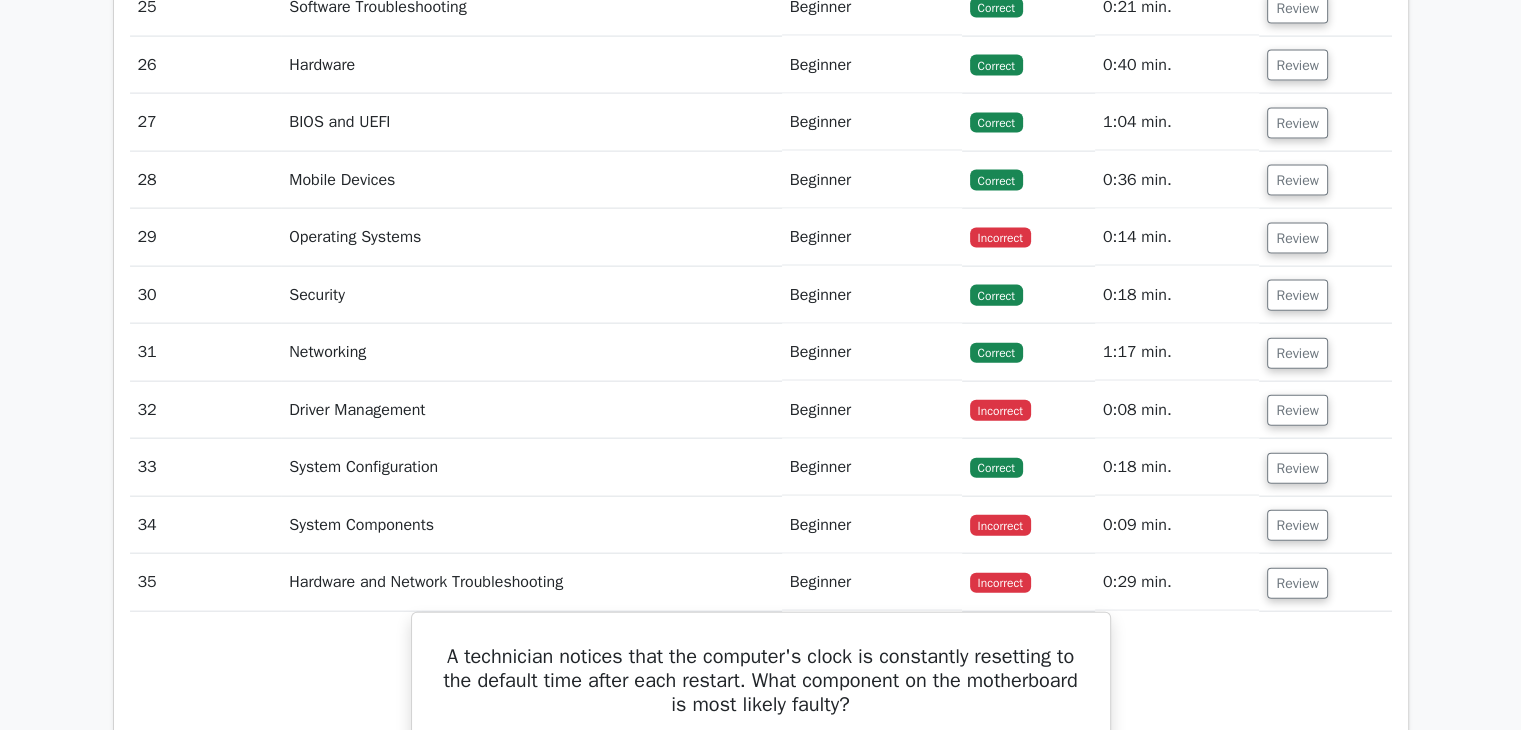 scroll, scrollTop: 4453, scrollLeft: 0, axis: vertical 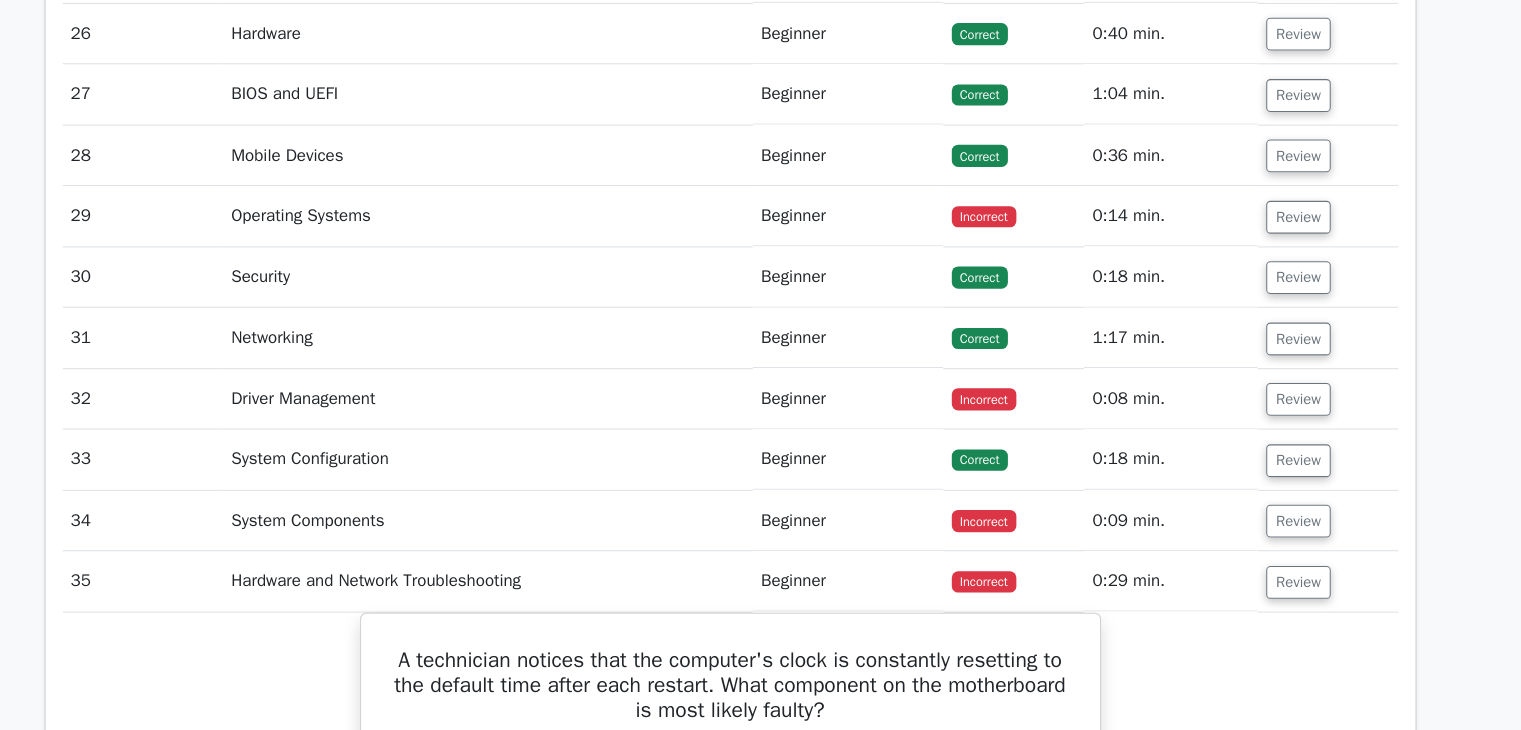 type 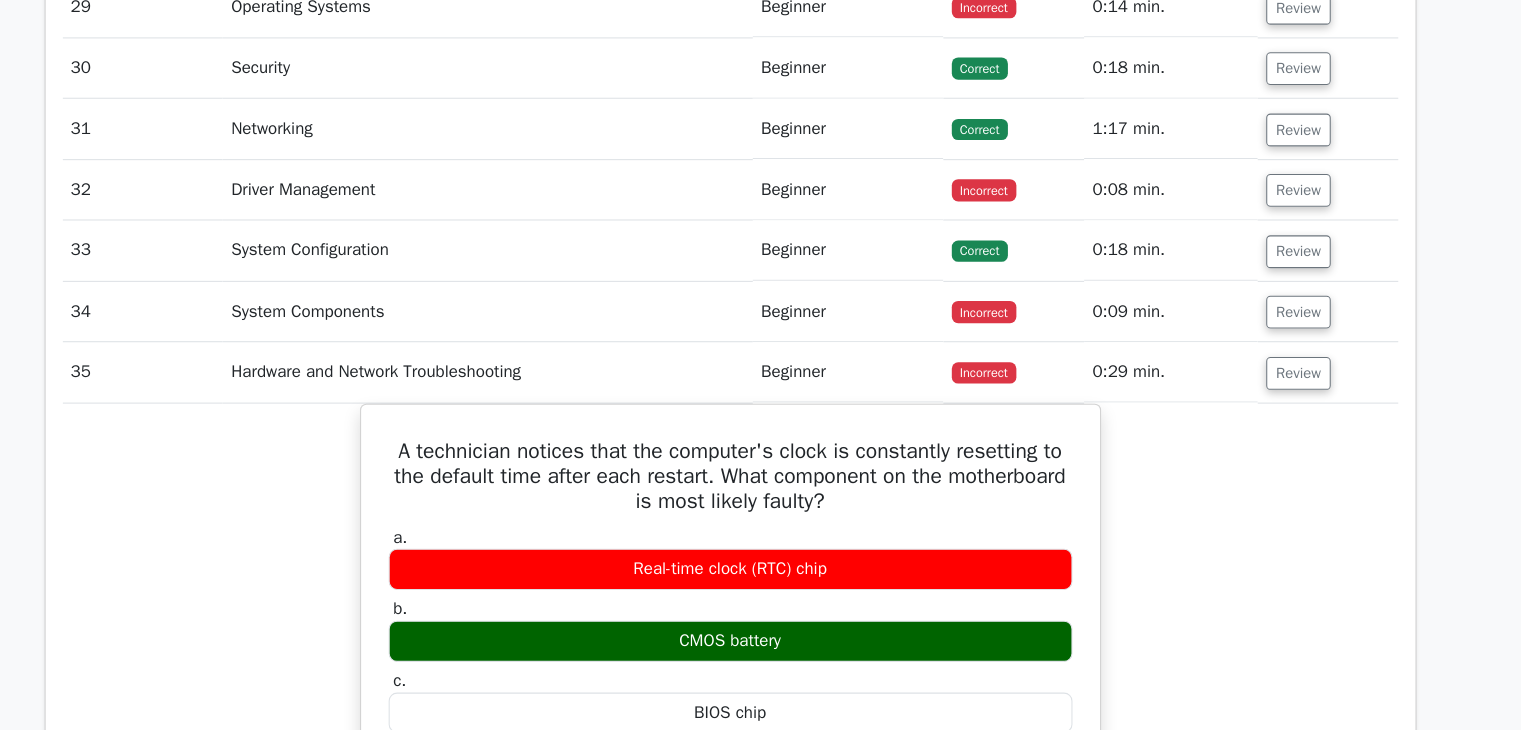 scroll, scrollTop: 4647, scrollLeft: 0, axis: vertical 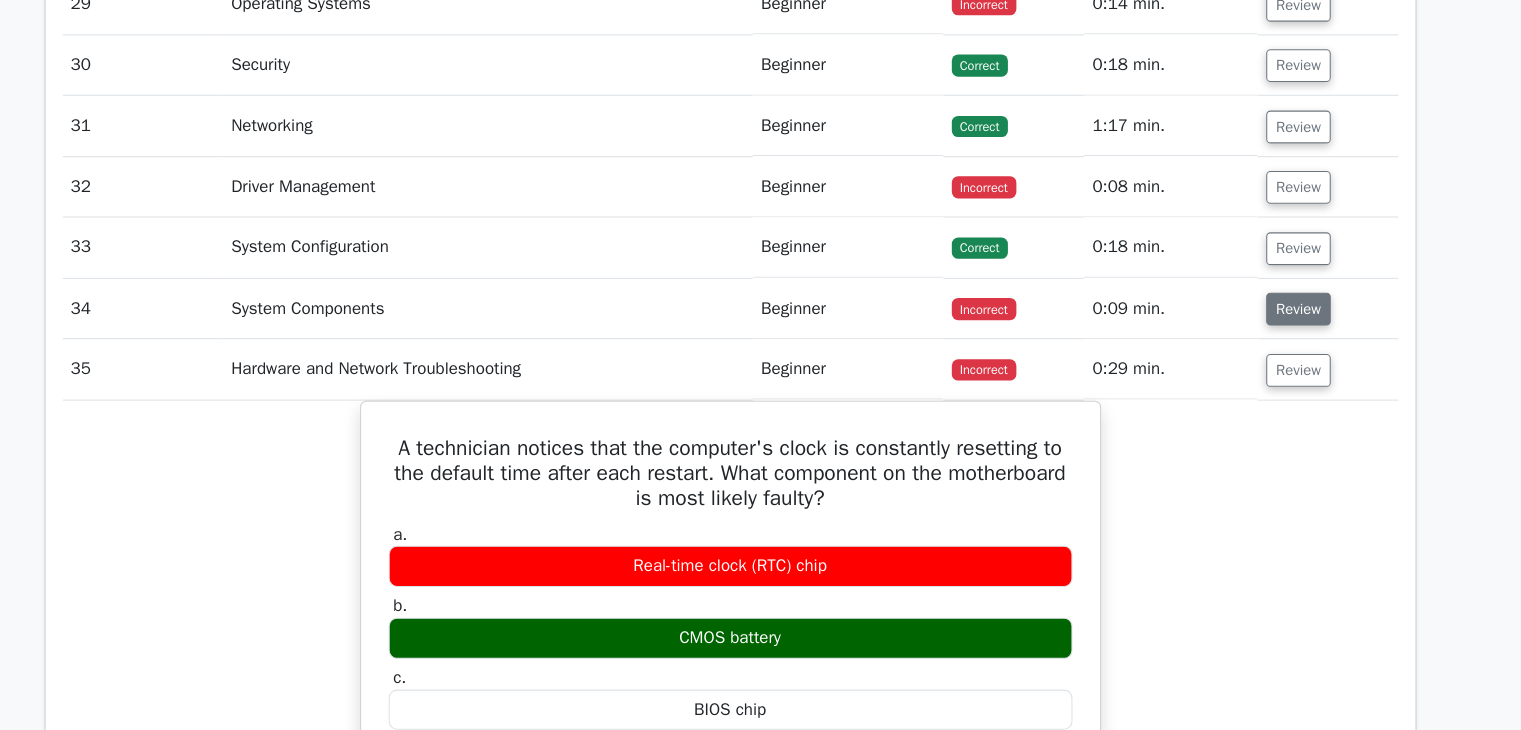 click on "Review" at bounding box center (1297, 331) 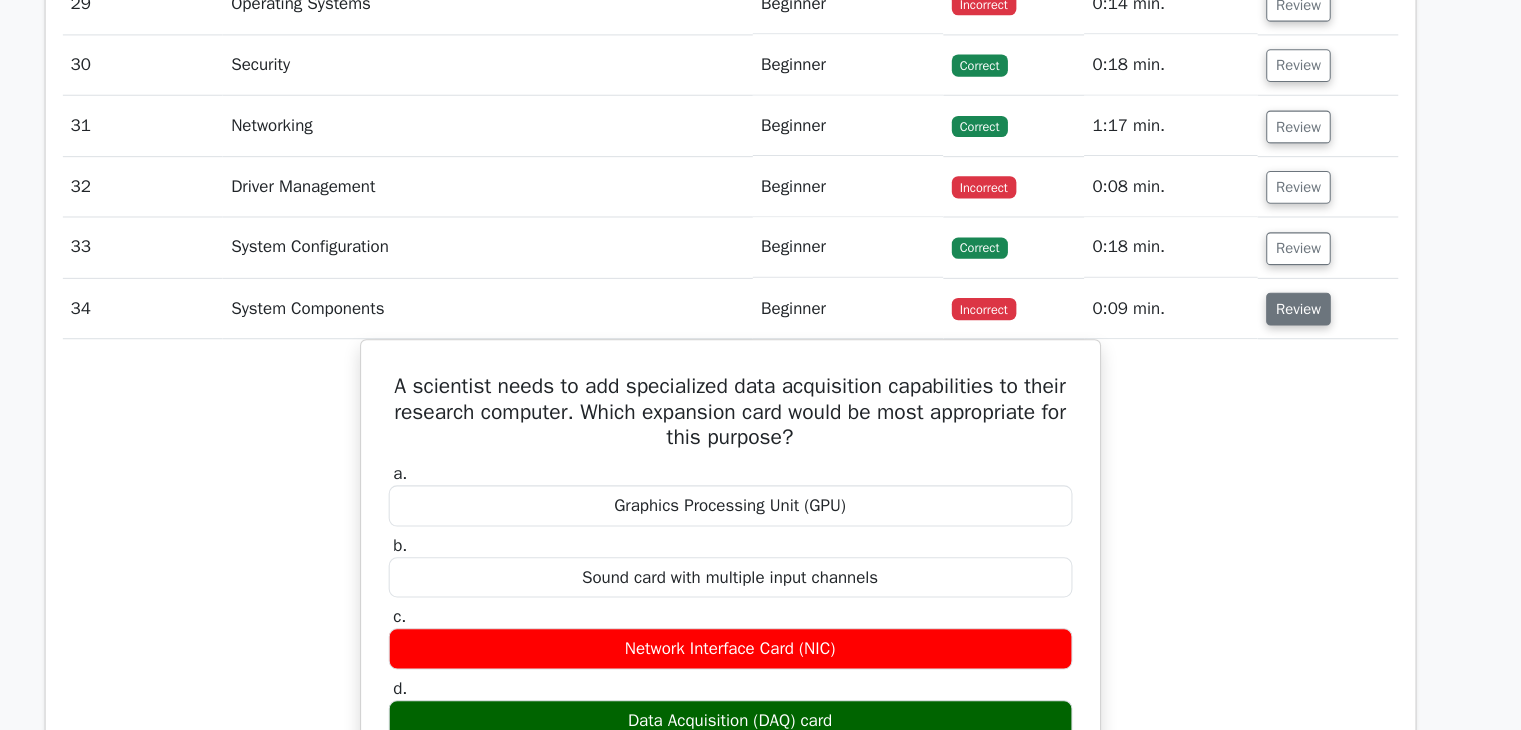 click on "Review" at bounding box center [1297, 331] 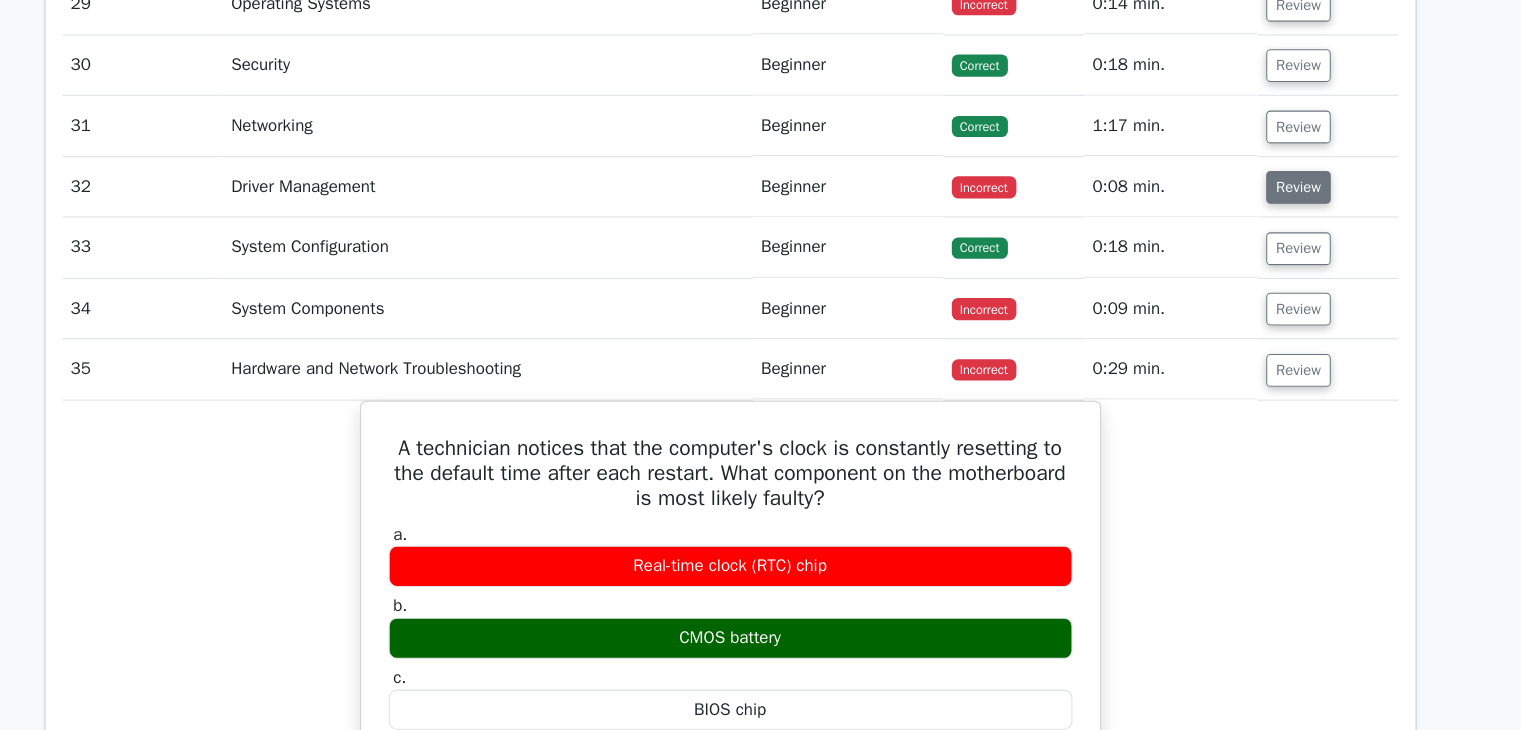 click on "Review" at bounding box center [1297, 216] 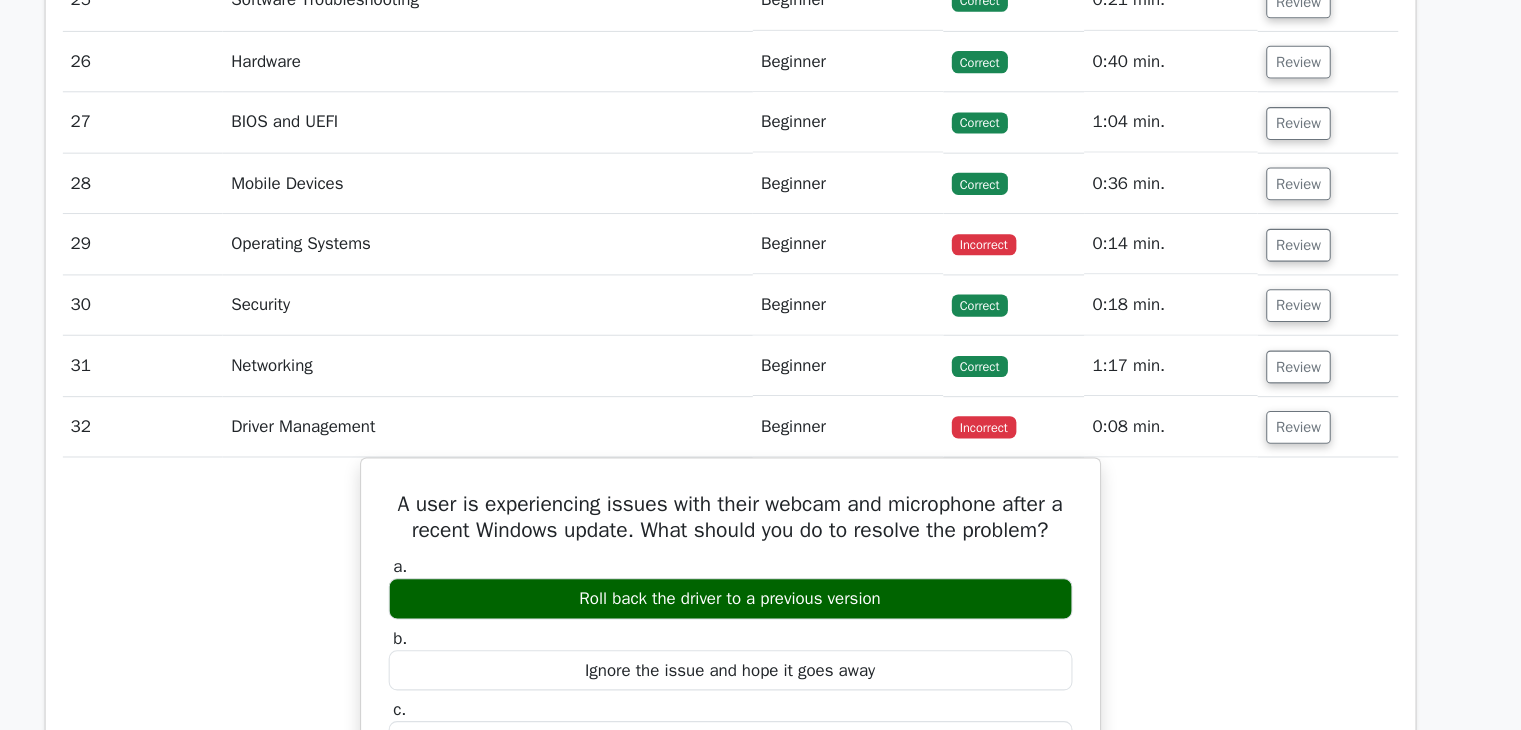 scroll, scrollTop: 4455, scrollLeft: 0, axis: vertical 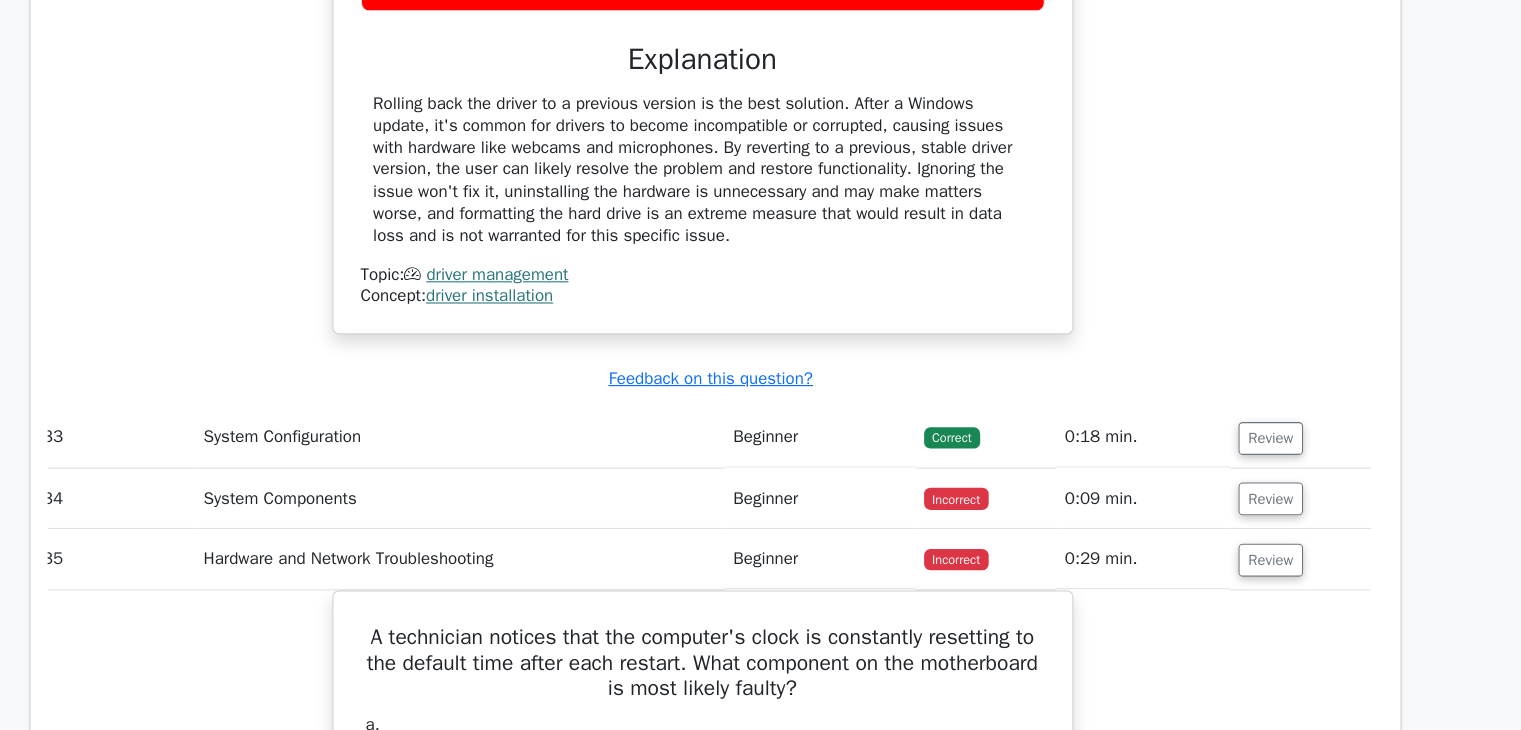 drag, startPoint x: 1257, startPoint y: 687, endPoint x: 1278, endPoint y: 118, distance: 569.3874 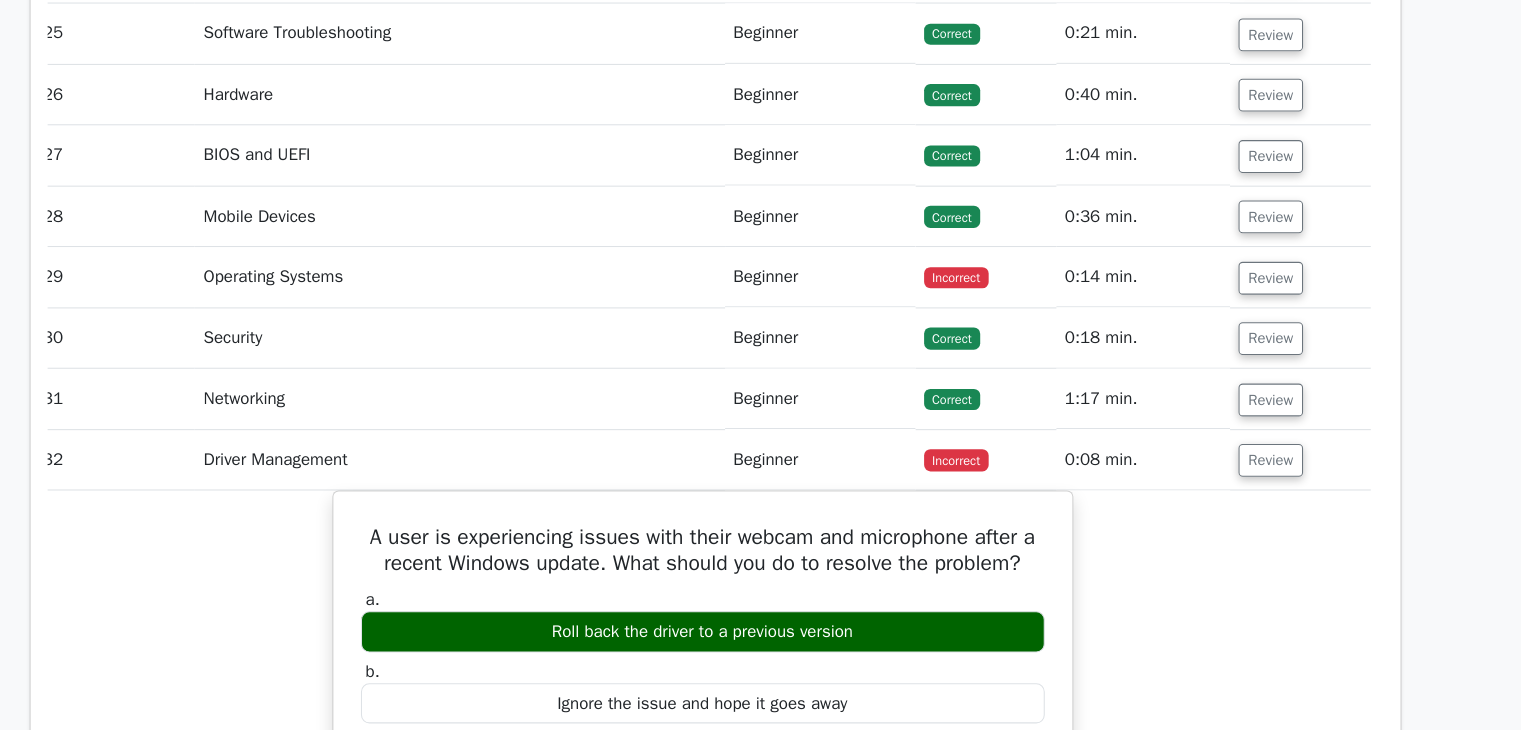 scroll, scrollTop: 4428, scrollLeft: 0, axis: vertical 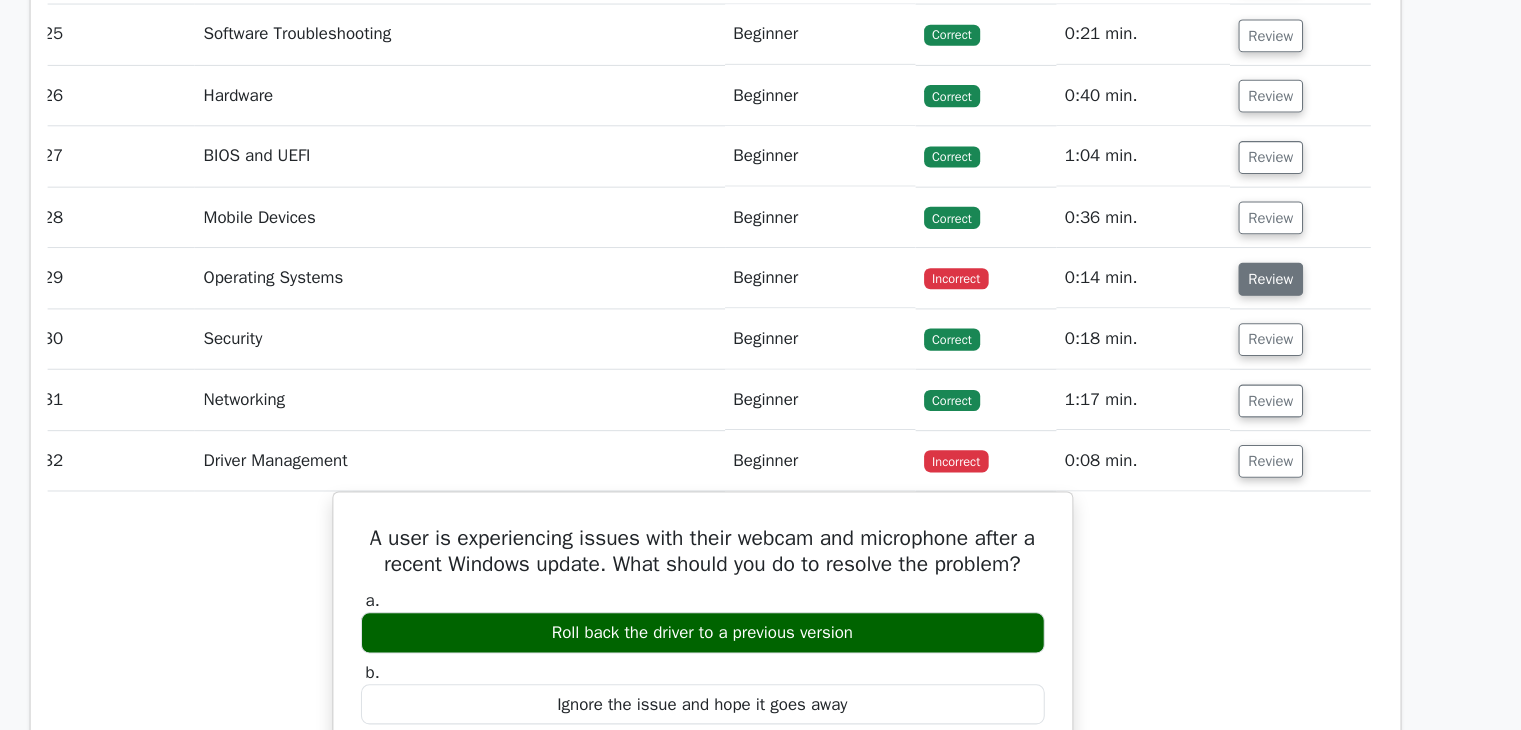 click on "Review" at bounding box center (1285, 263) 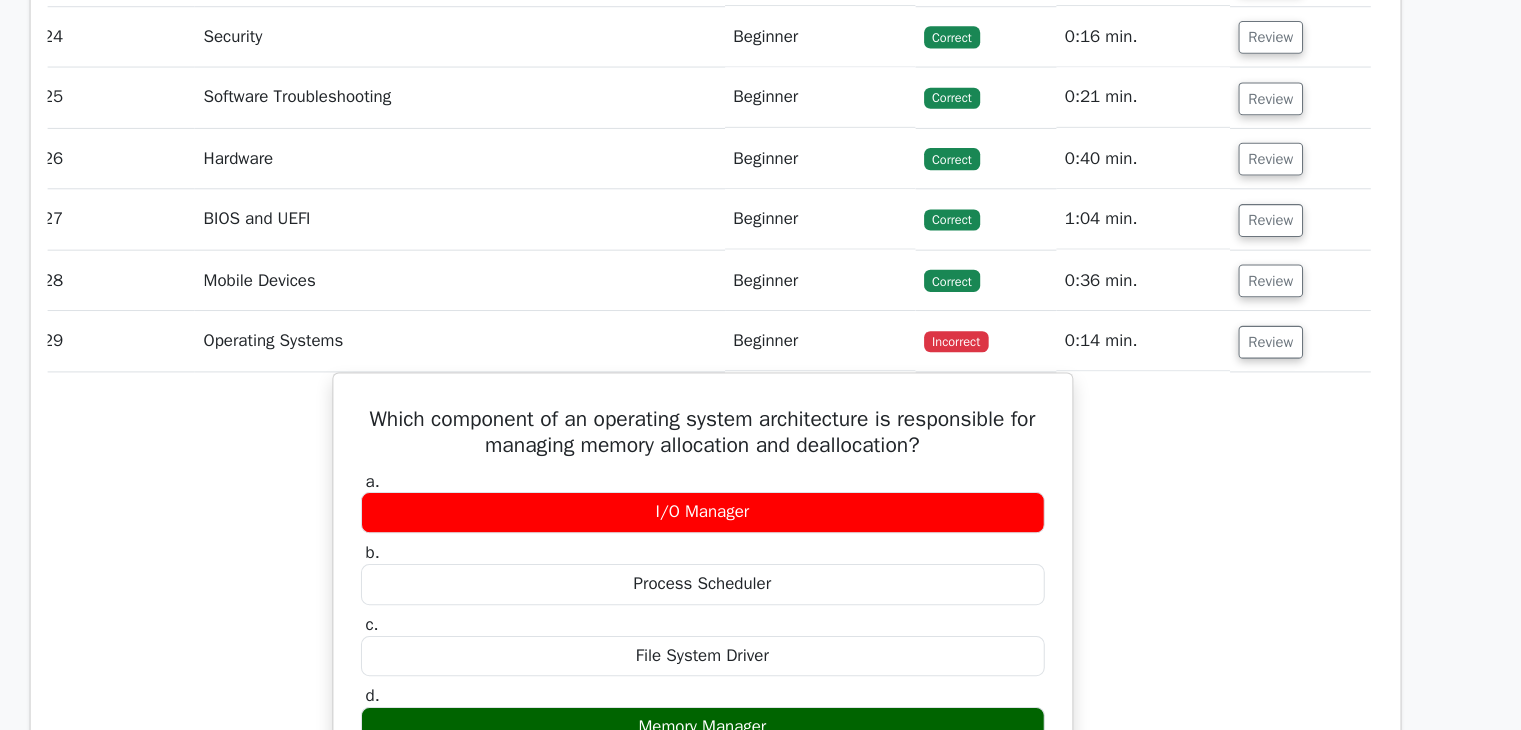 scroll, scrollTop: 4350, scrollLeft: 0, axis: vertical 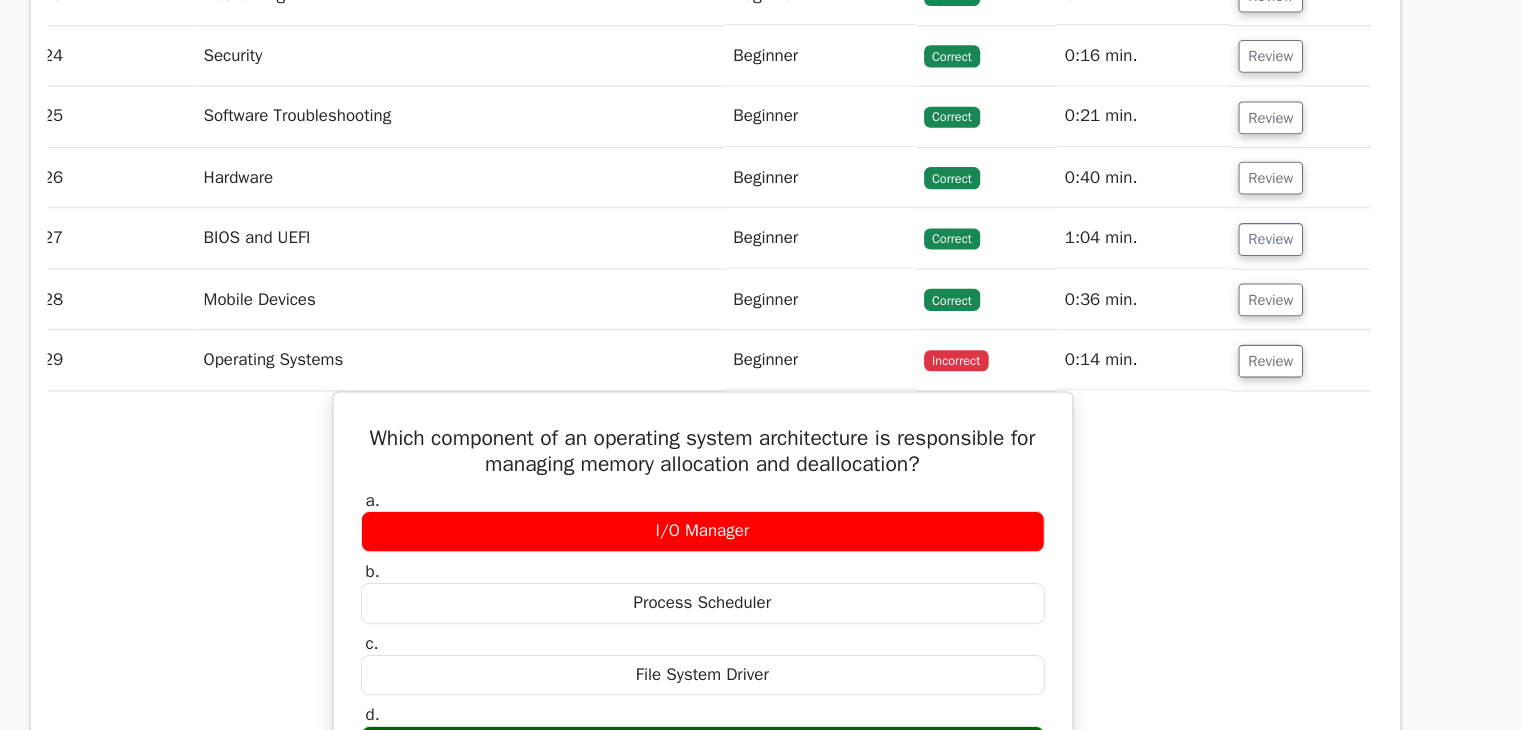 drag, startPoint x: 1257, startPoint y: 183, endPoint x: 1326, endPoint y: 219, distance: 77.82673 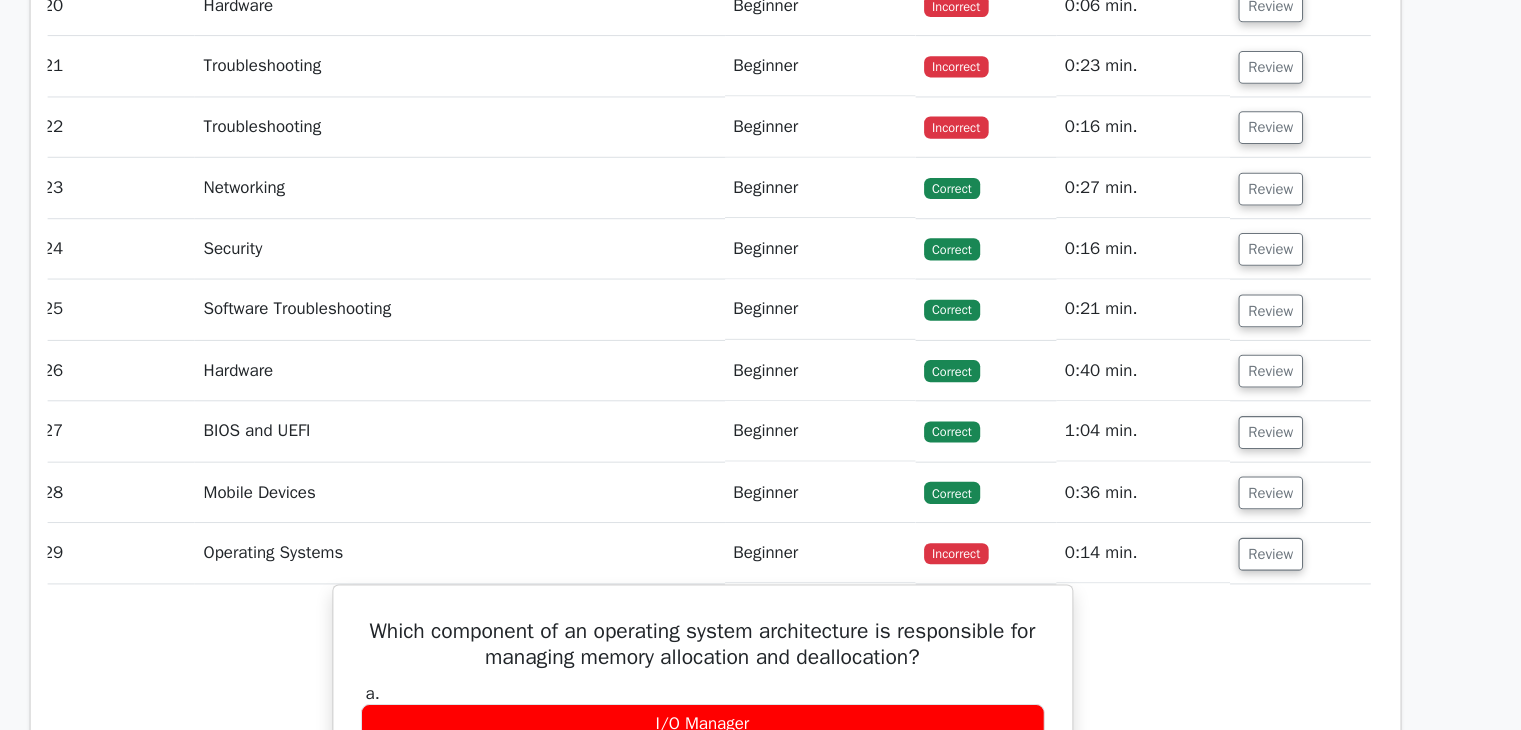scroll, scrollTop: 4133, scrollLeft: 0, axis: vertical 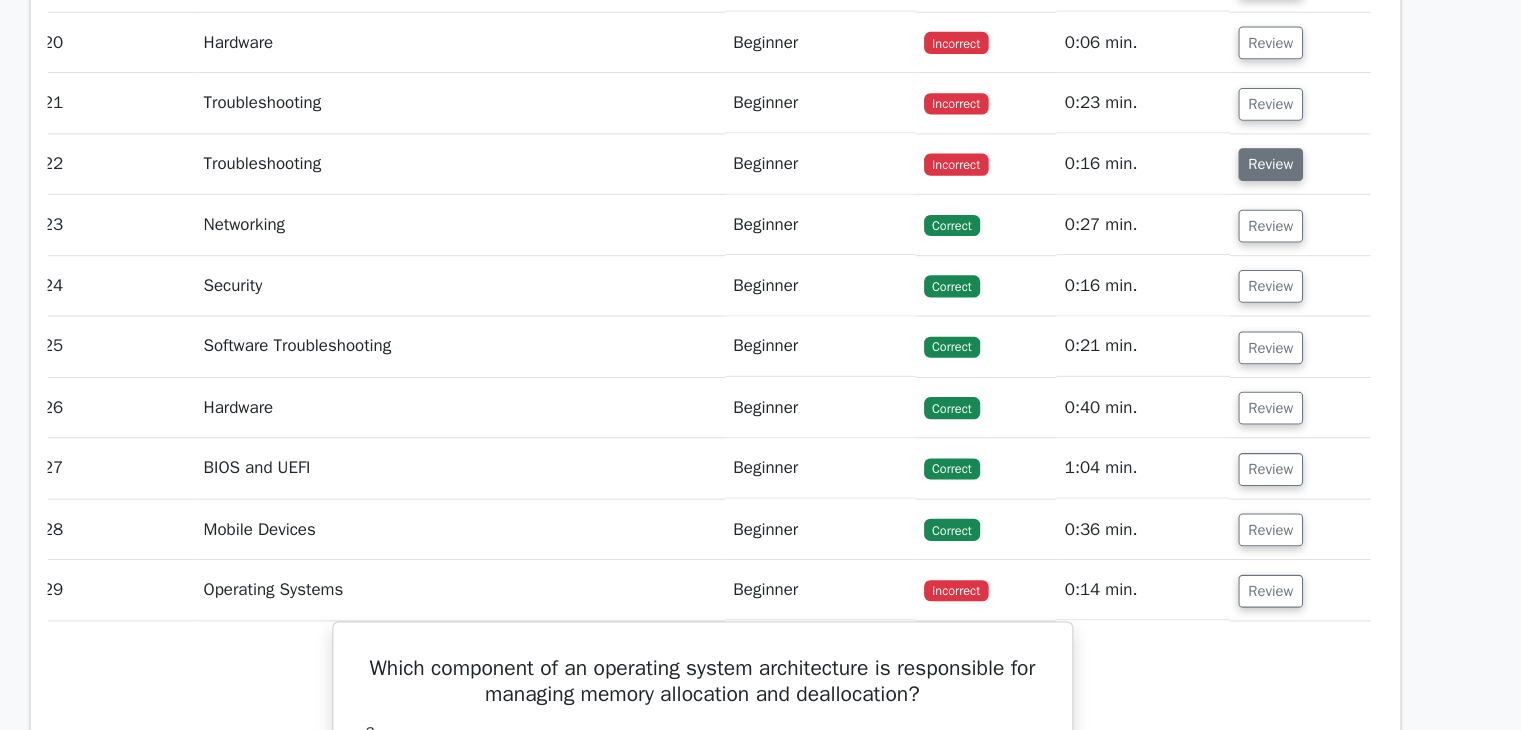 click on "Review" at bounding box center [1285, 155] 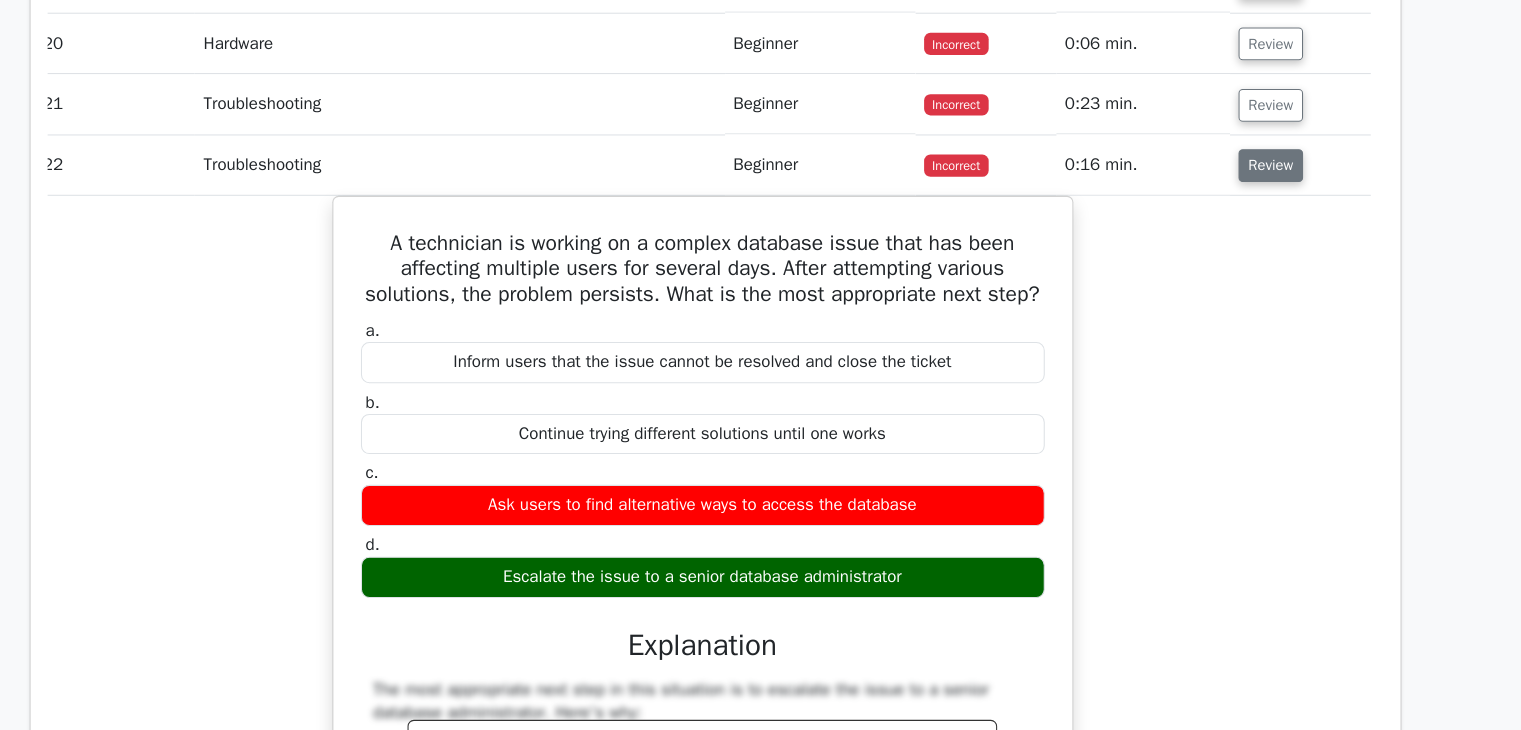 scroll, scrollTop: 4131, scrollLeft: 0, axis: vertical 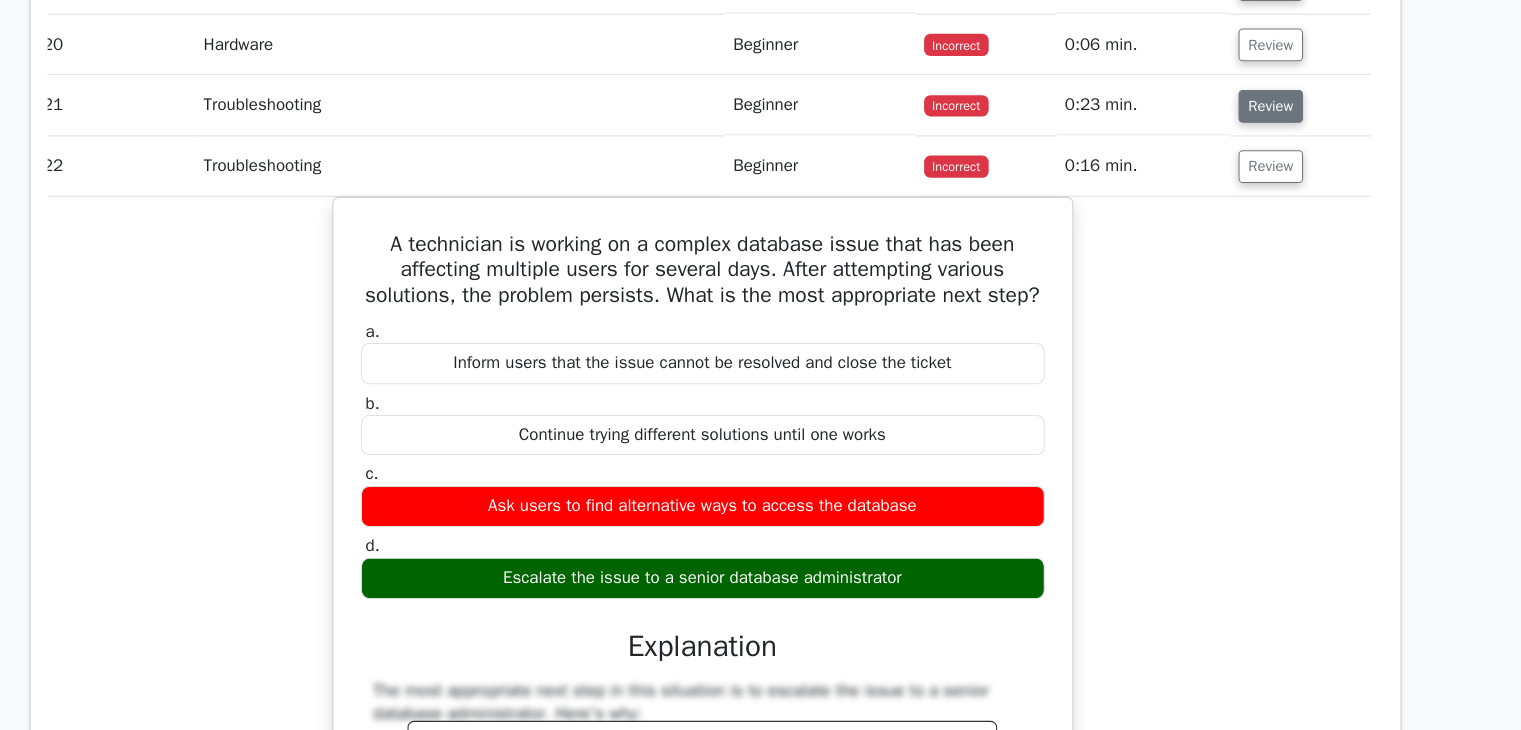 click on "Review" at bounding box center (1285, 100) 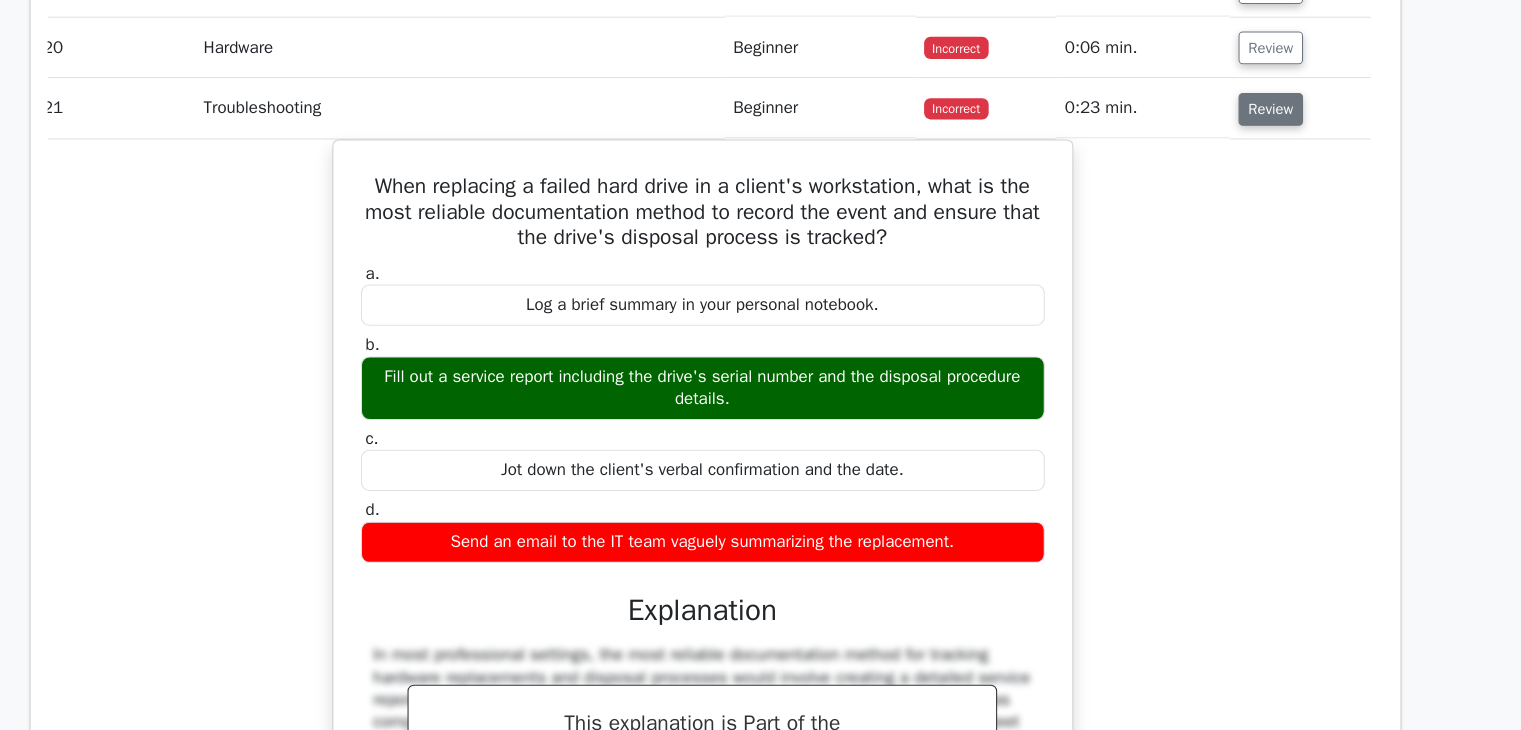 scroll, scrollTop: 4125, scrollLeft: 0, axis: vertical 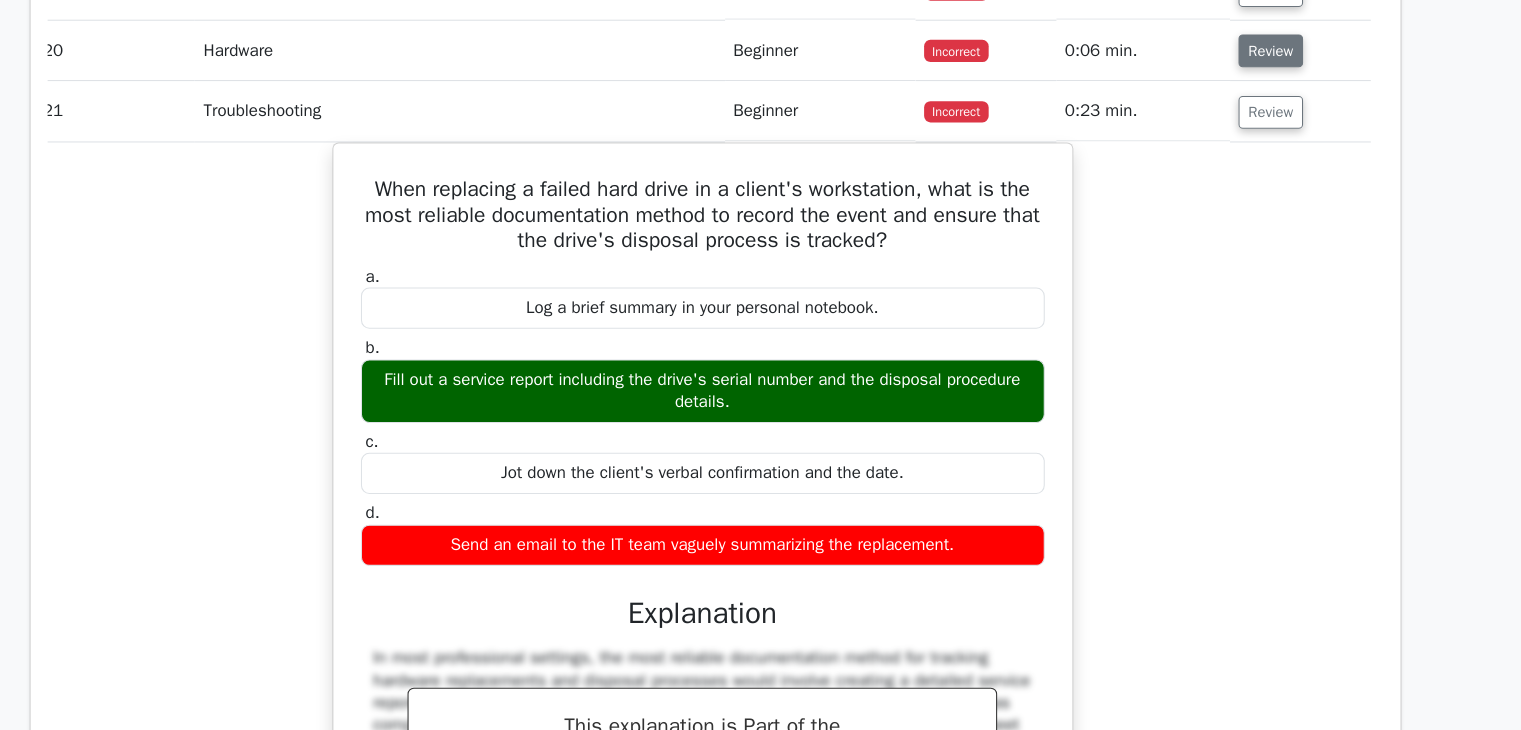 click on "Review" at bounding box center [1285, 48] 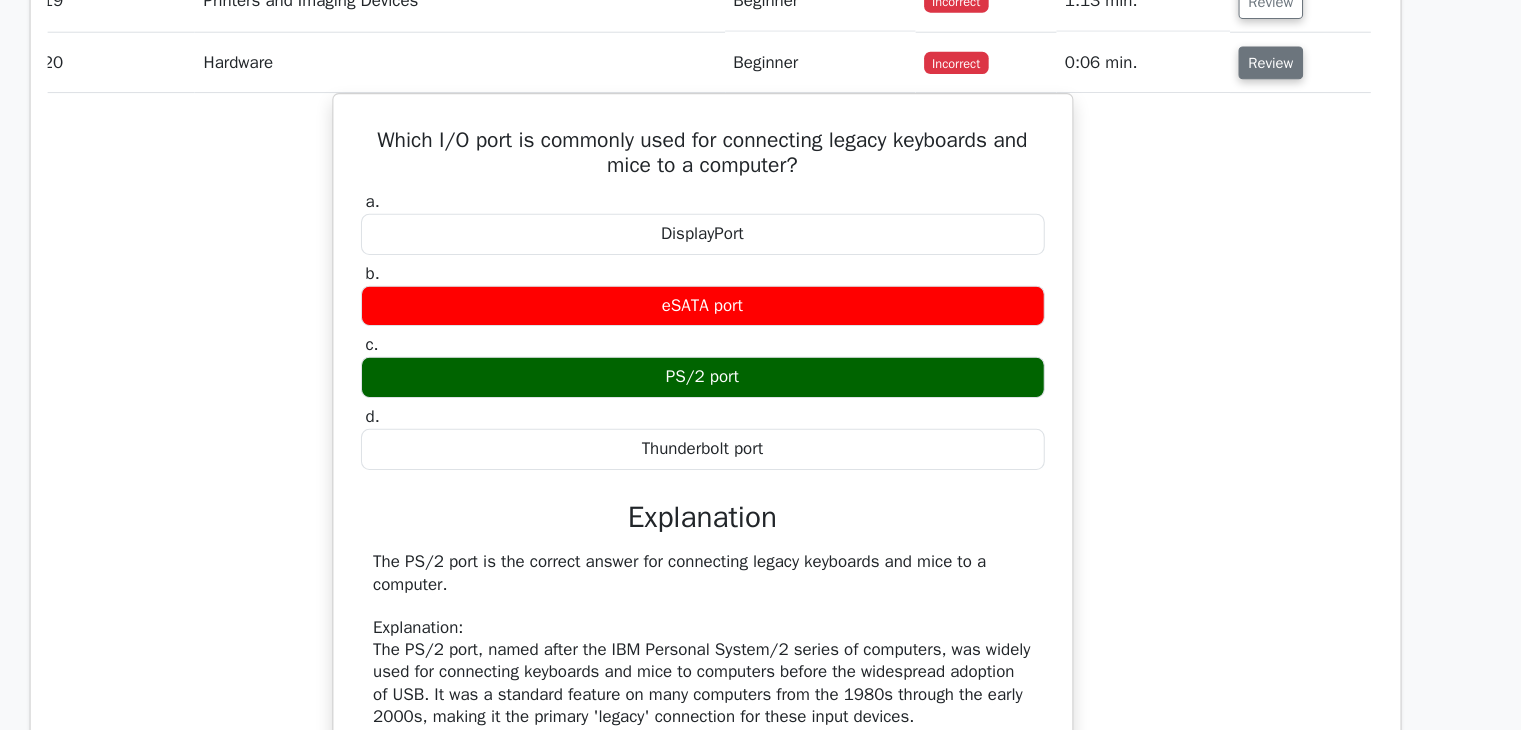 scroll, scrollTop: 4113, scrollLeft: 0, axis: vertical 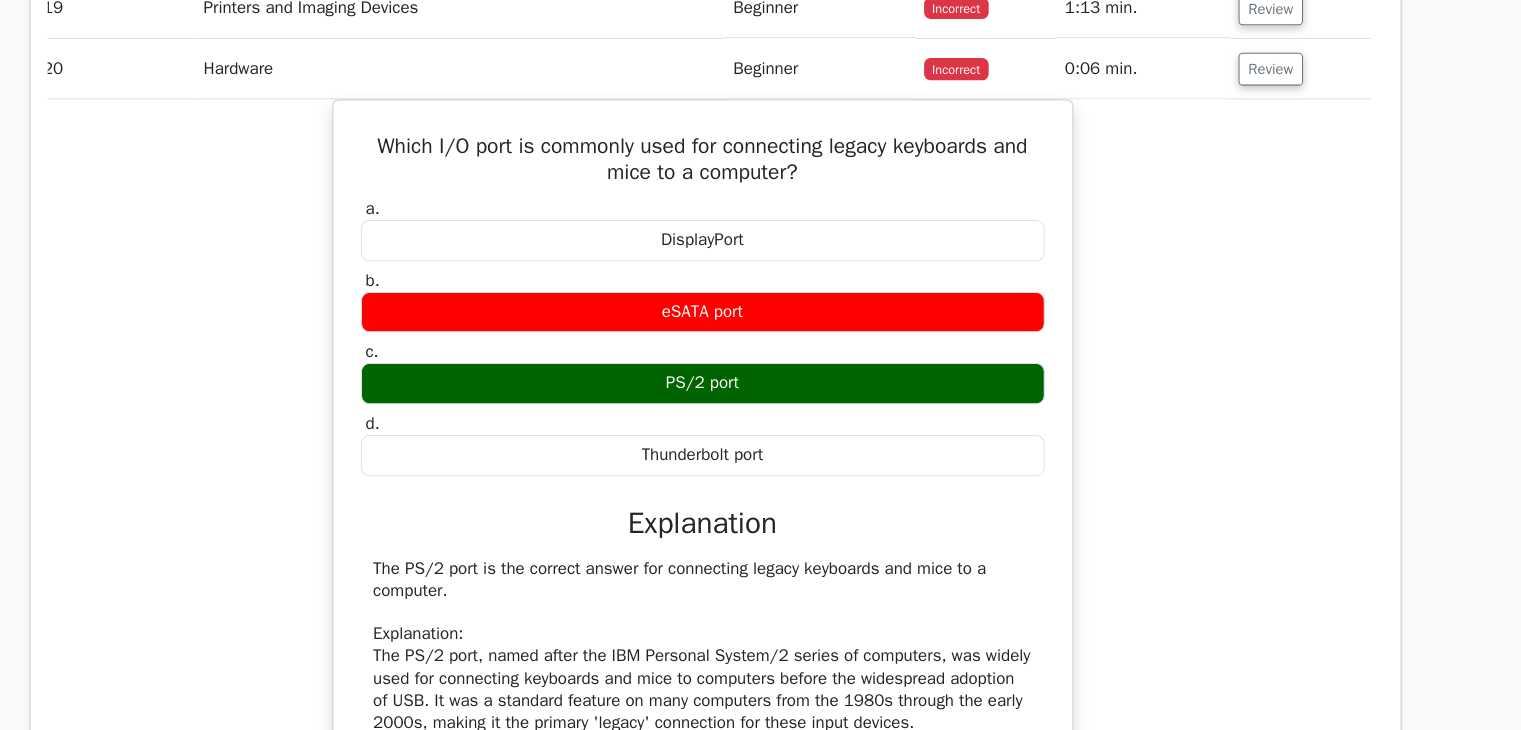 type 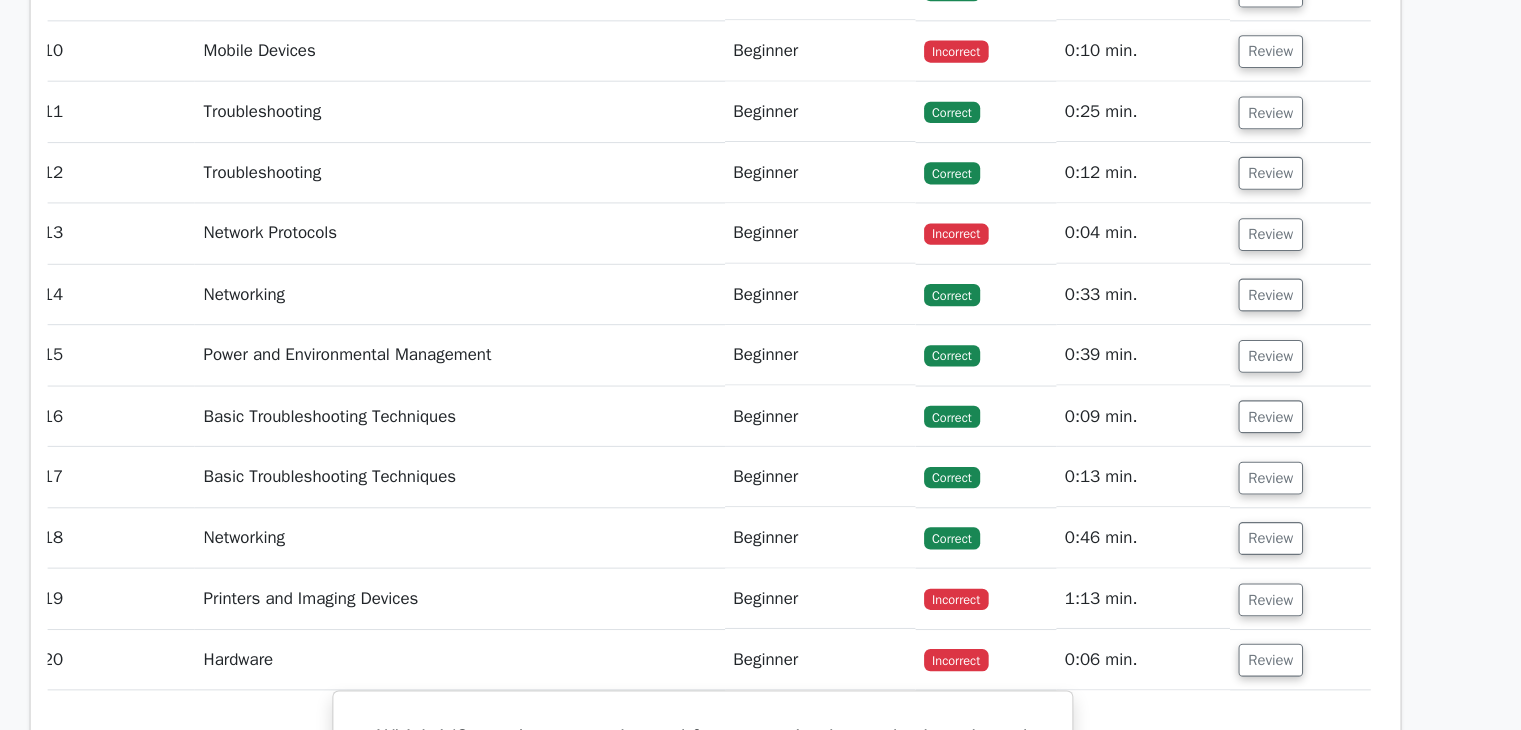 scroll, scrollTop: 3553, scrollLeft: 0, axis: vertical 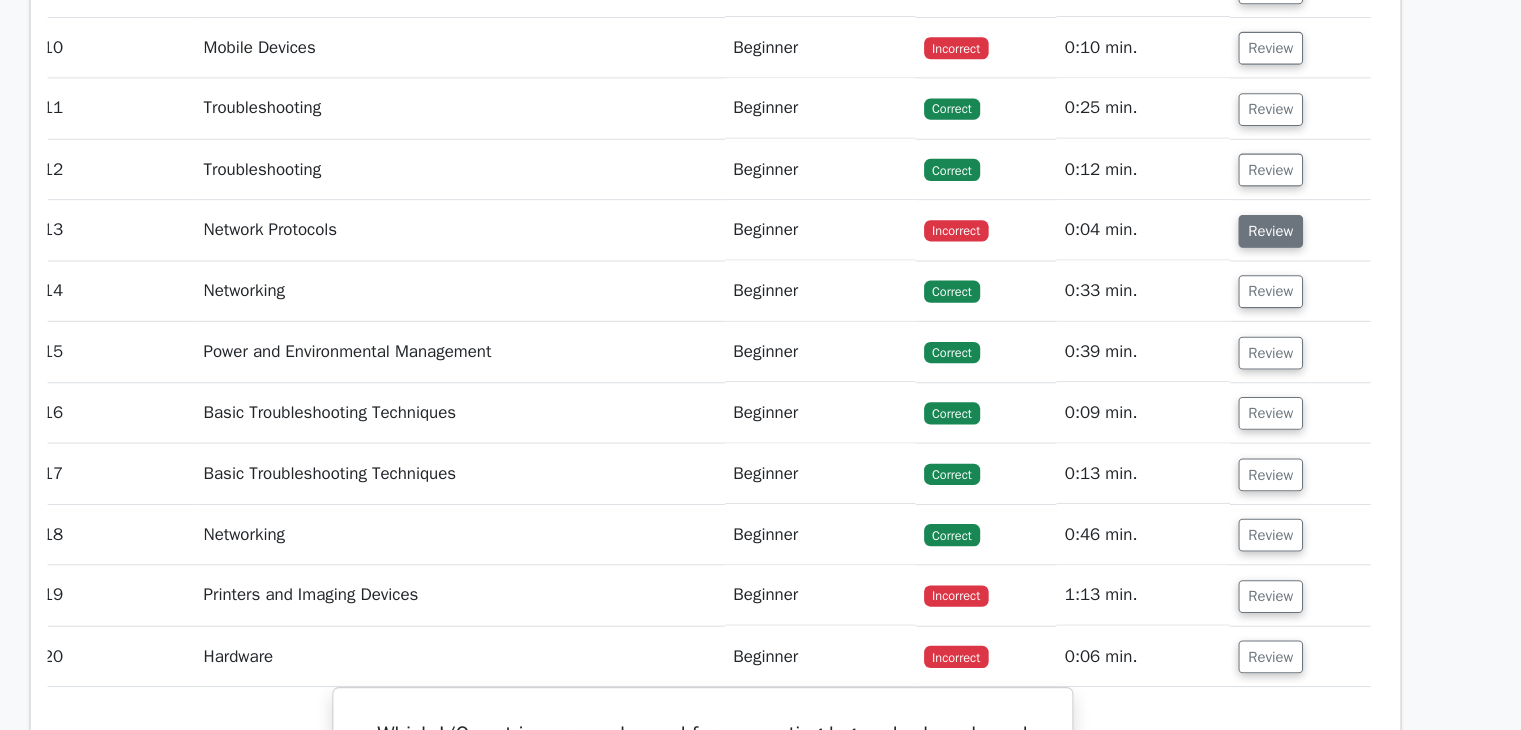click on "Review" at bounding box center [1285, 218] 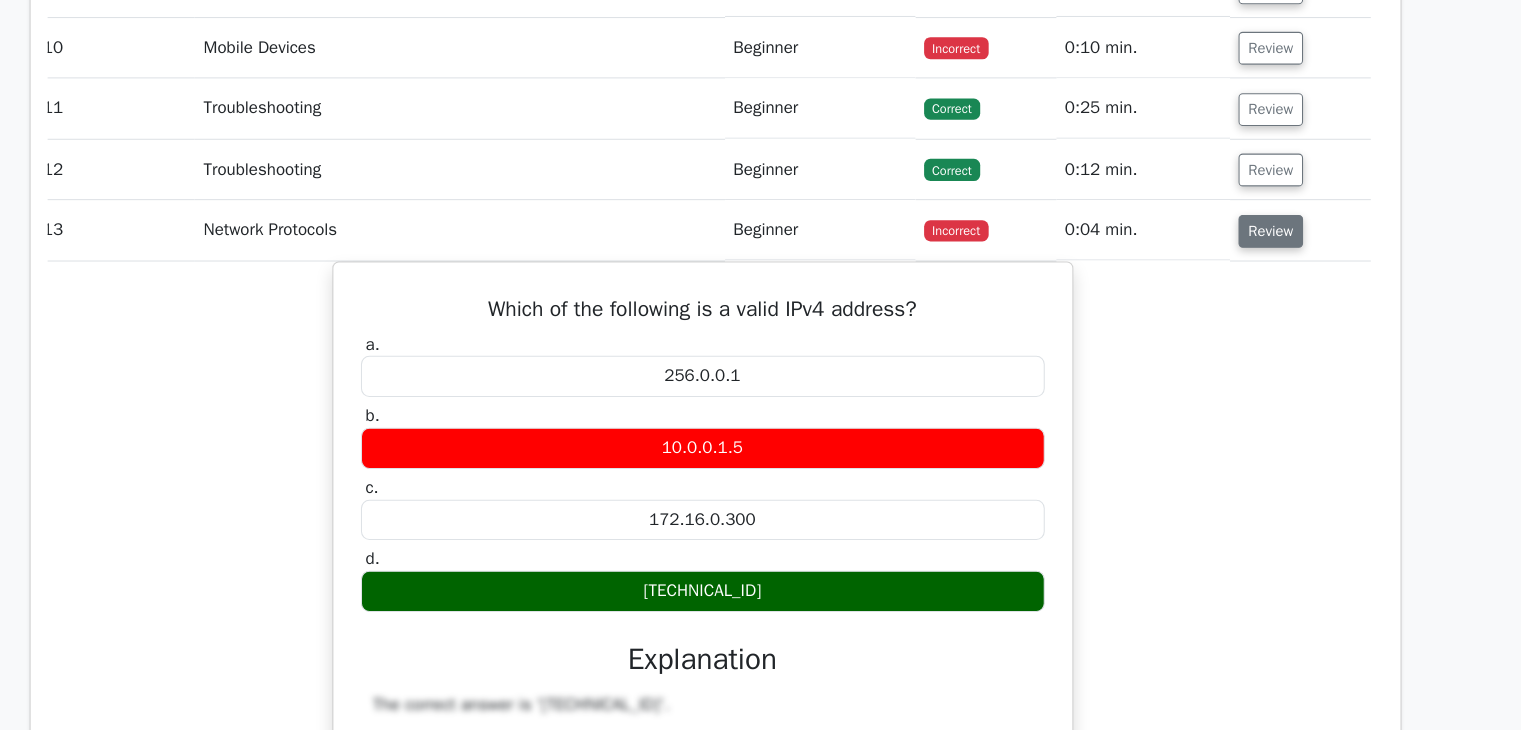 click on "Review" at bounding box center (1285, 218) 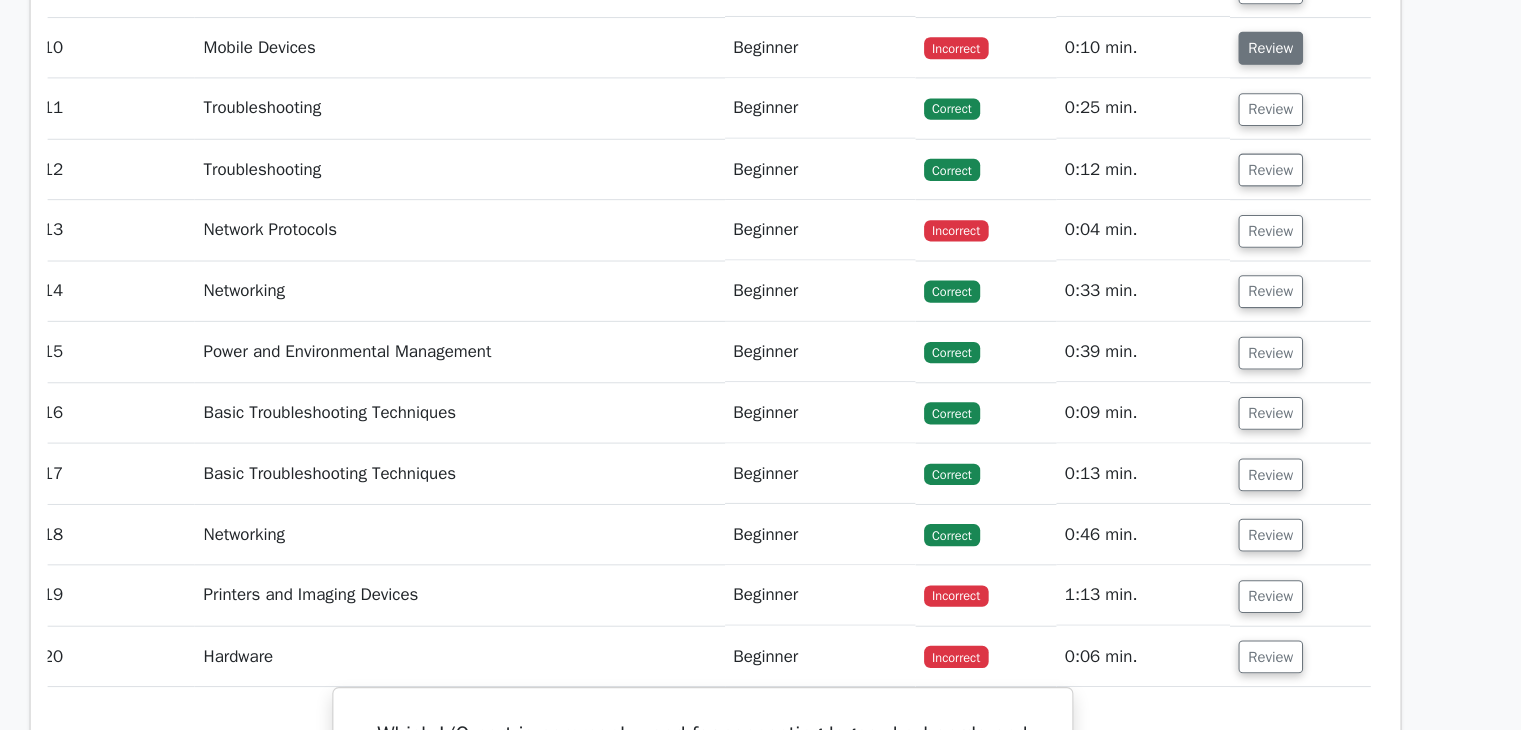 click on "Review" at bounding box center [1285, 45] 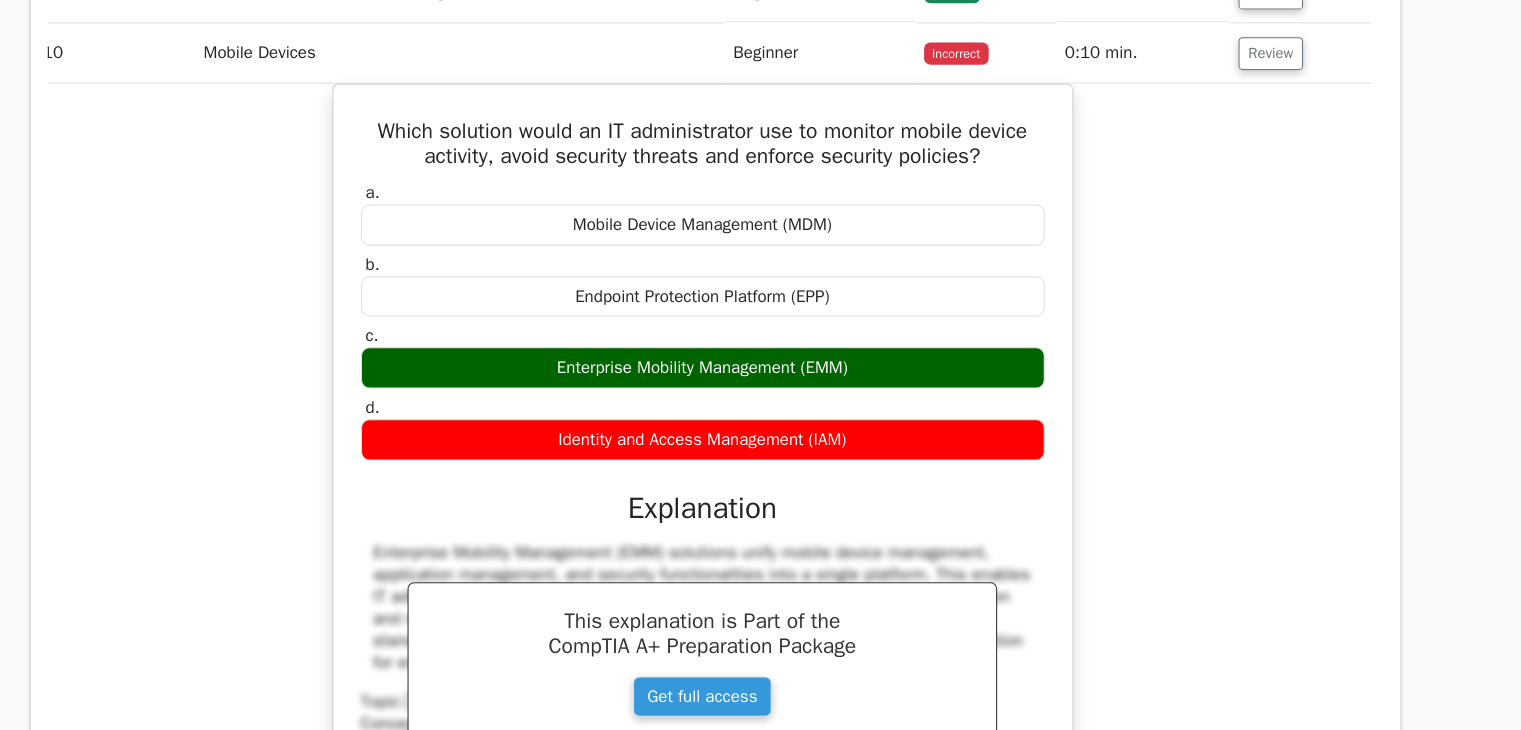 click on "image/svg+xml
Go Premium
CompTIA A+ Preparation Package (2025)
4902 Superior-grade  CompTIA A+ practice questions.
Accelerated Mastery: Deep dive into critical topics to fast-track your mastery.
Bonus:" at bounding box center (760, 2567) 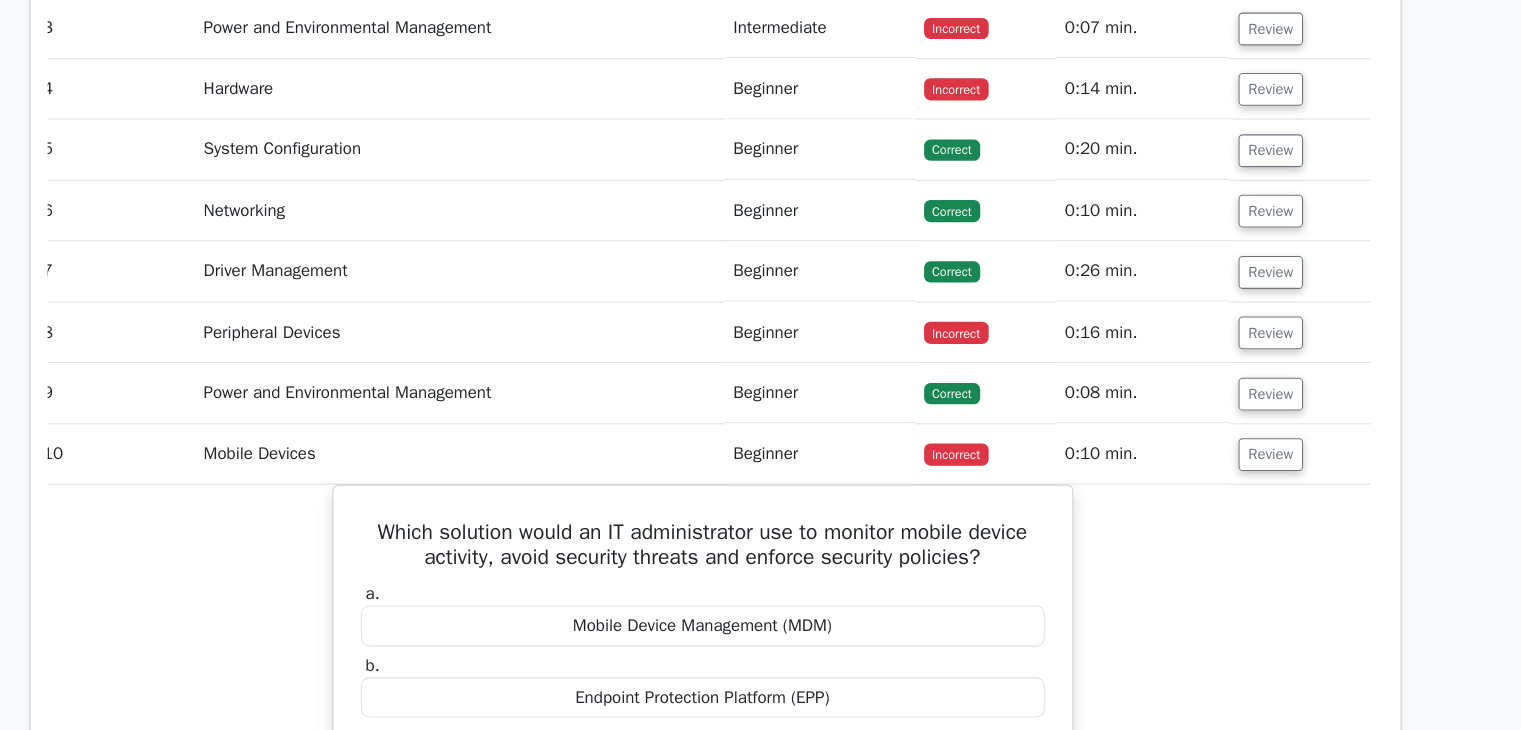 scroll, scrollTop: 3158, scrollLeft: 0, axis: vertical 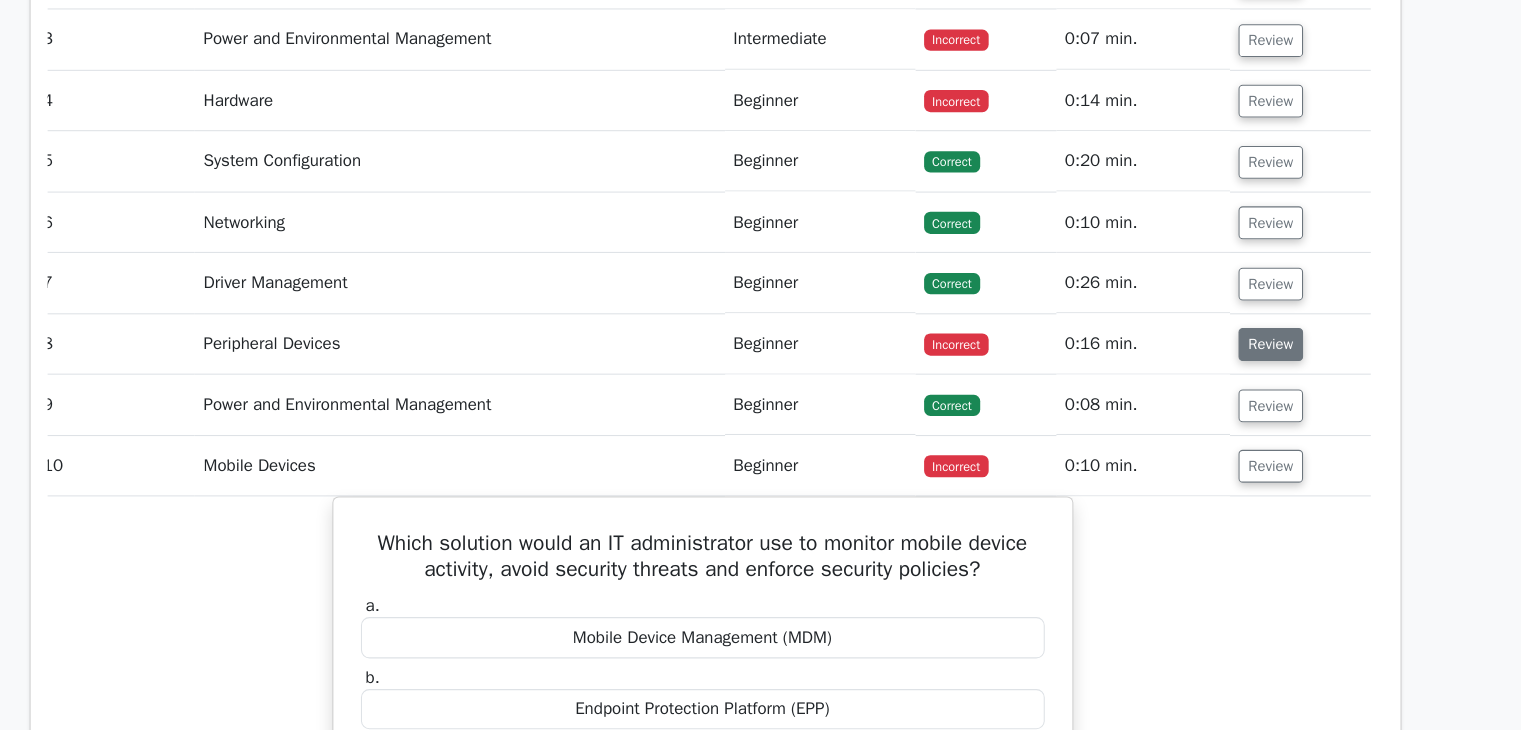 click on "Review" at bounding box center [1285, 325] 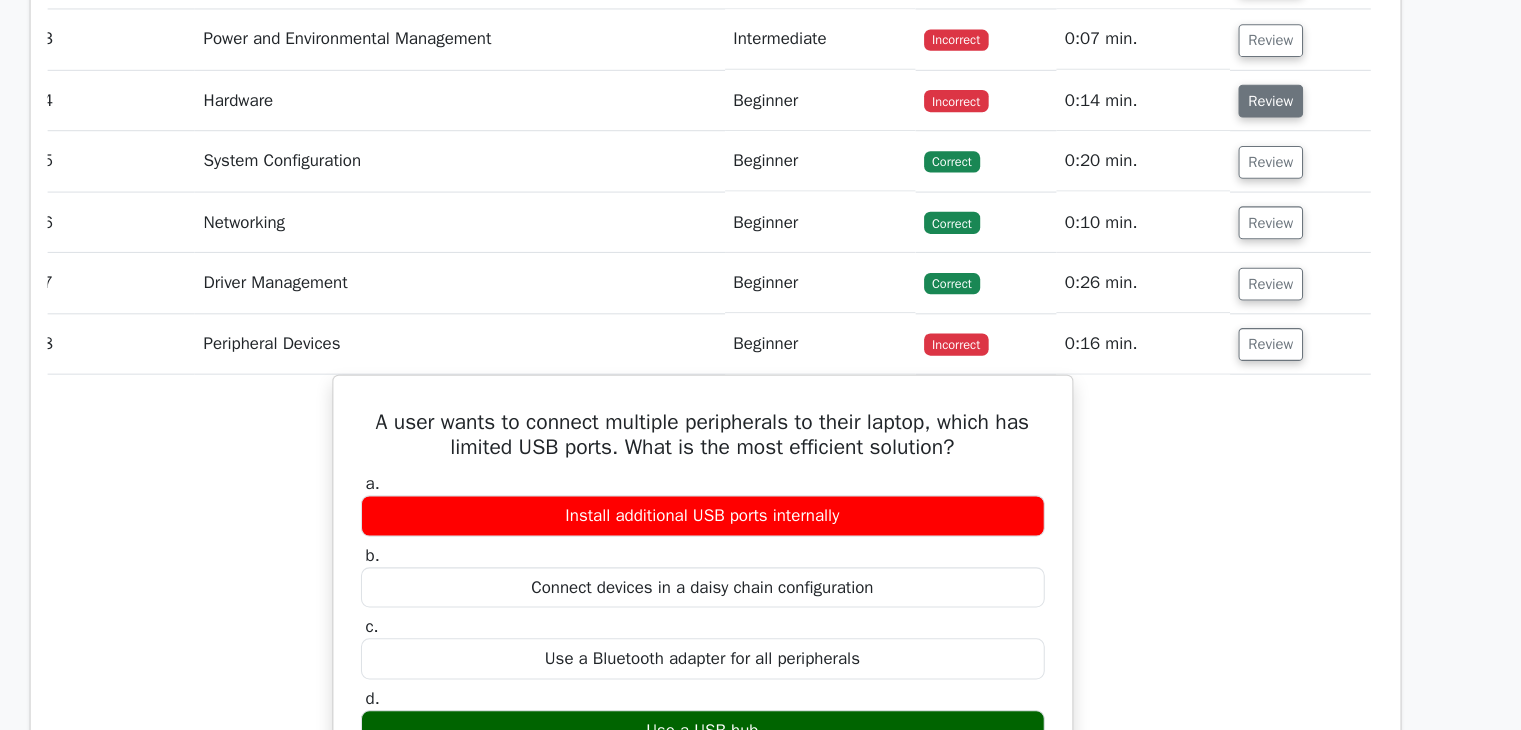 click on "Review" at bounding box center (1285, 95) 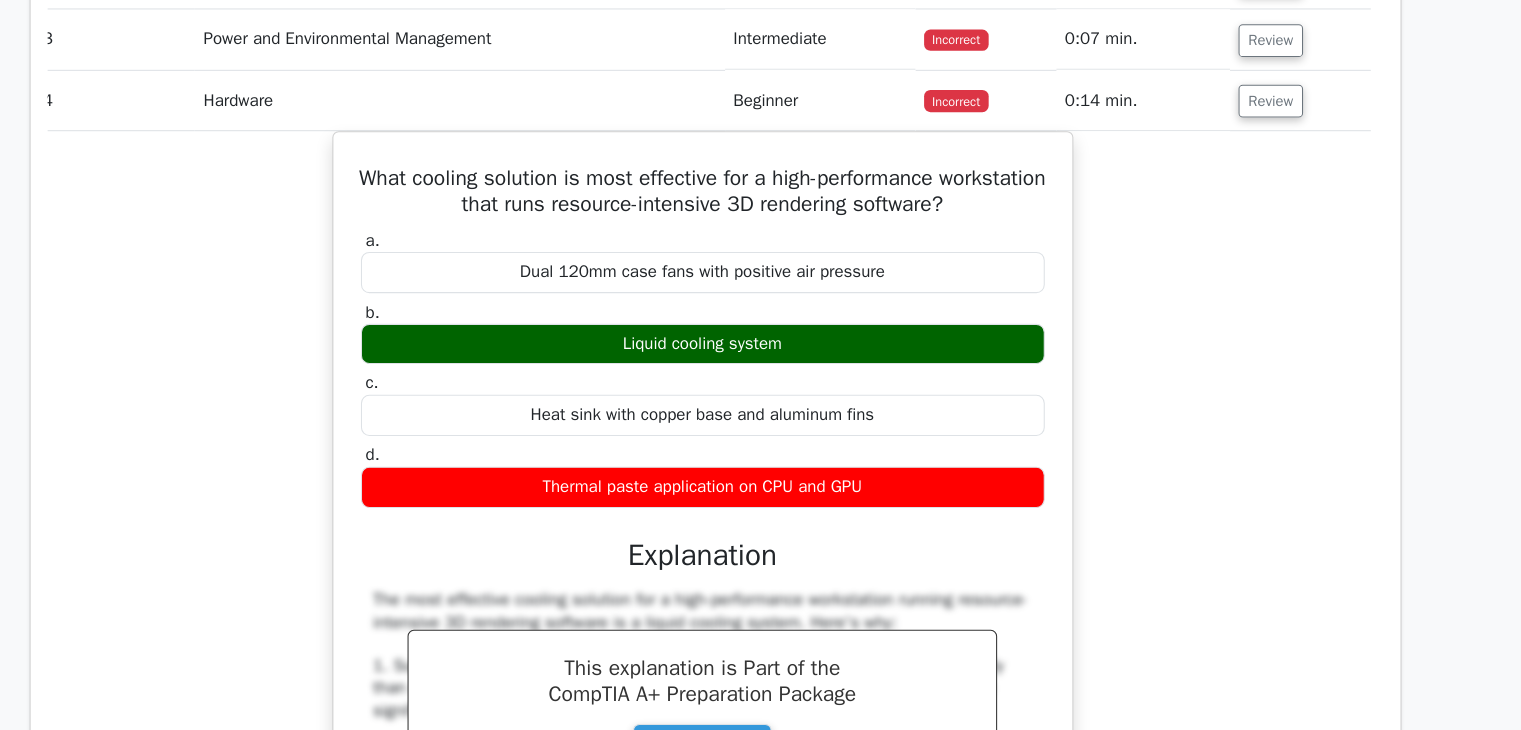 drag, startPoint x: 849, startPoint y: 331, endPoint x: 881, endPoint y: 127, distance: 206.49455 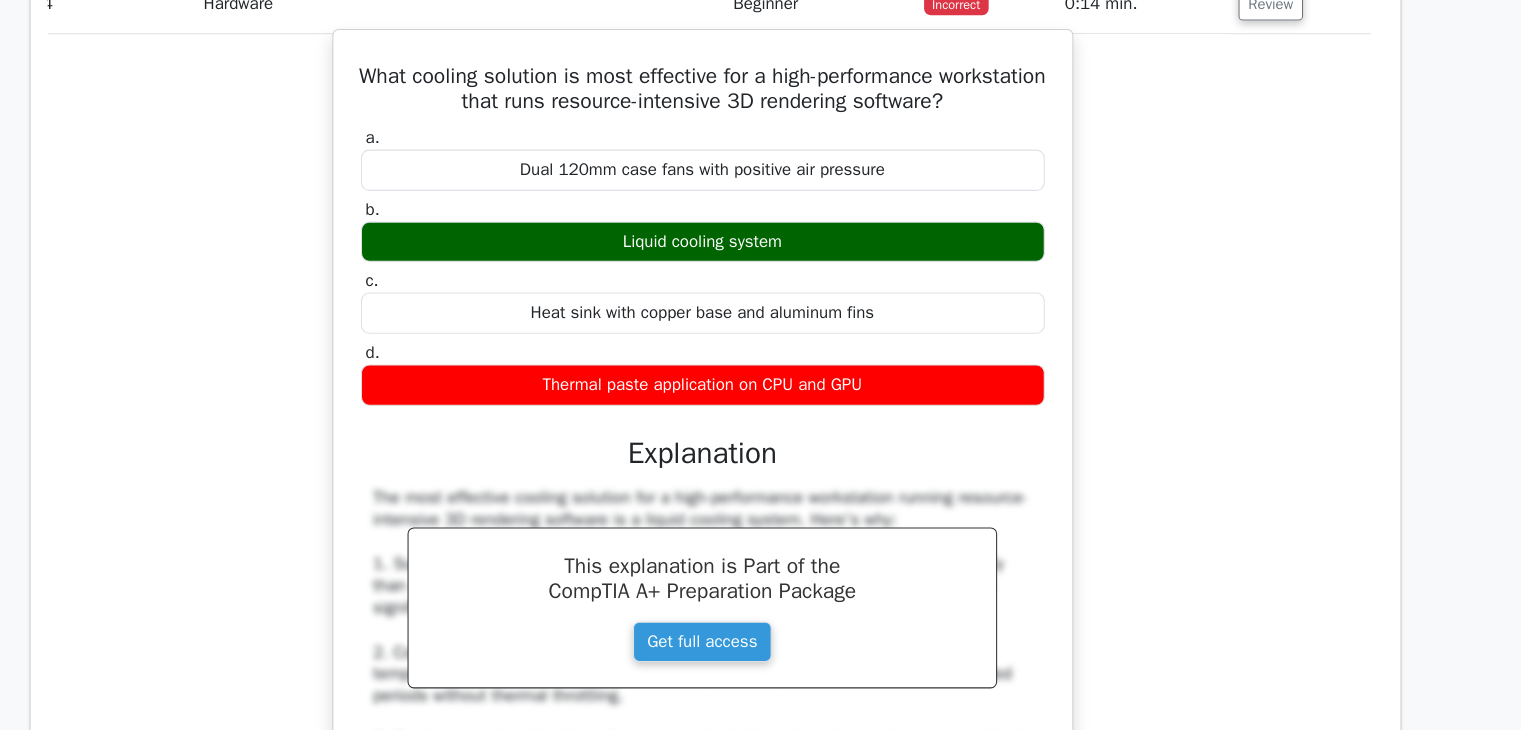 scroll, scrollTop: 3215, scrollLeft: 0, axis: vertical 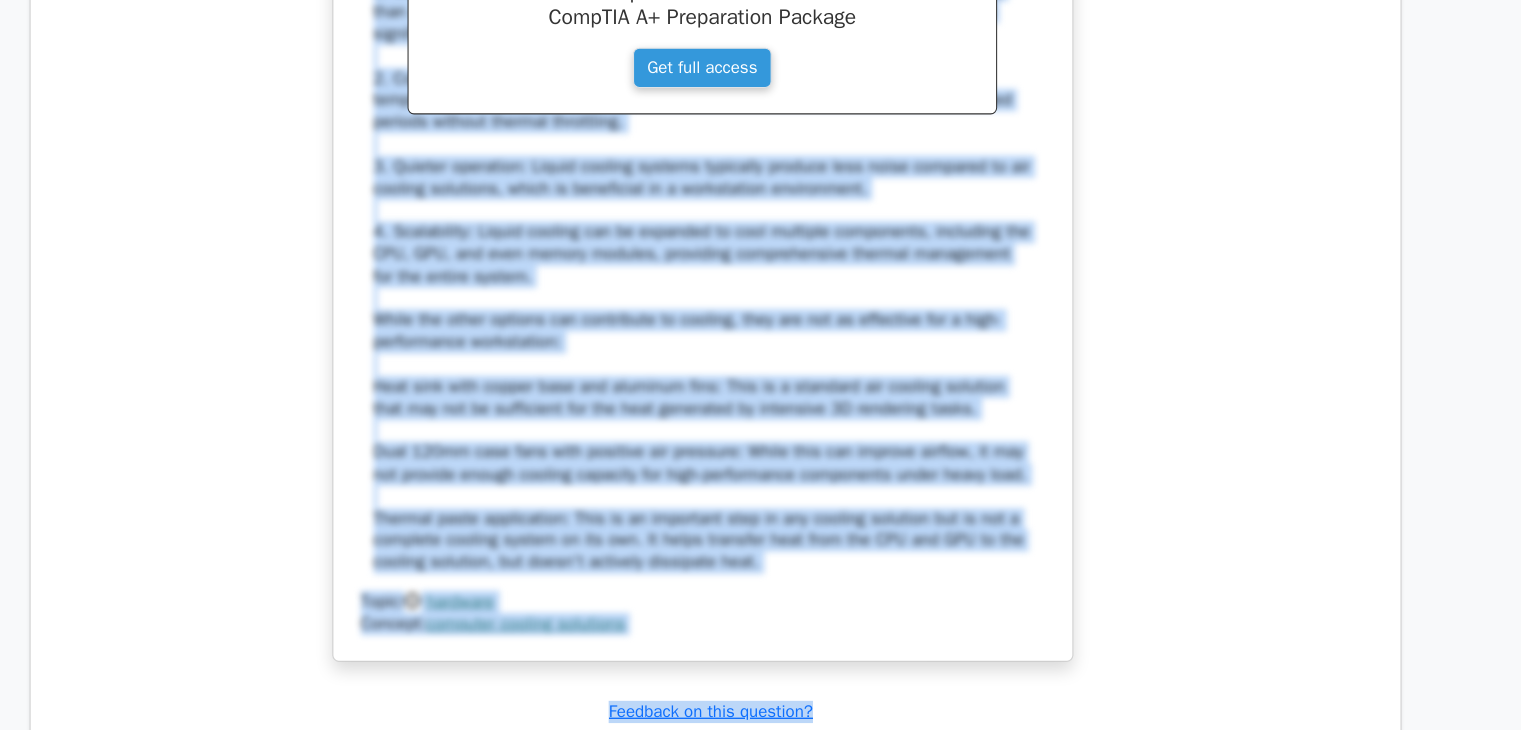 drag, startPoint x: 852, startPoint y: 650, endPoint x: 924, endPoint y: 194, distance: 461.64923 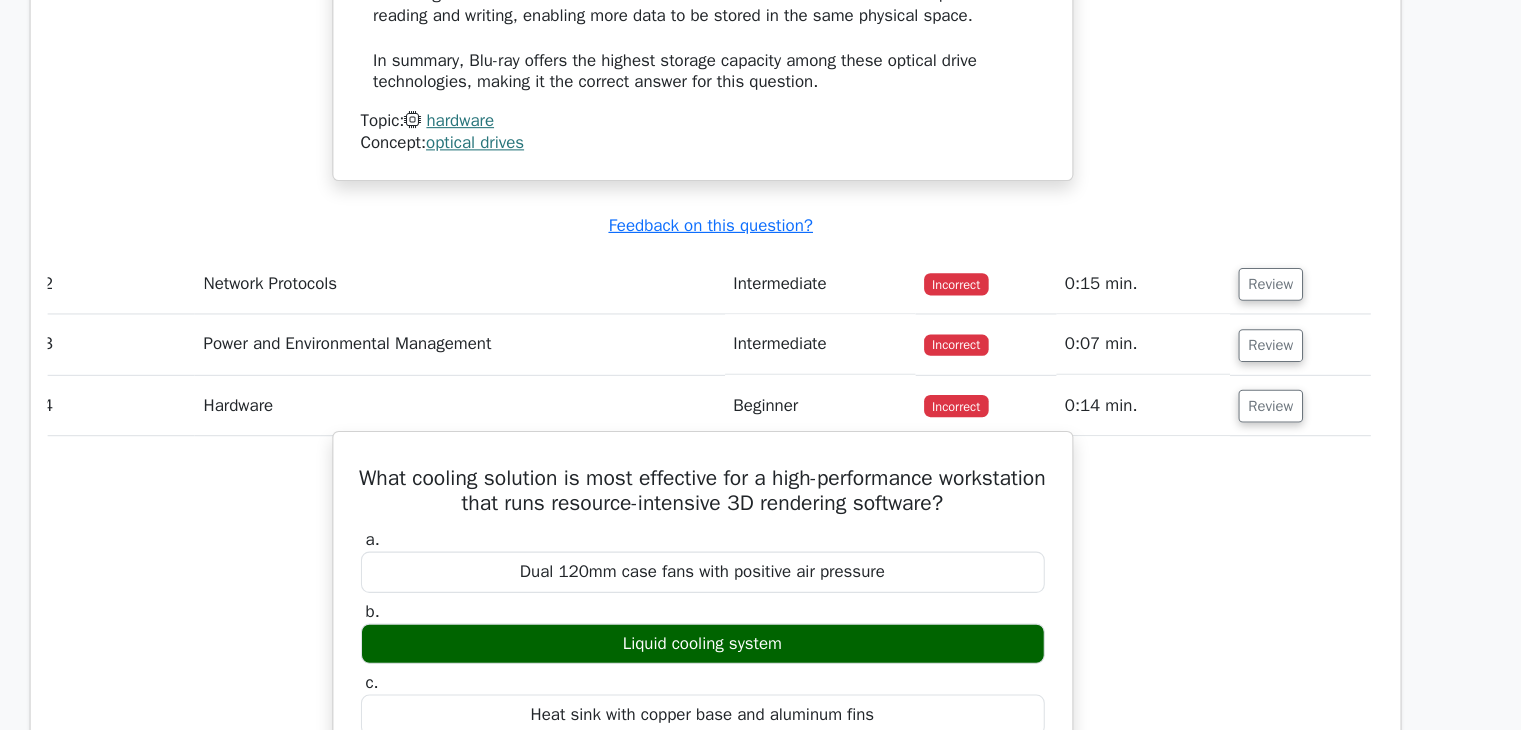 scroll, scrollTop: 2792, scrollLeft: 0, axis: vertical 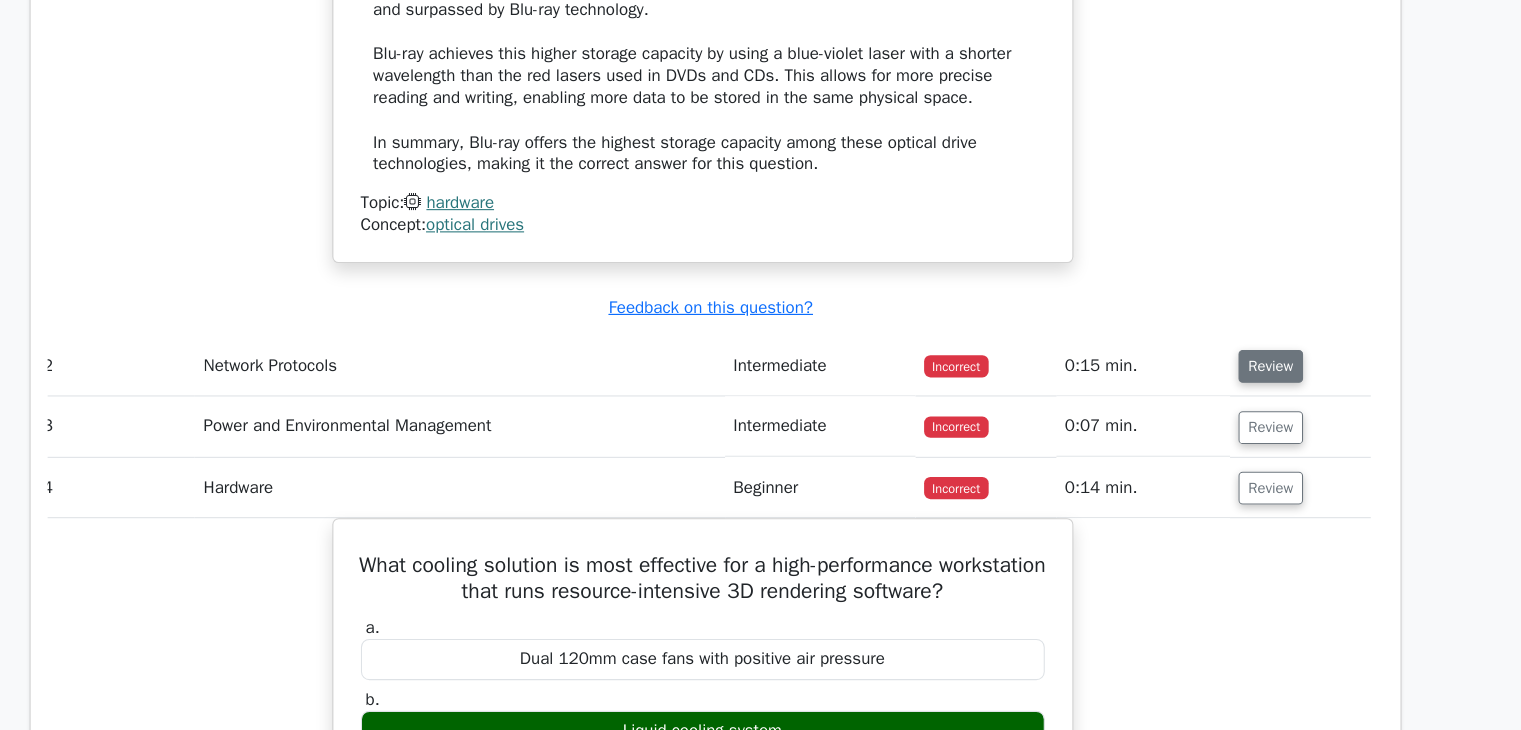 click on "Review" at bounding box center [1285, 346] 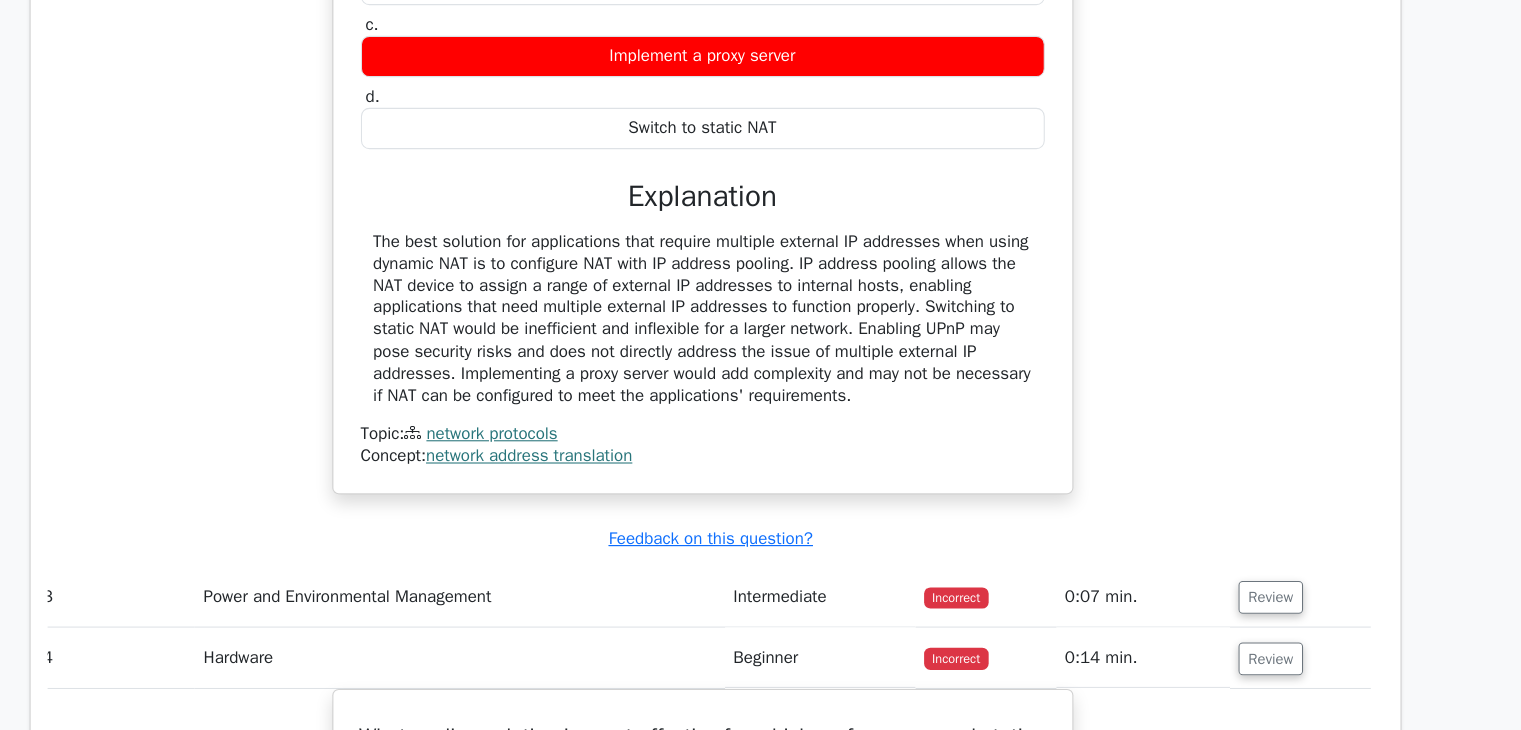 scroll, scrollTop: 3392, scrollLeft: 0, axis: vertical 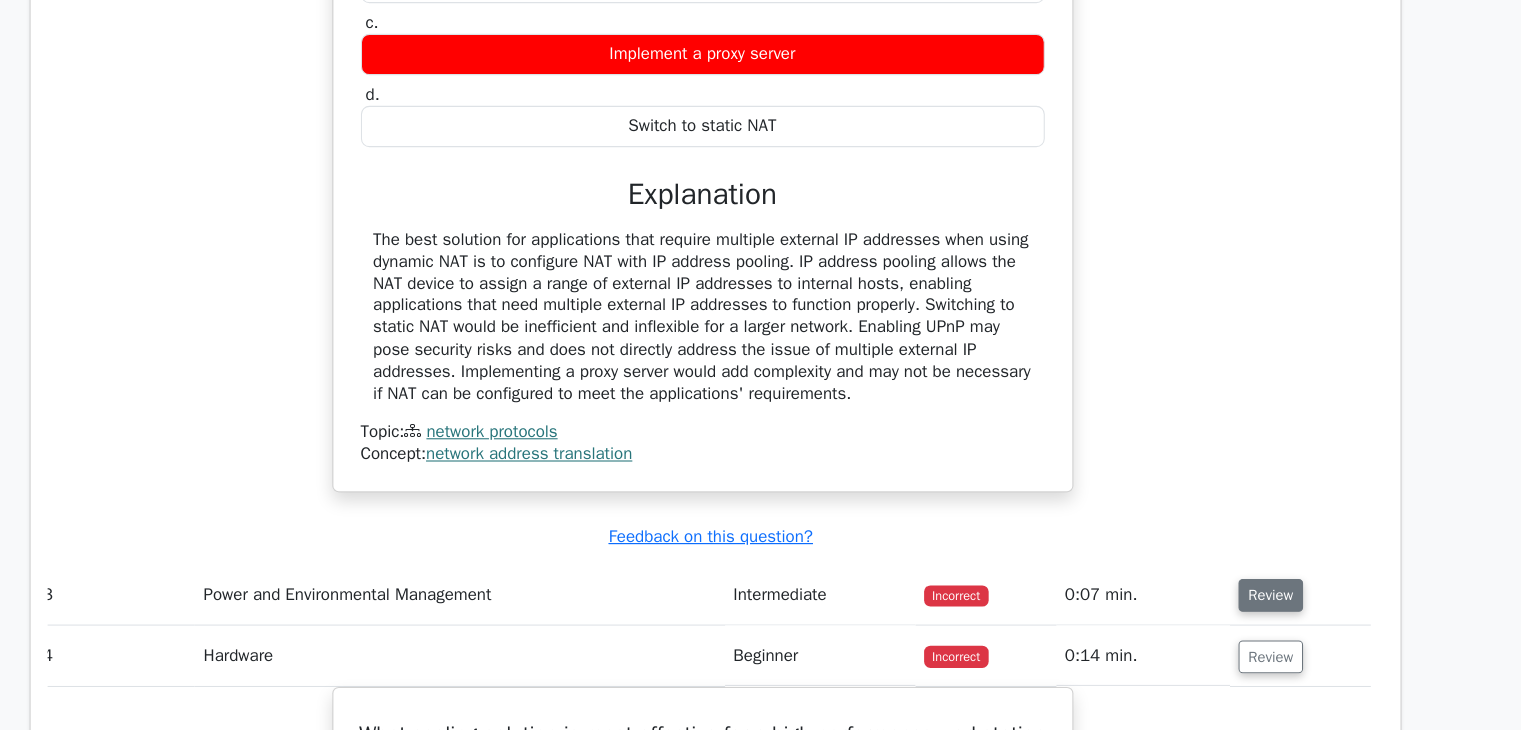 click on "Review" at bounding box center [1285, 602] 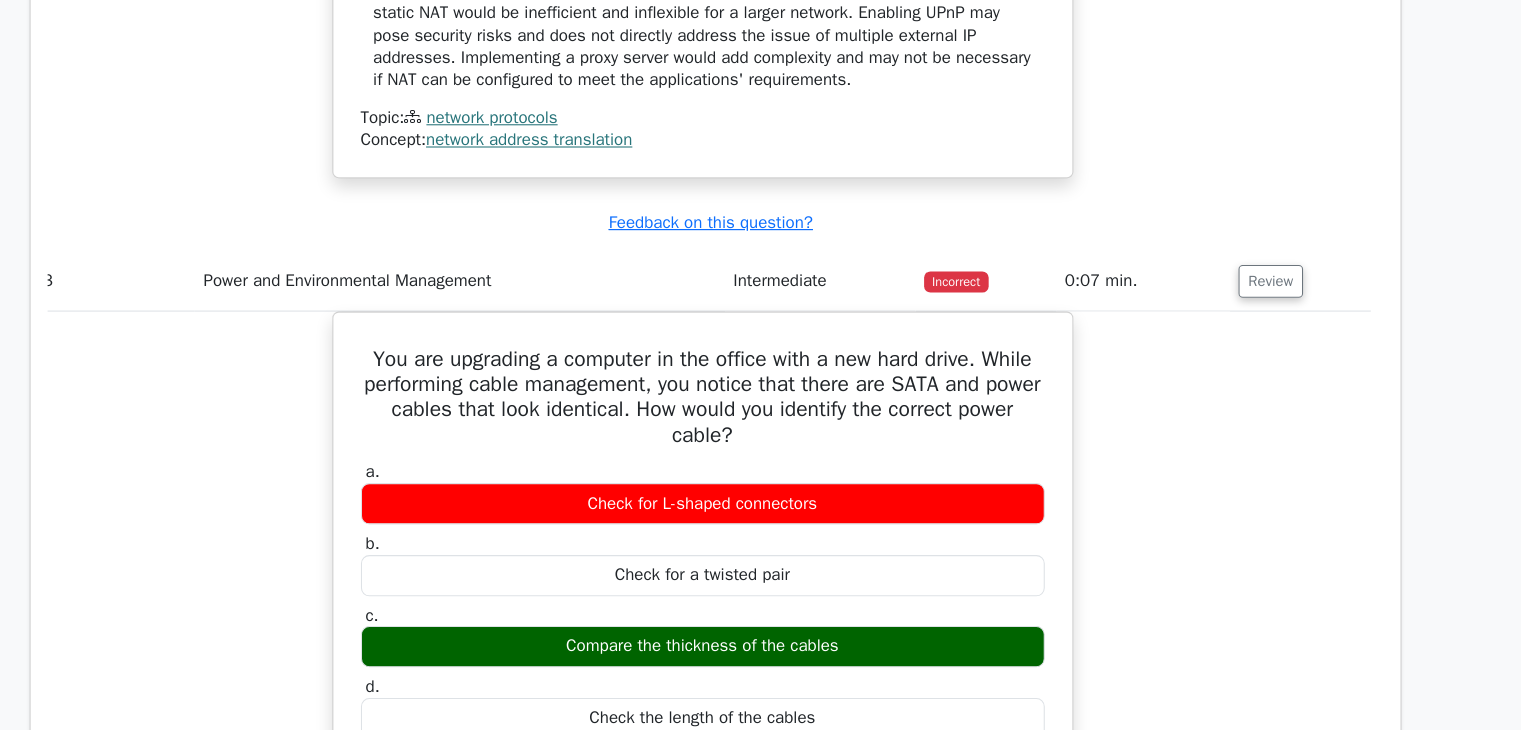 scroll, scrollTop: 3726, scrollLeft: 0, axis: vertical 